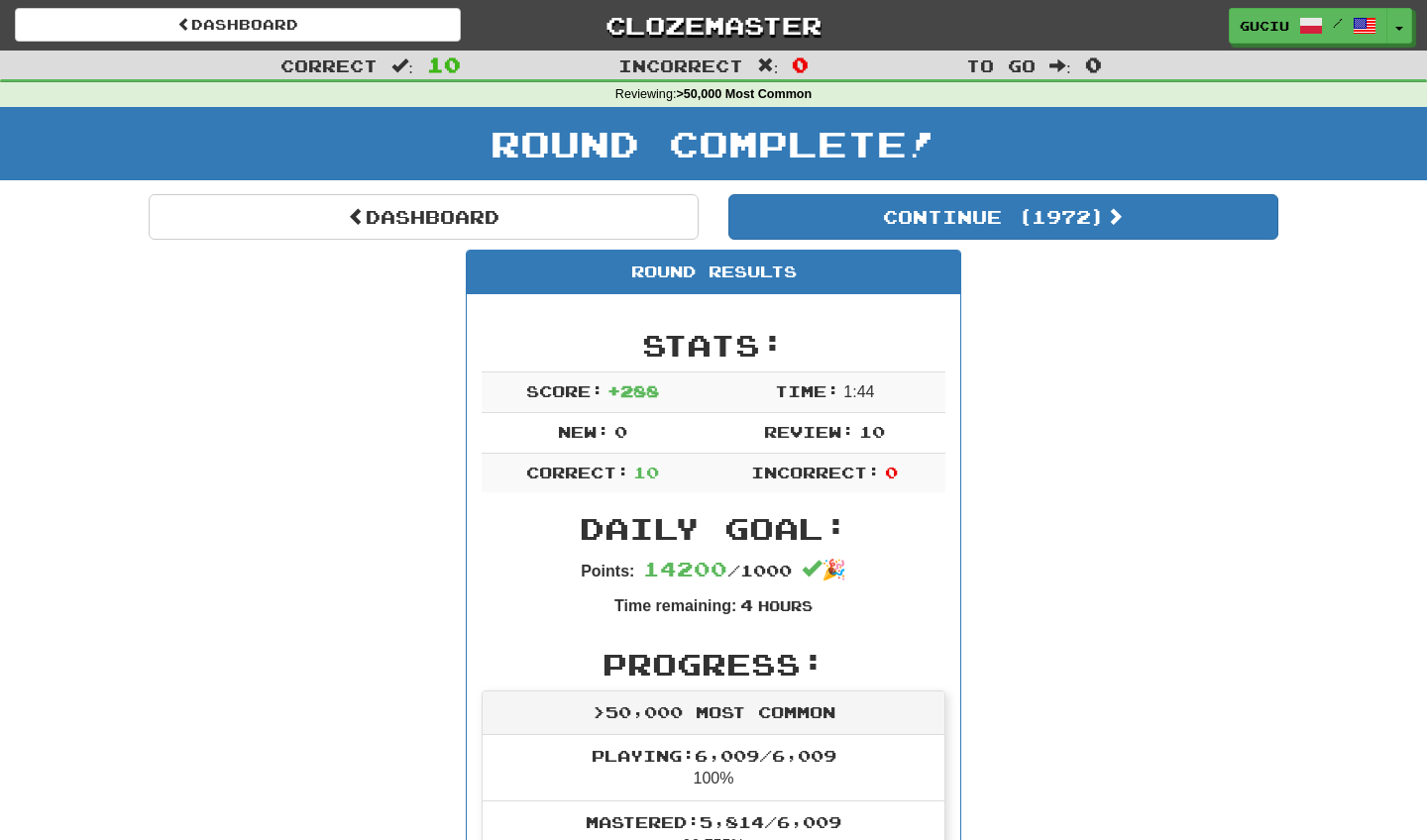 scroll, scrollTop: 0, scrollLeft: 0, axis: both 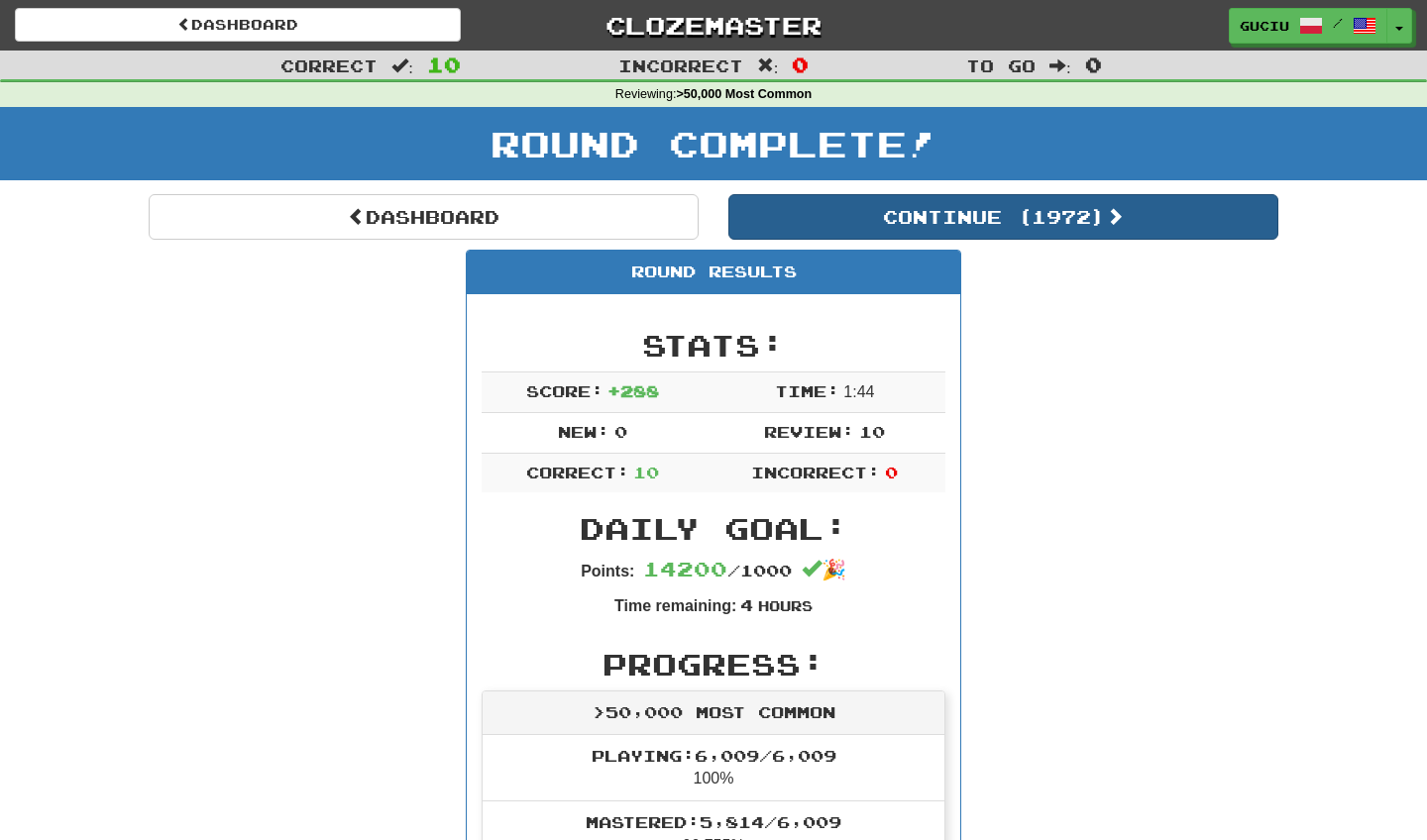 click on "Continue ( [YEAR] )" at bounding box center (1003, 217) 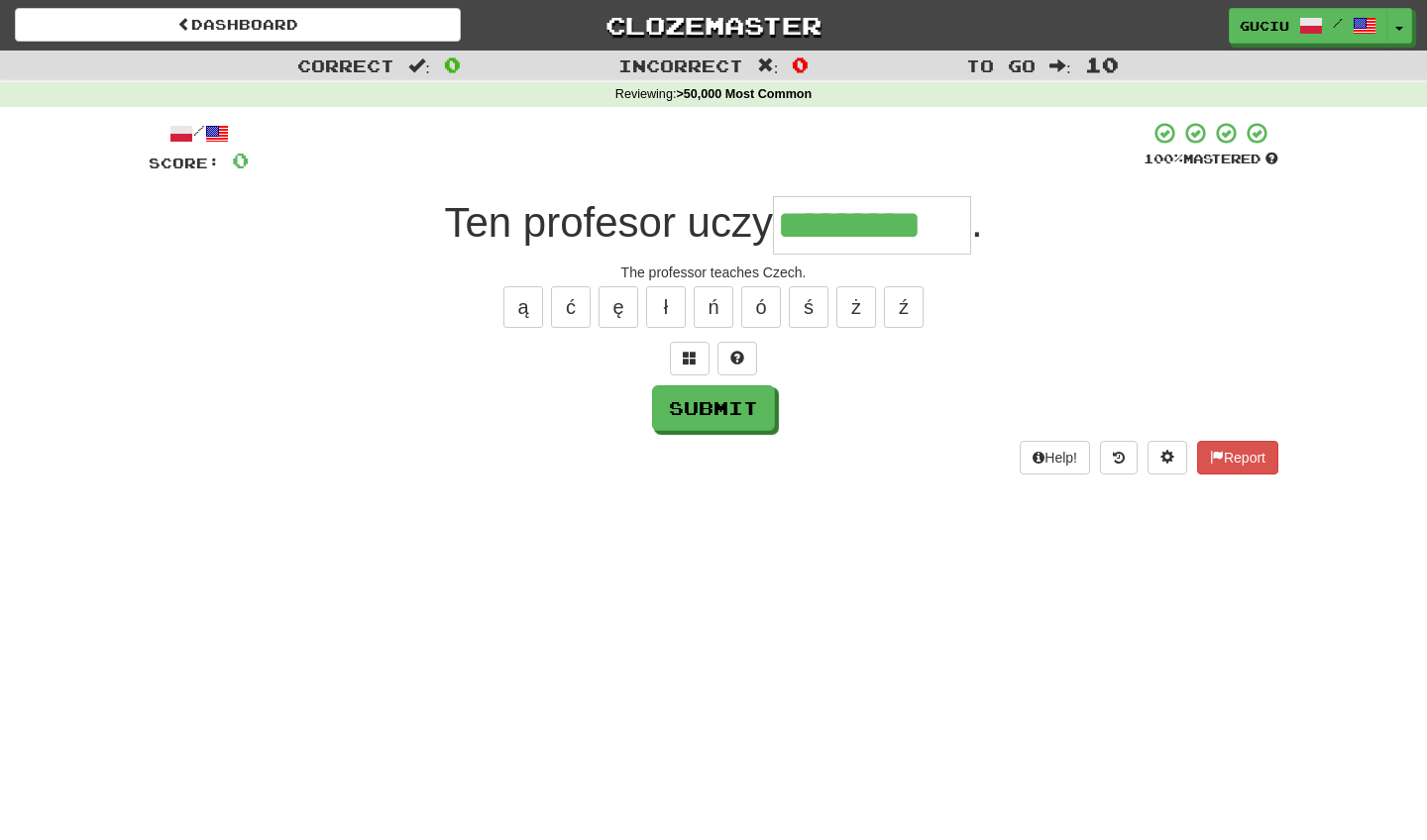 type on "*********" 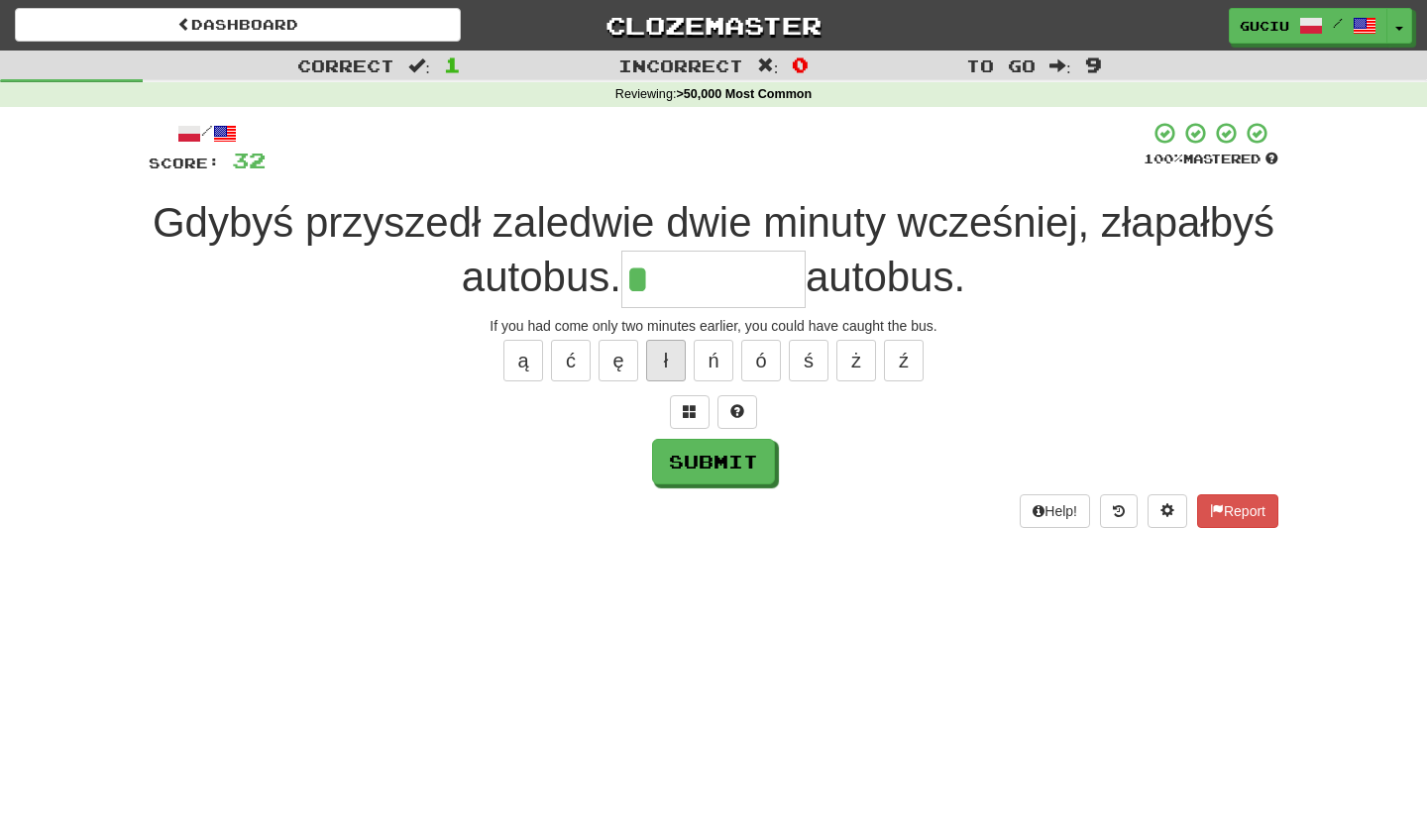 click on "ł" at bounding box center (666, 361) 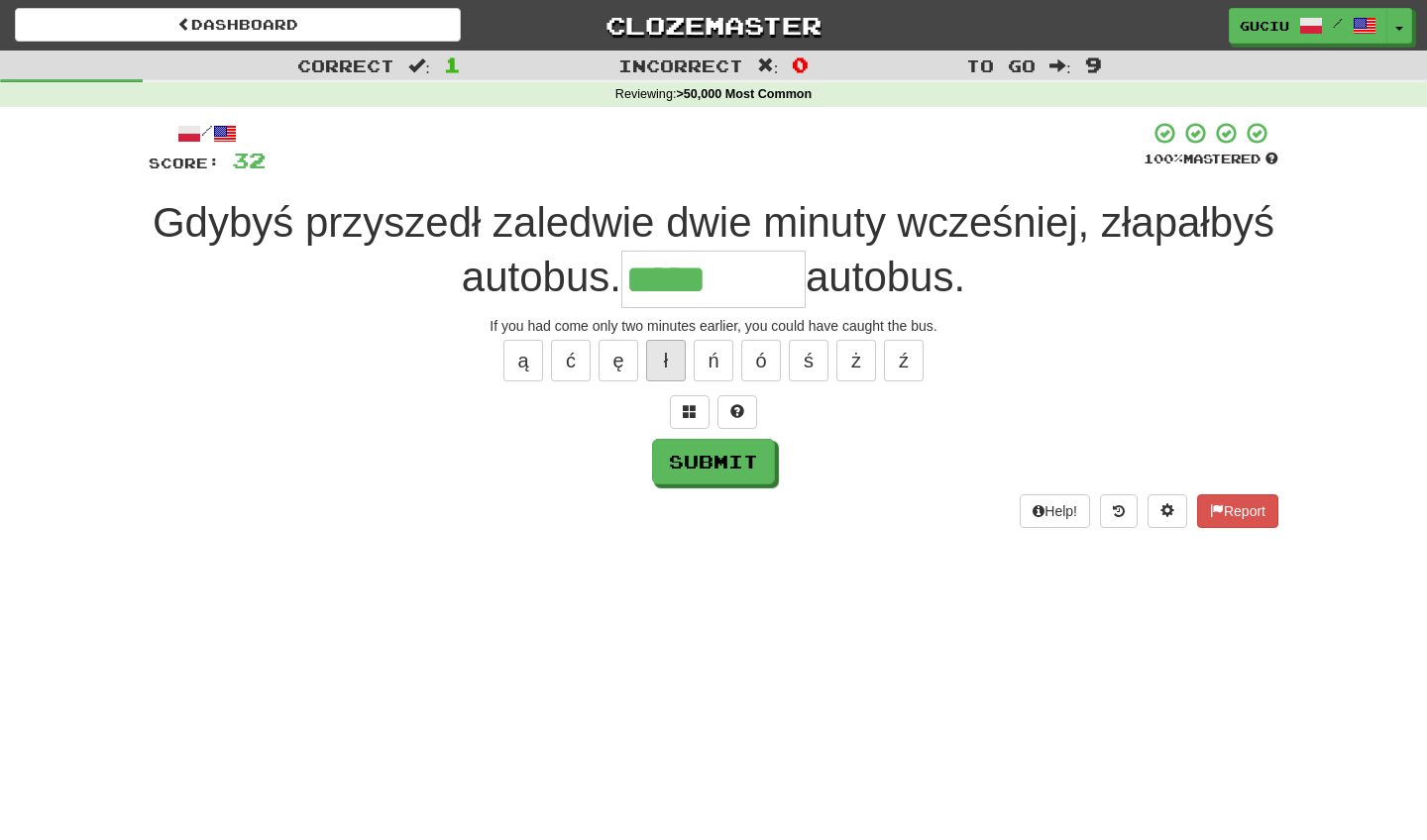 click on "ł" at bounding box center [666, 361] 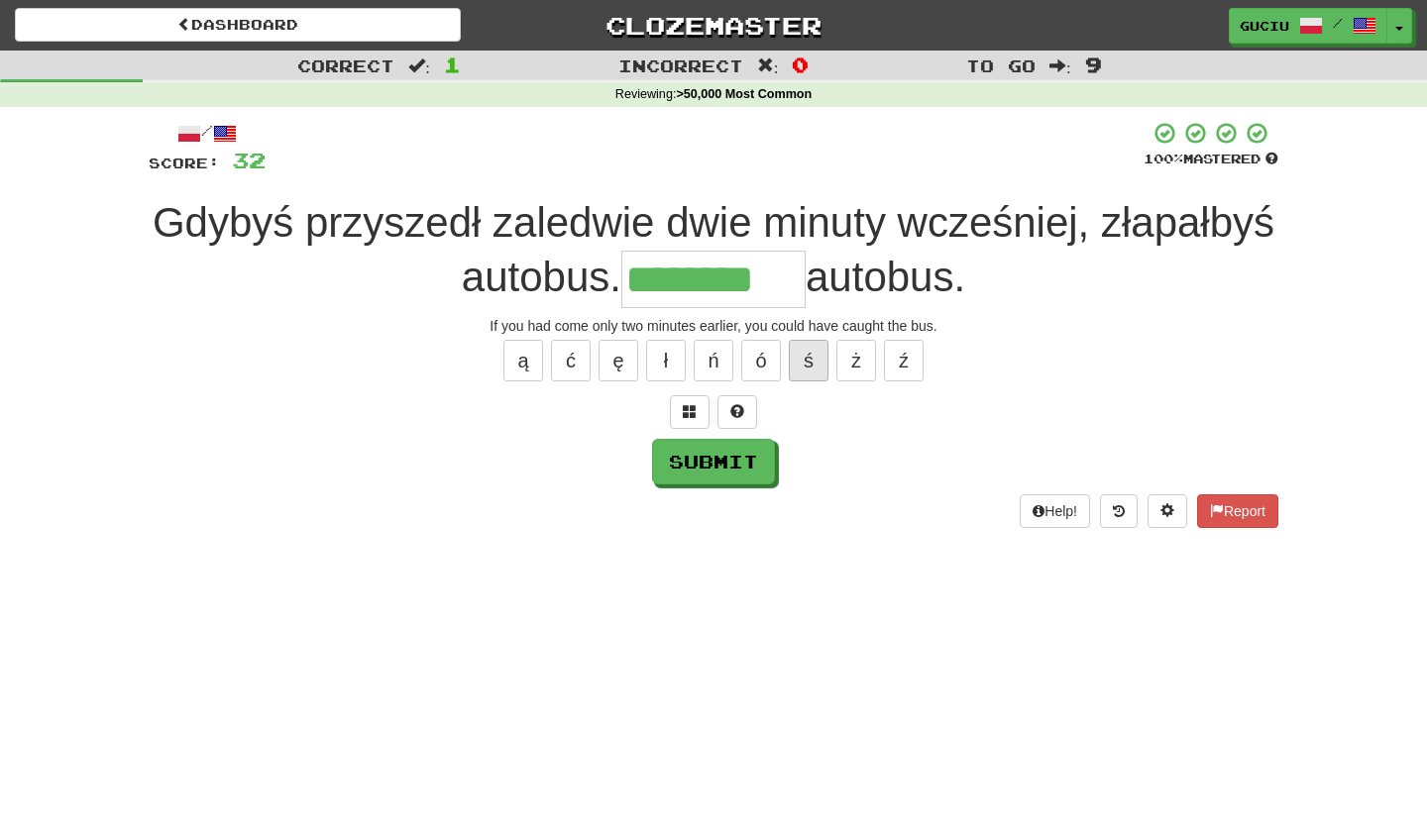 click on "ś" at bounding box center (809, 361) 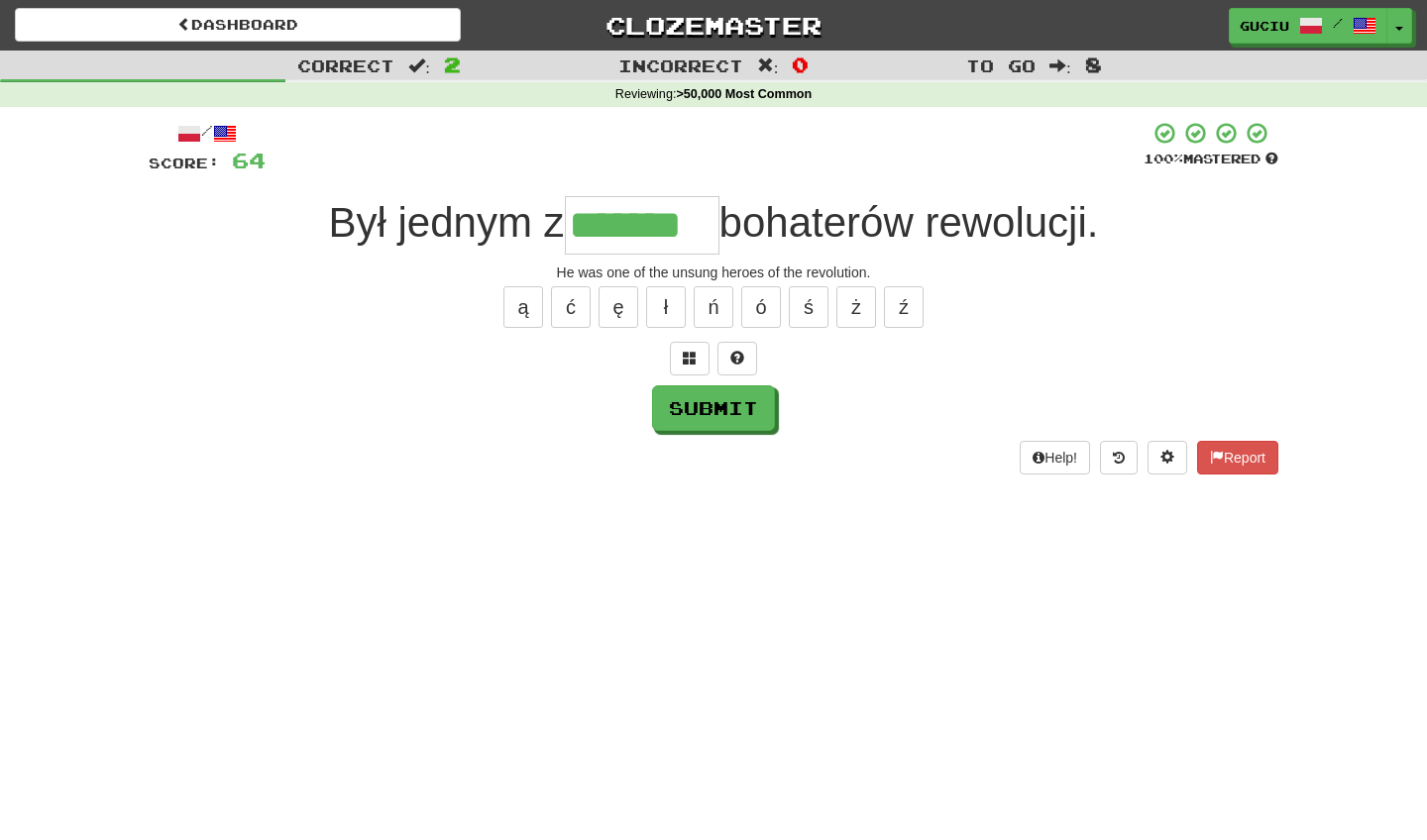 type on "*******" 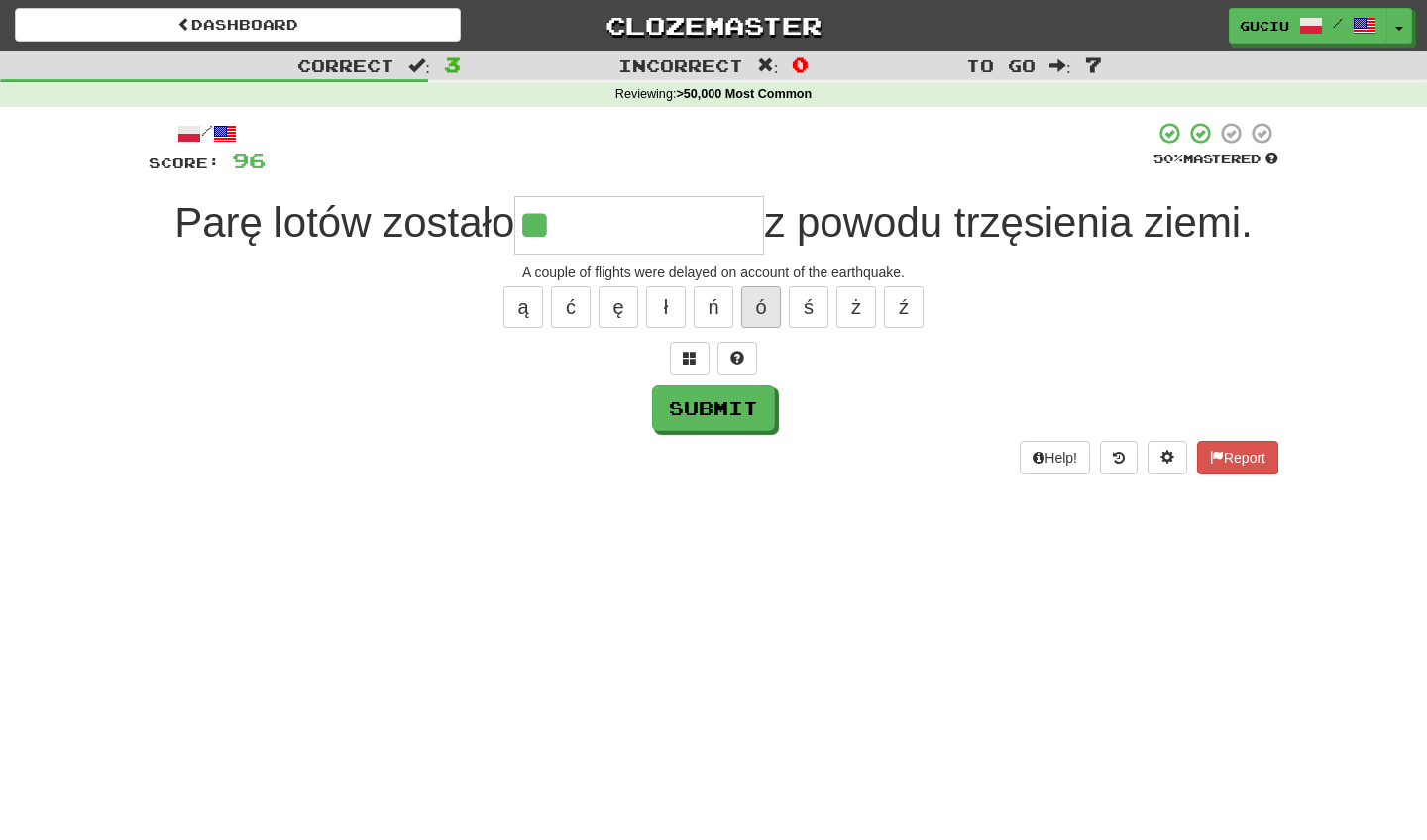click on "ó" at bounding box center [761, 307] 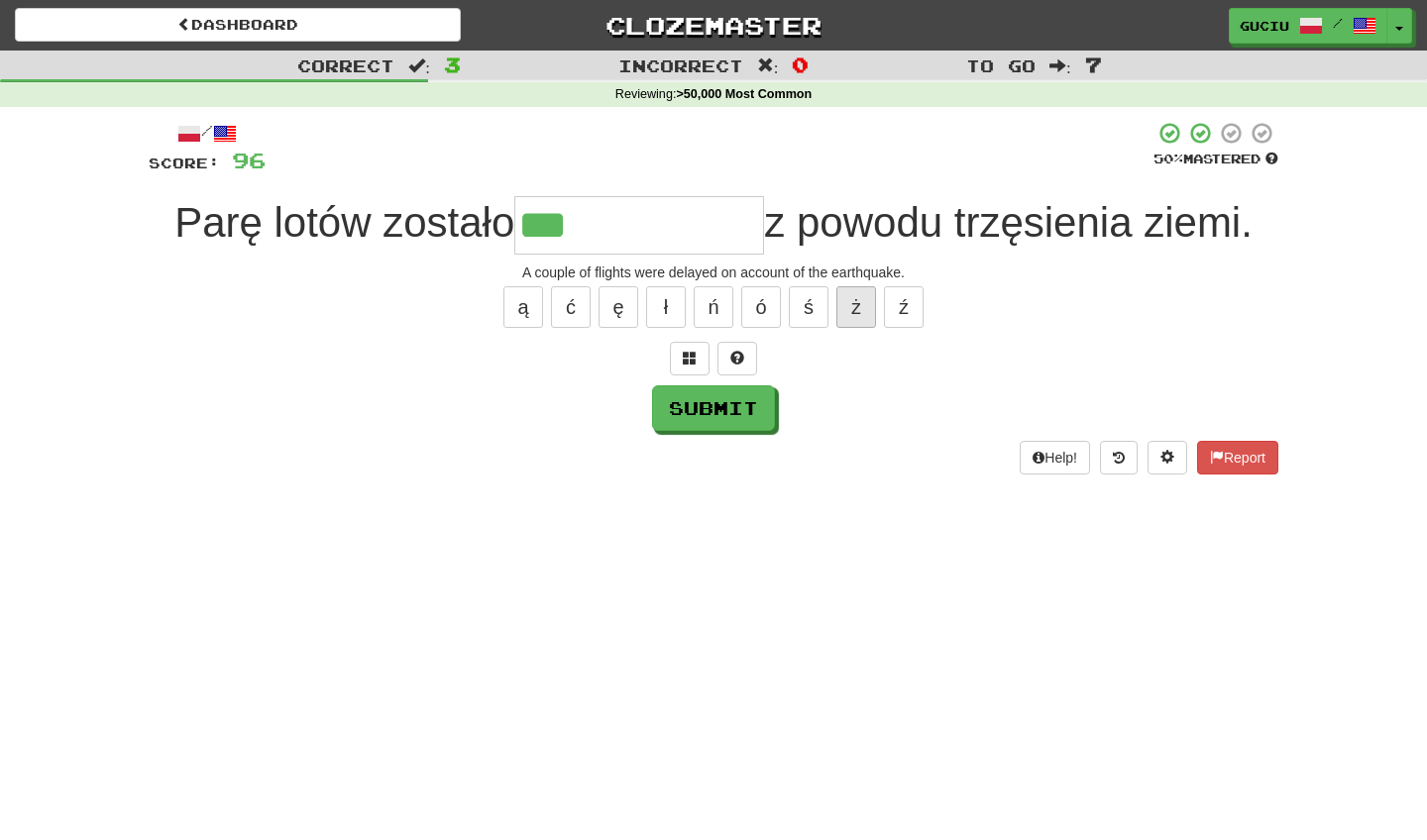click on "ż" at bounding box center [856, 307] 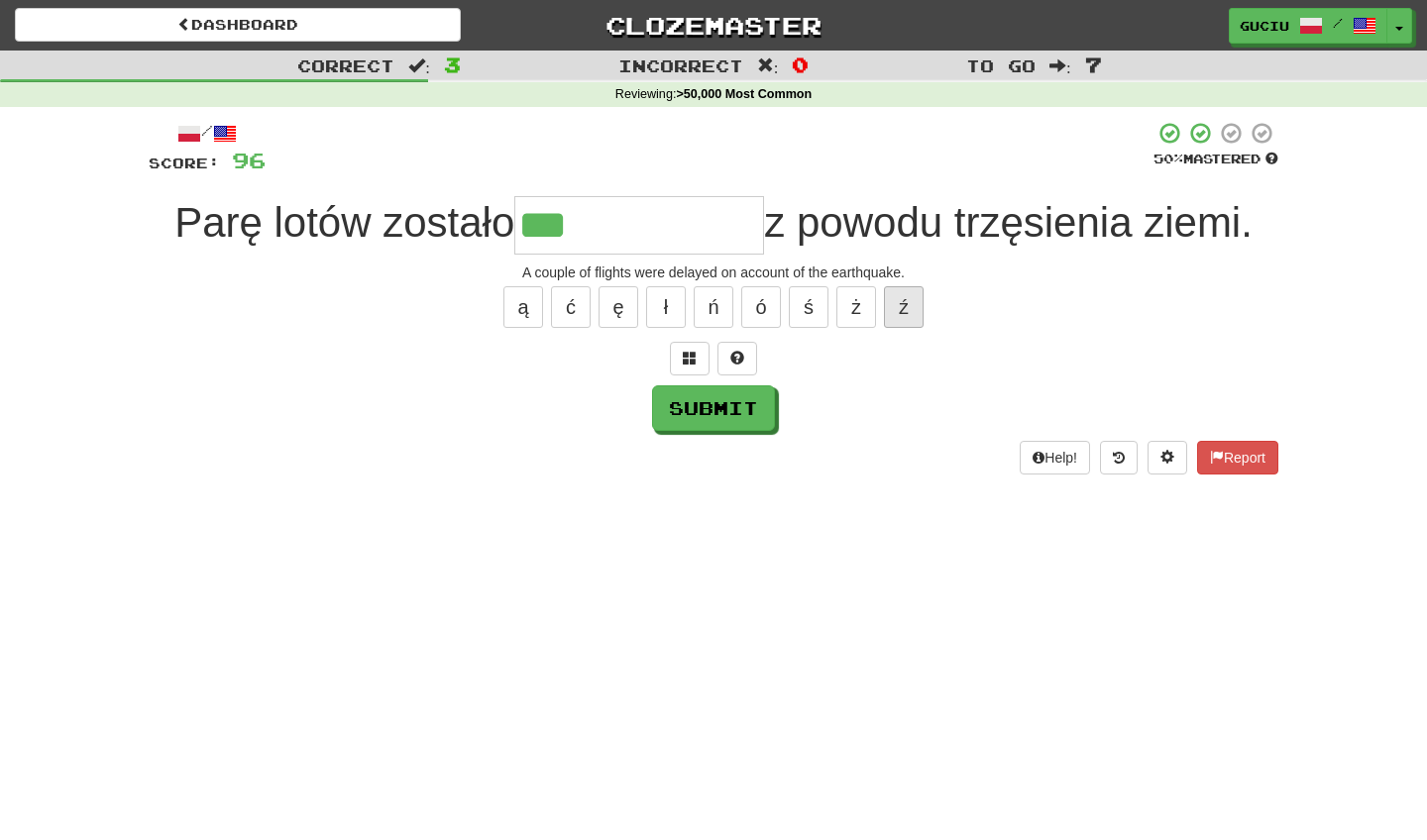 click on "ź" at bounding box center (904, 307) 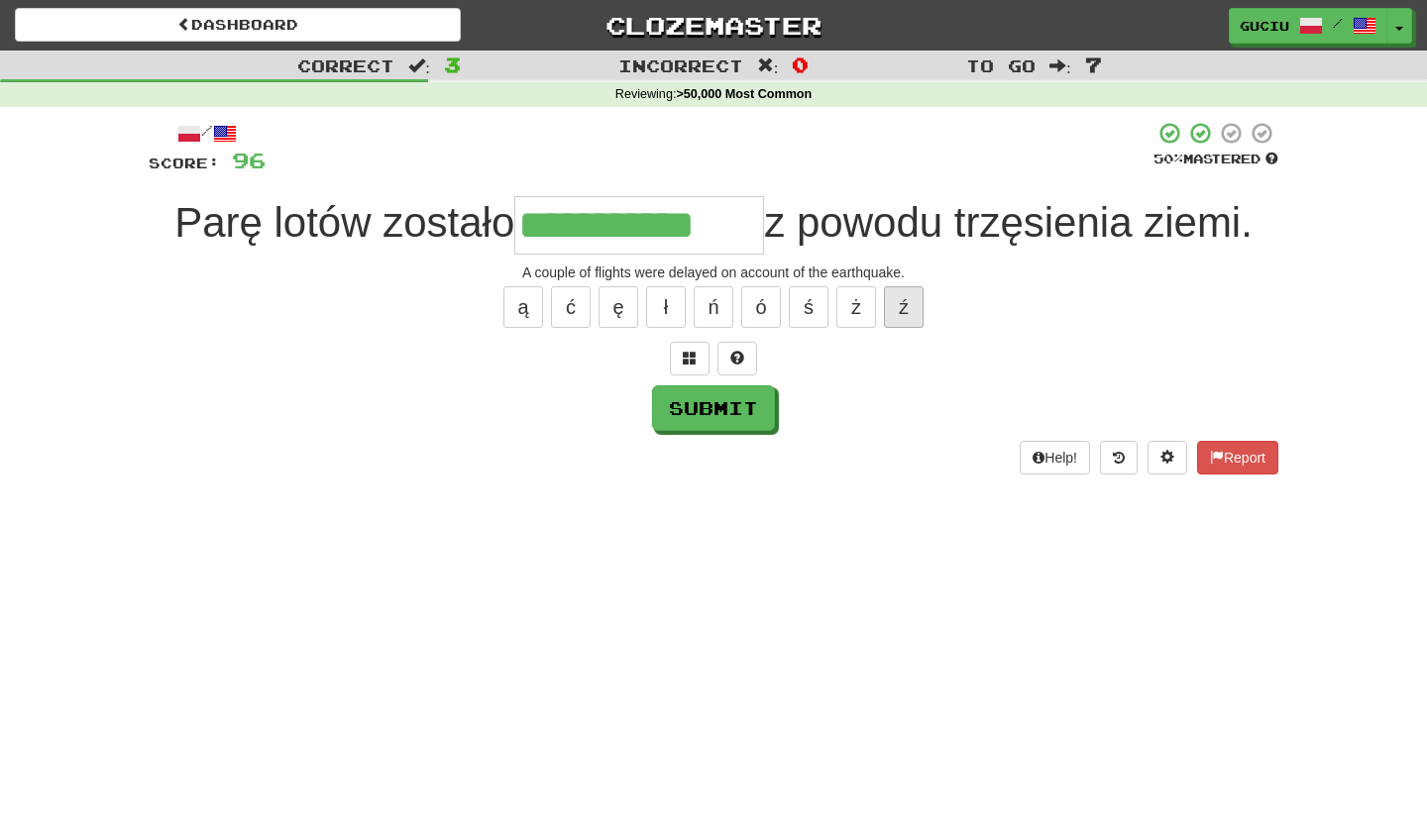 type on "**********" 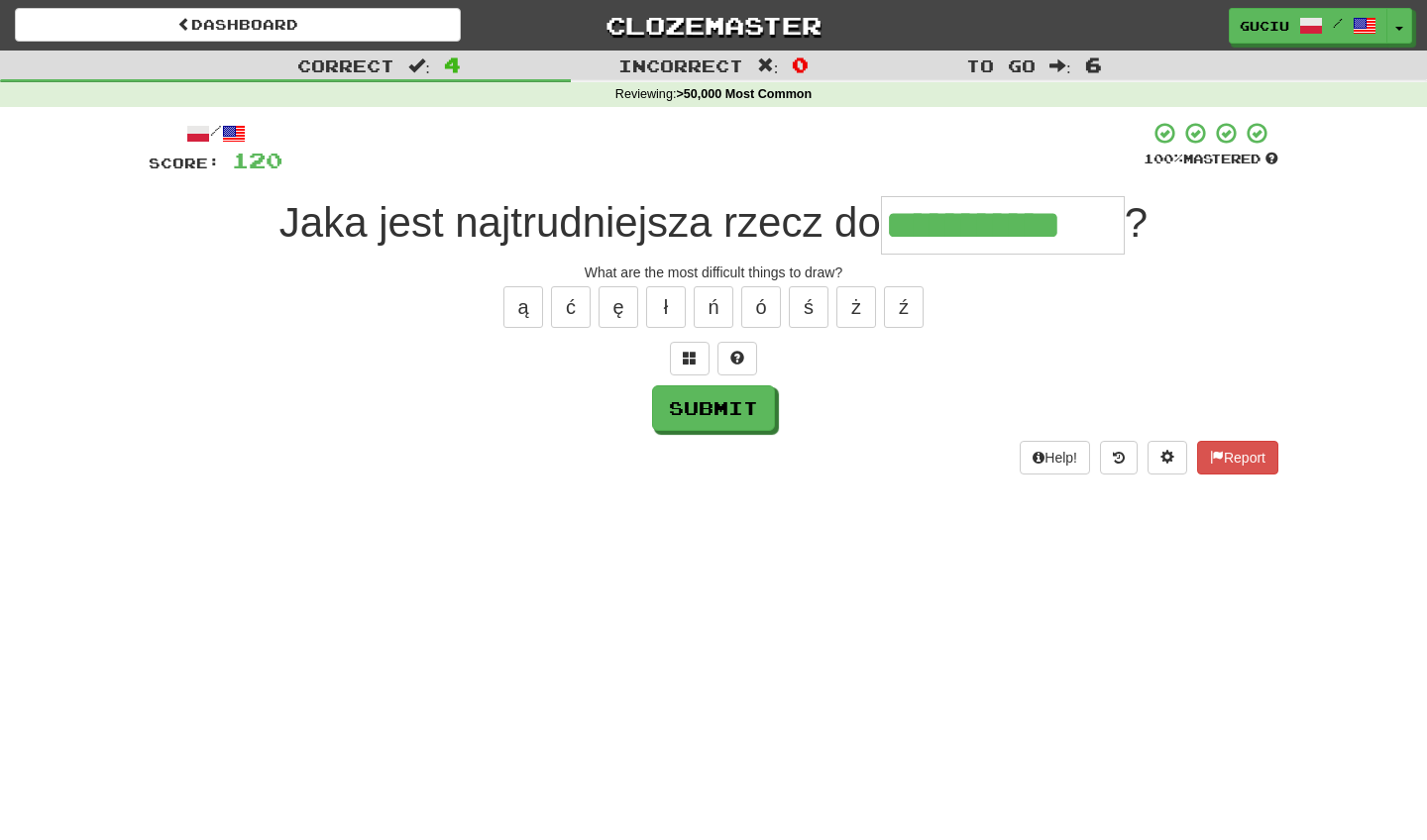 type on "**********" 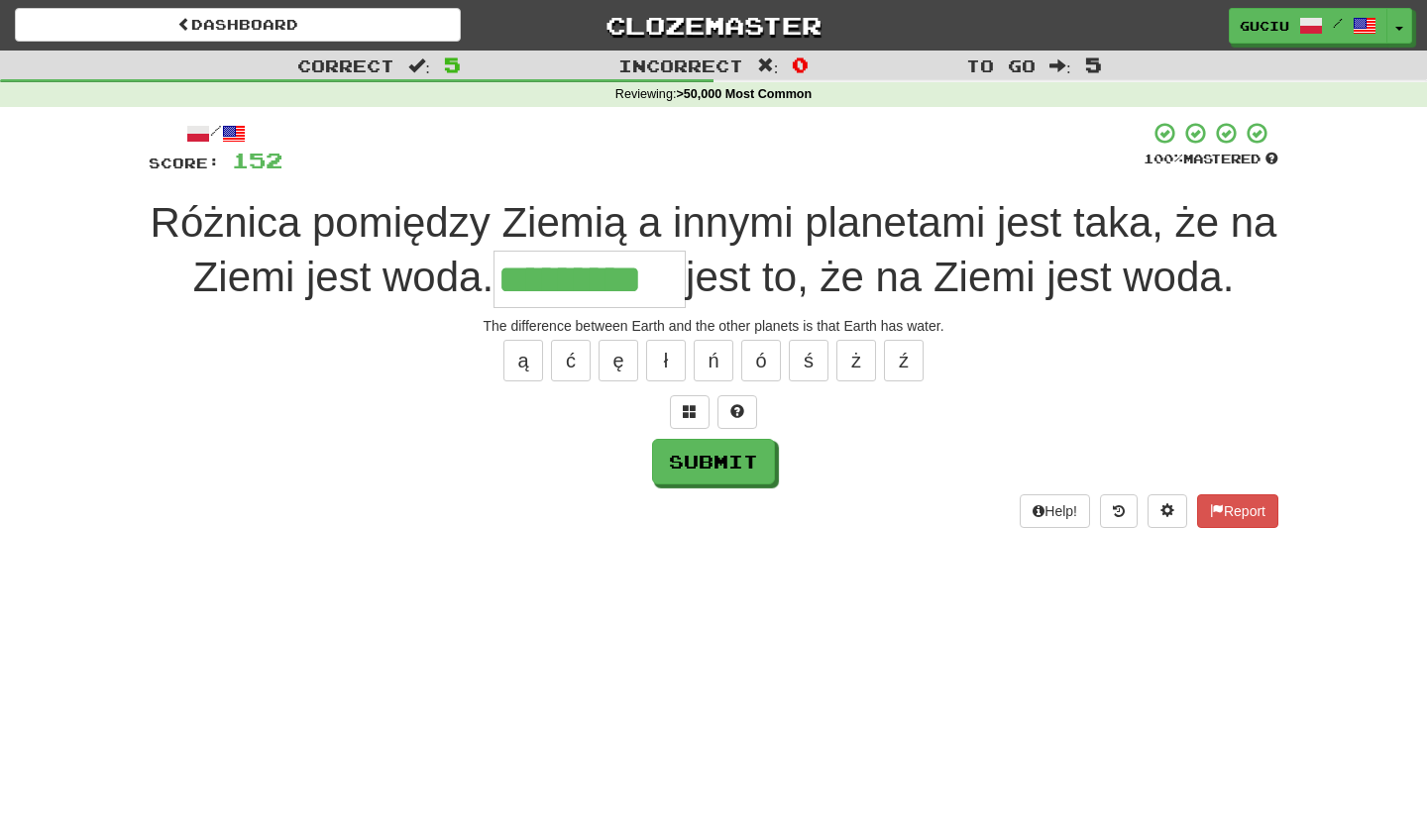 type on "*********" 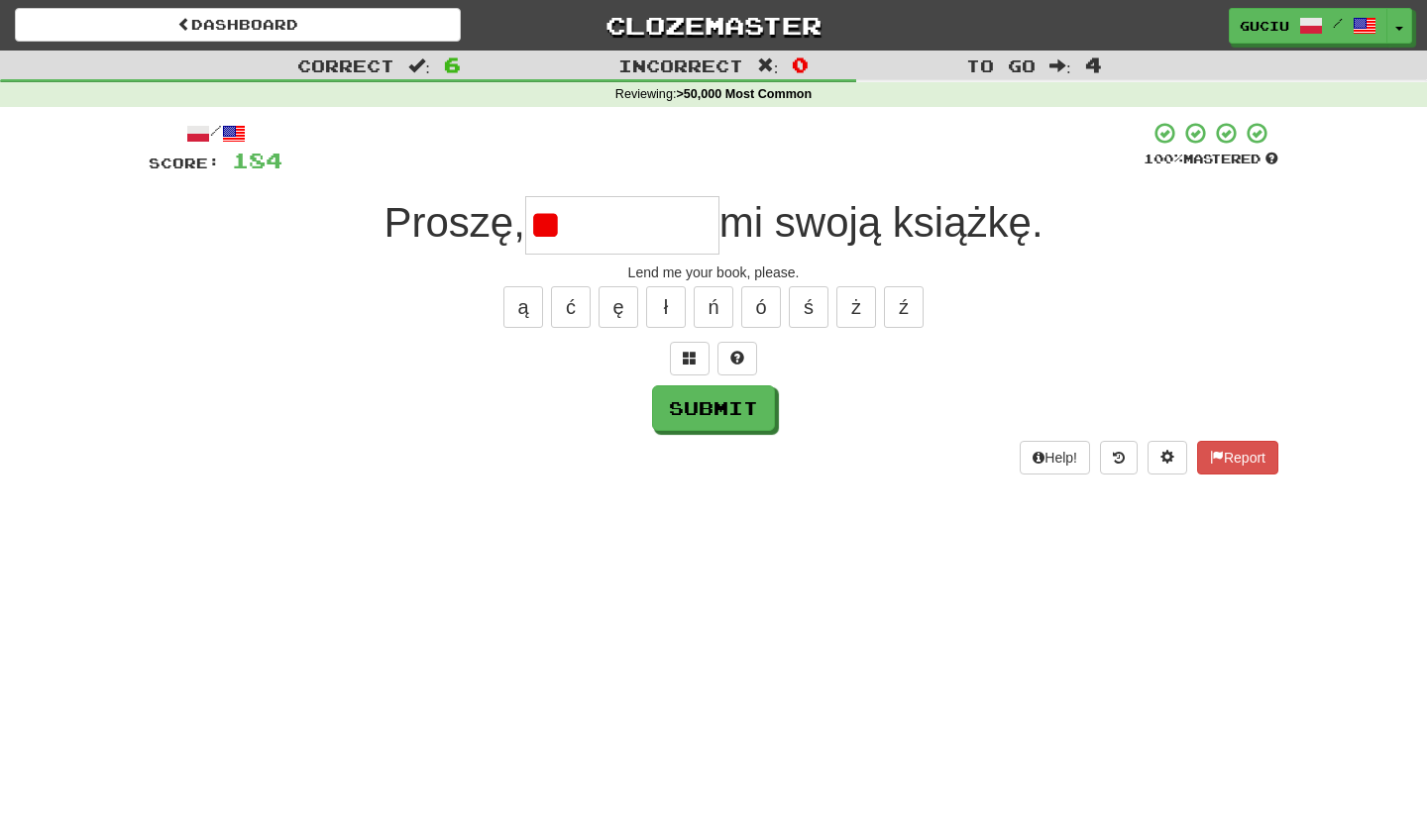 type on "*" 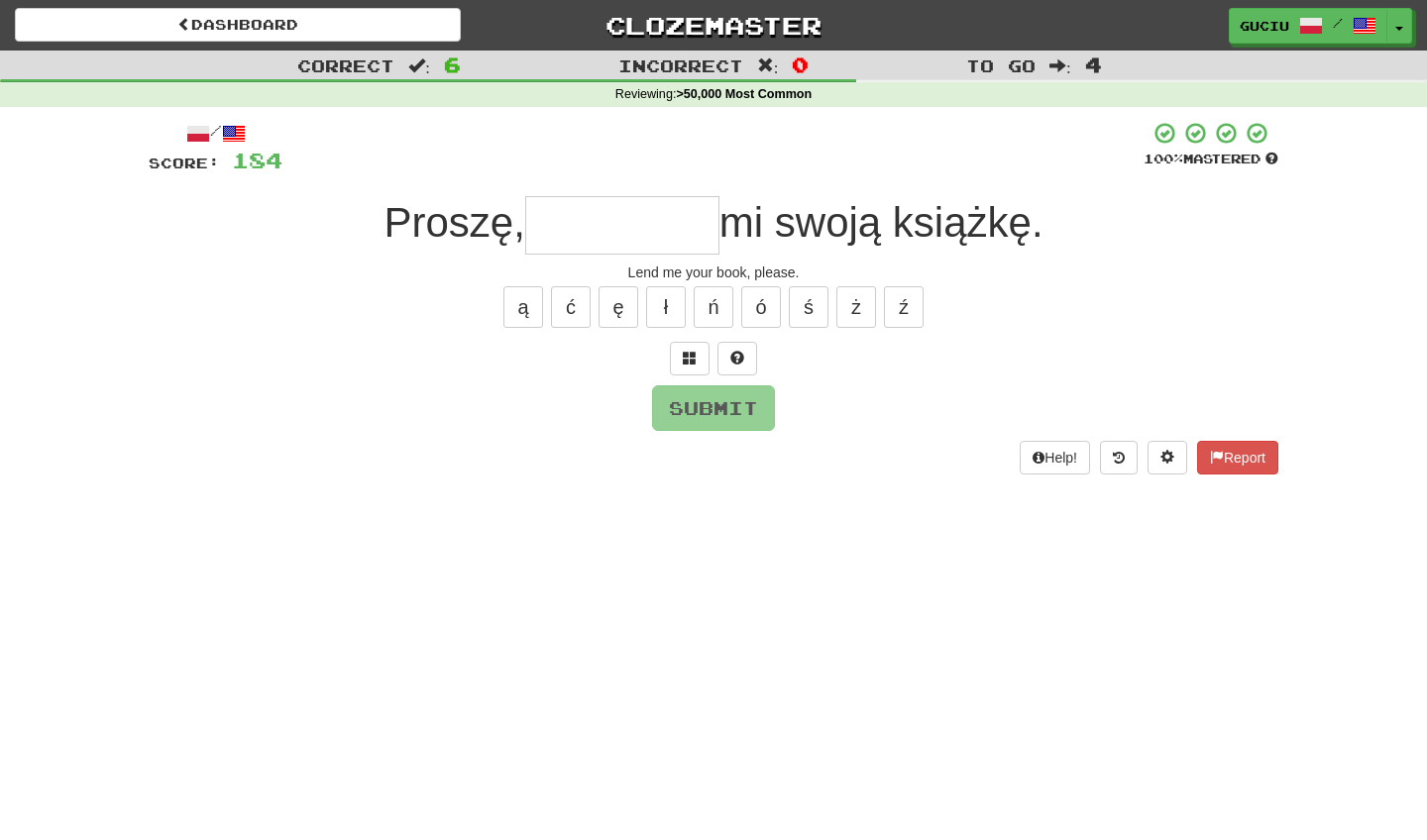 type on "*" 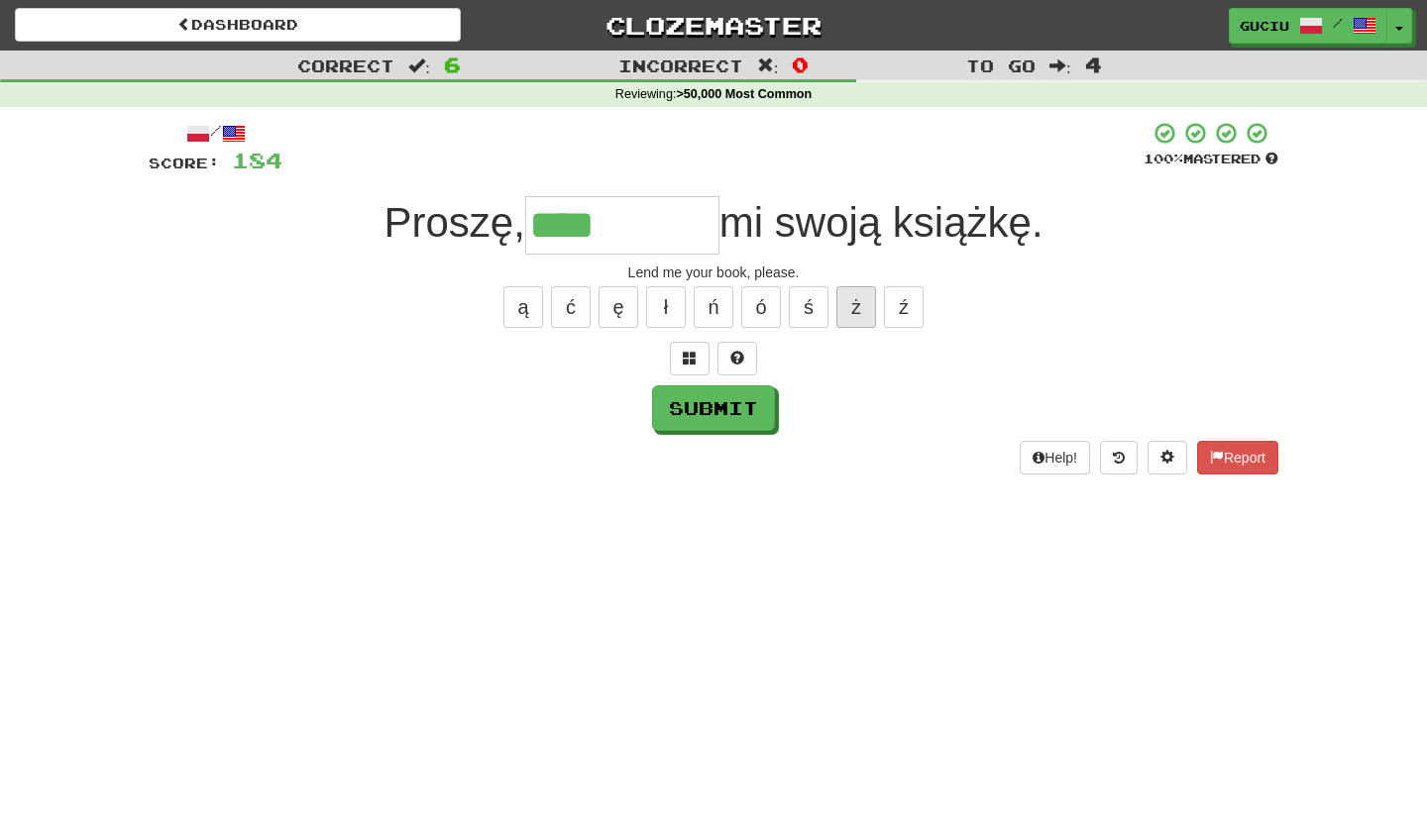 click on "ż" at bounding box center [856, 307] 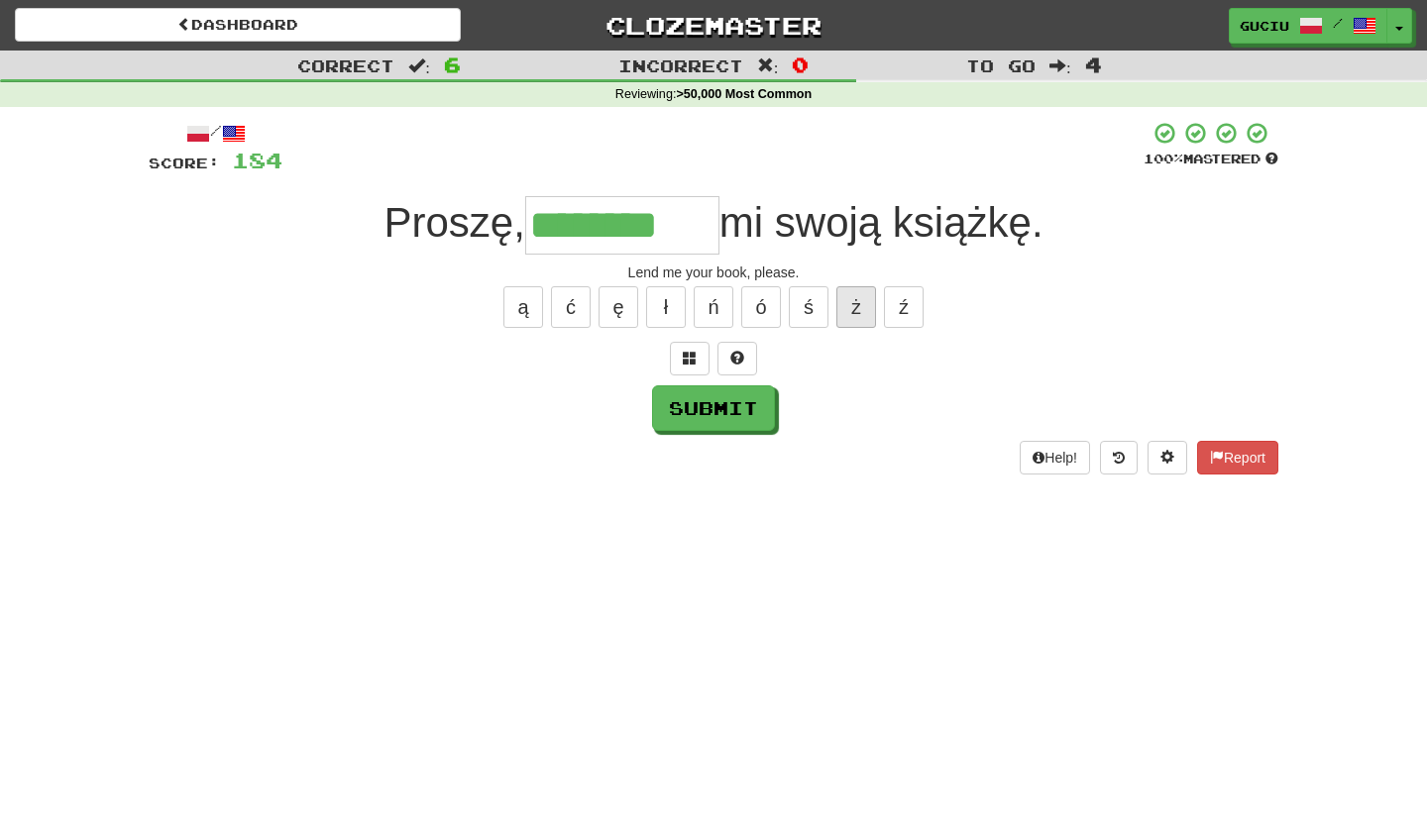 type on "********" 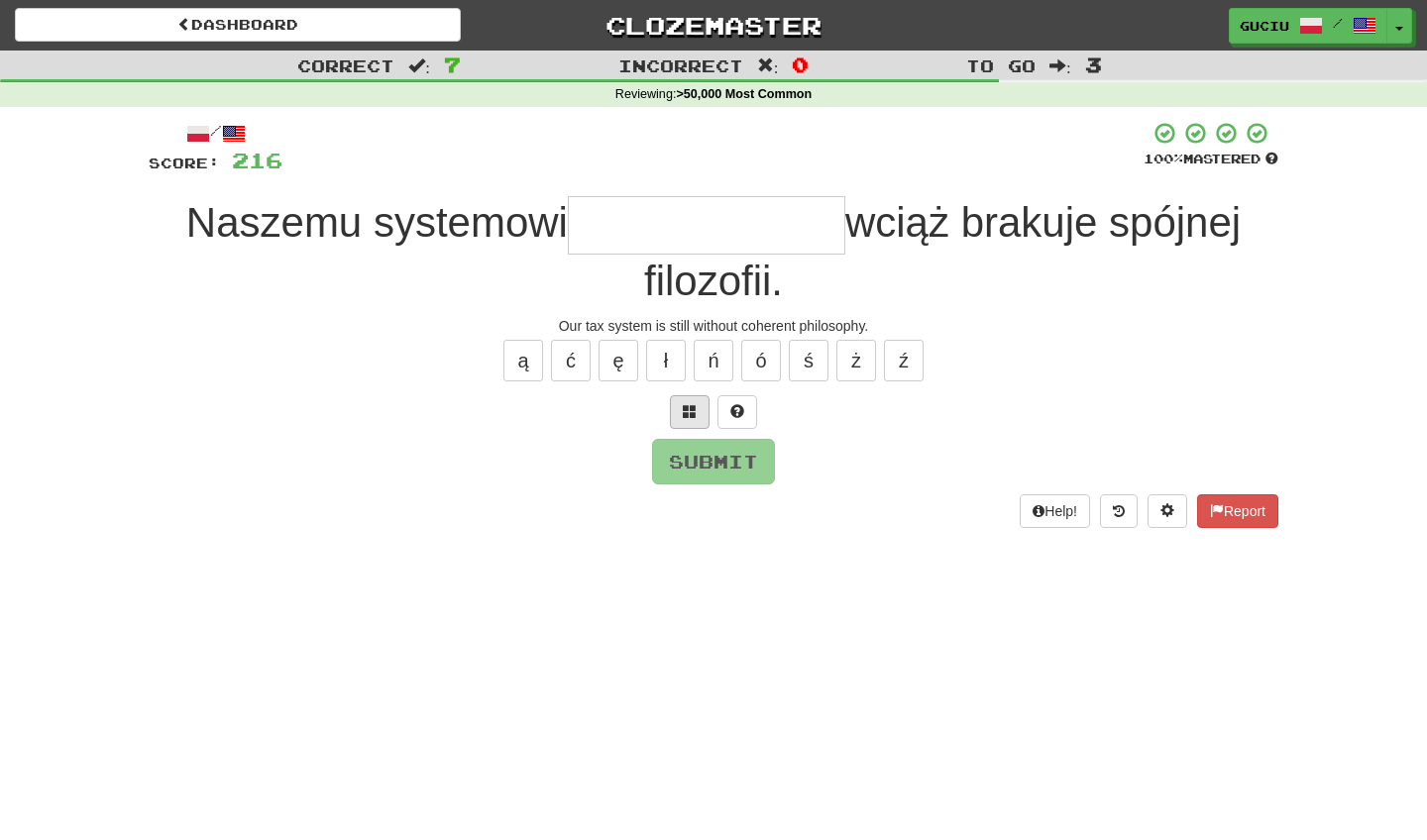 click at bounding box center (690, 412) 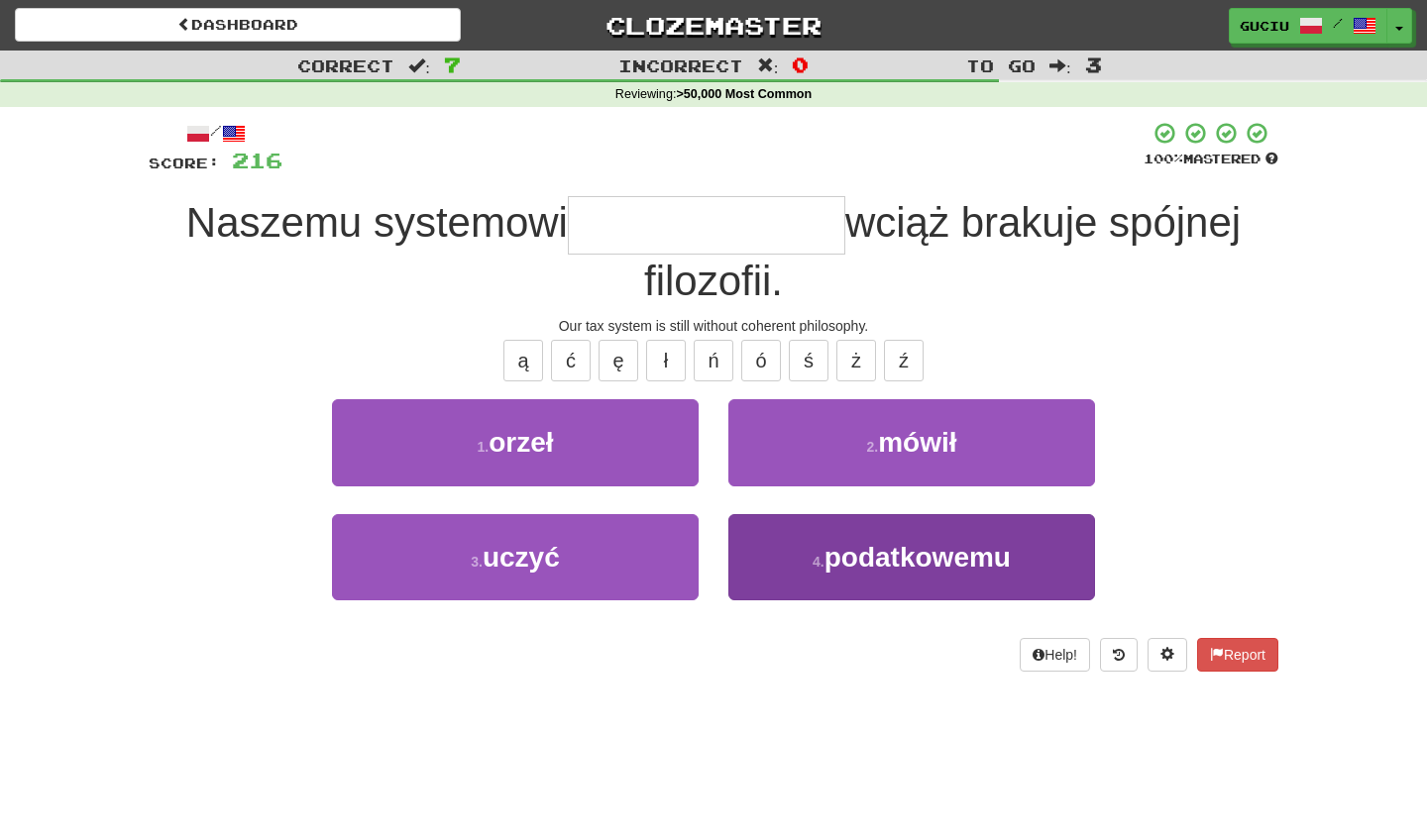 click on "podatkowemu" at bounding box center (918, 557) 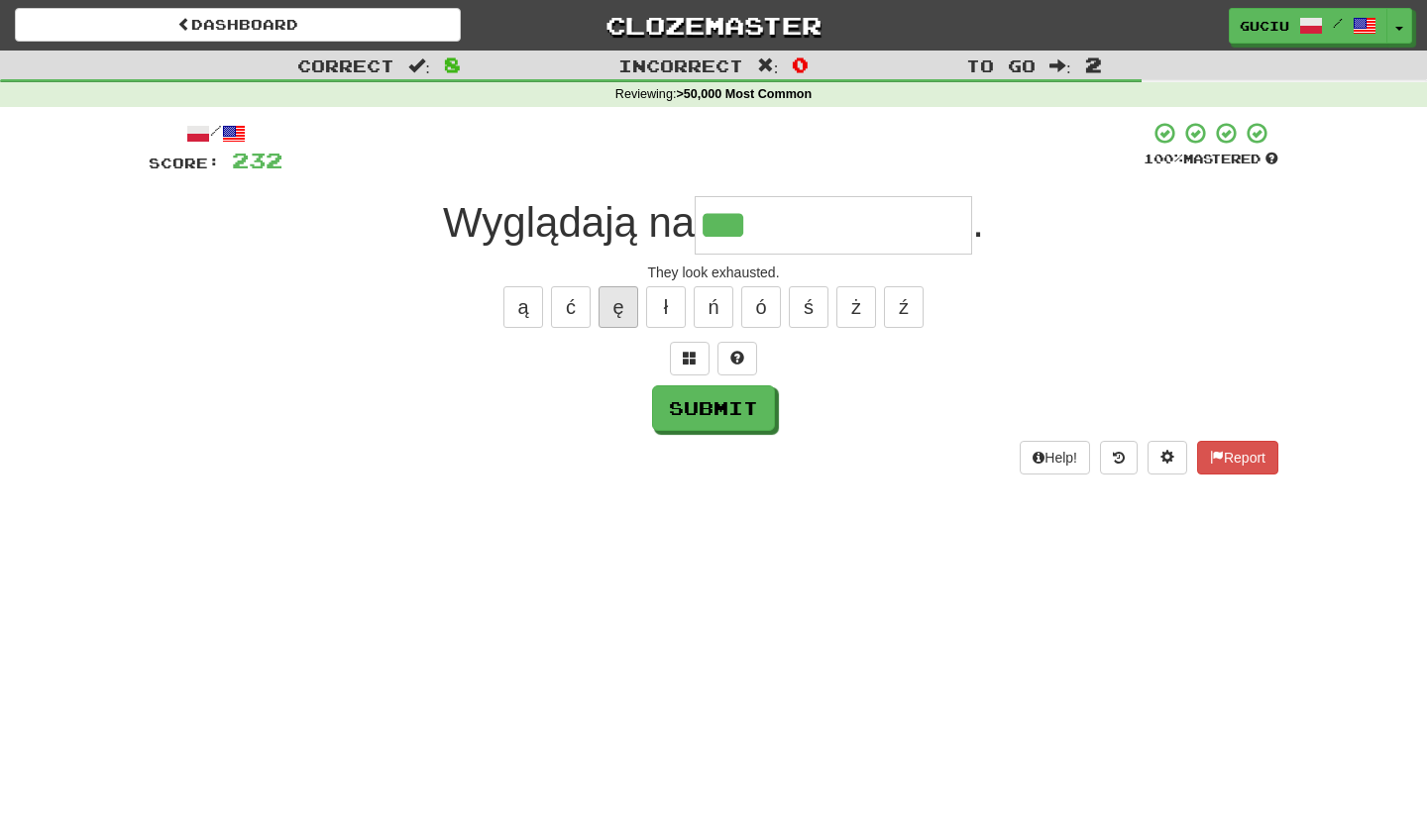 click on "ę" at bounding box center [618, 307] 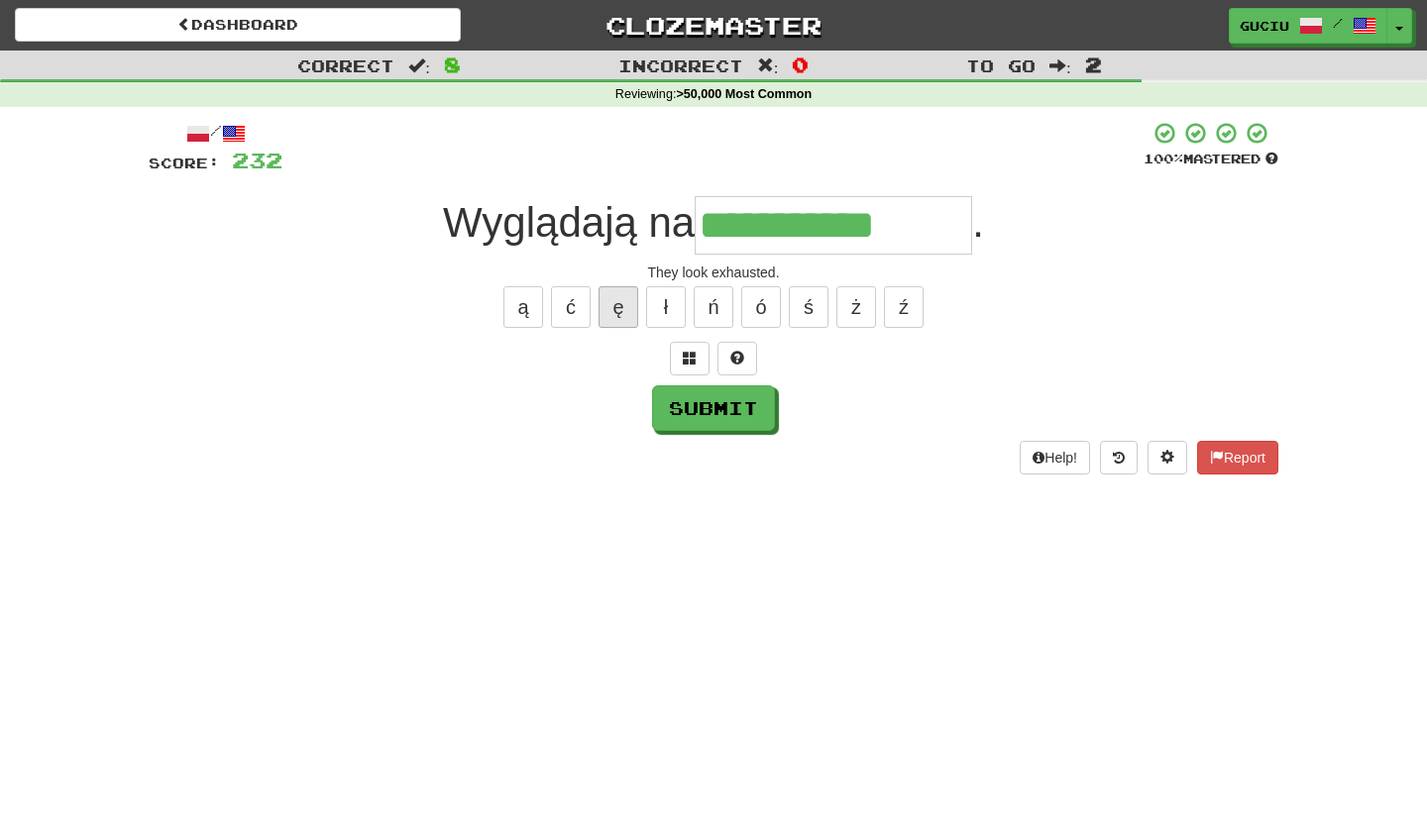 type on "**********" 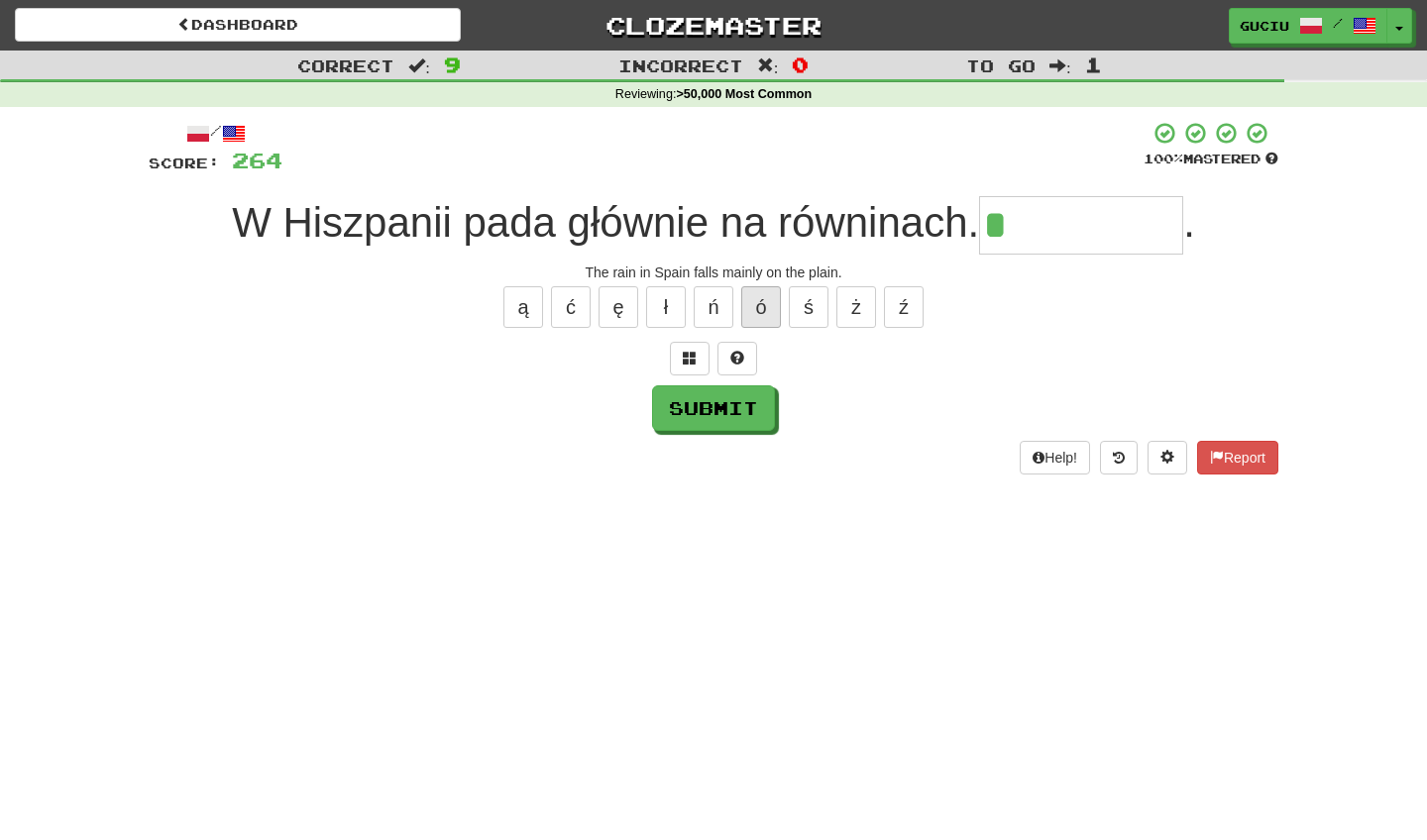 click on "ó" at bounding box center (761, 307) 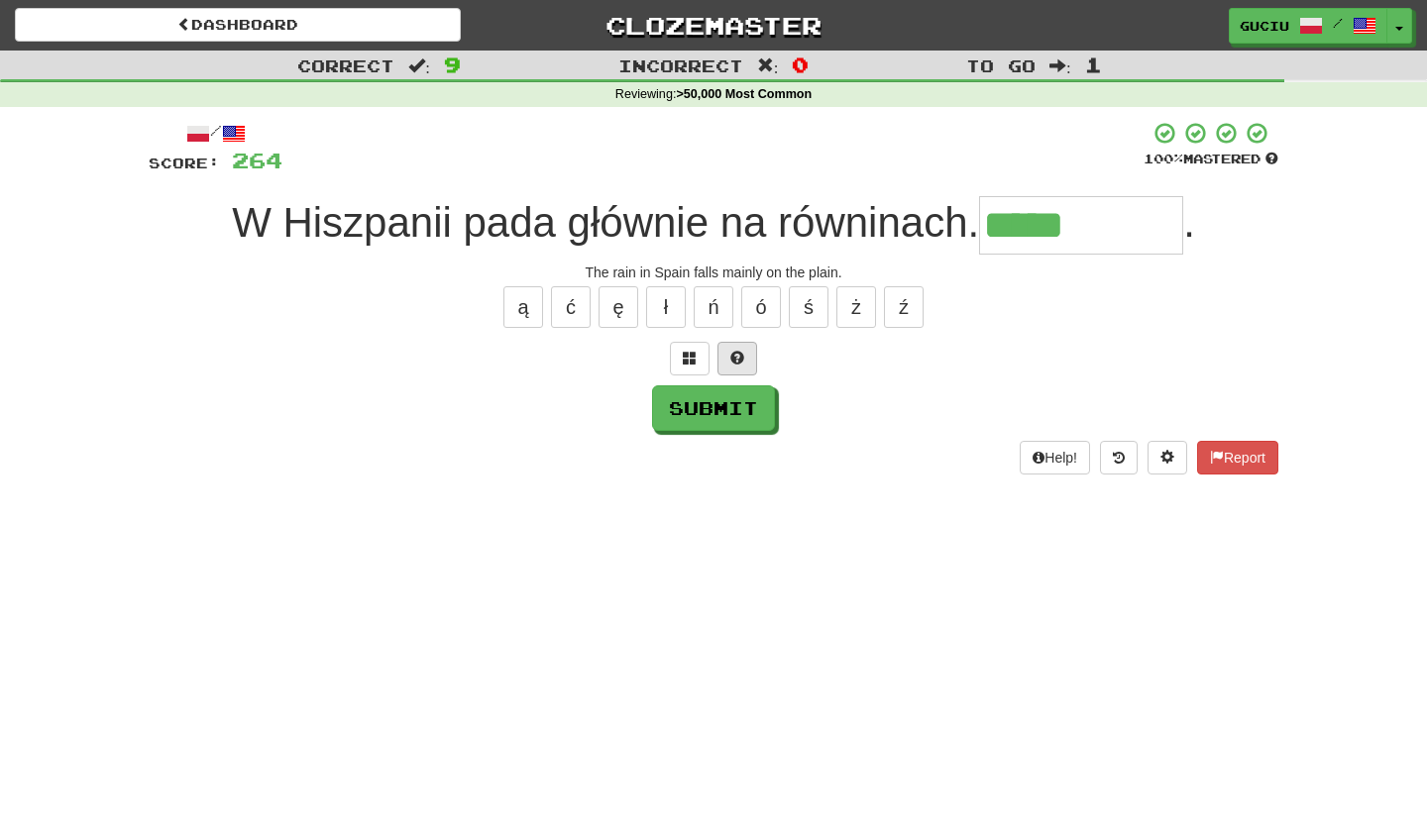 click at bounding box center [737, 359] 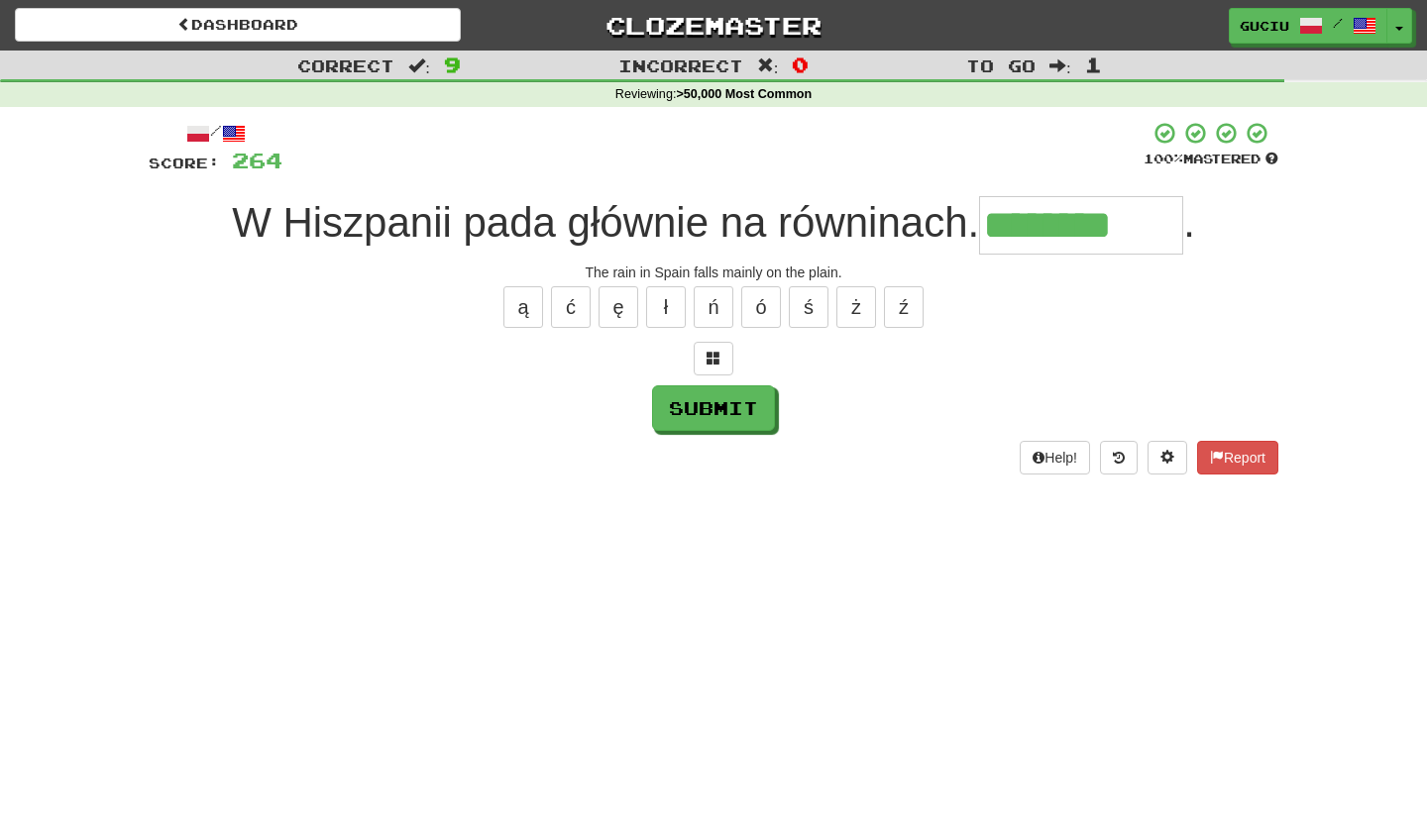 type on "*********" 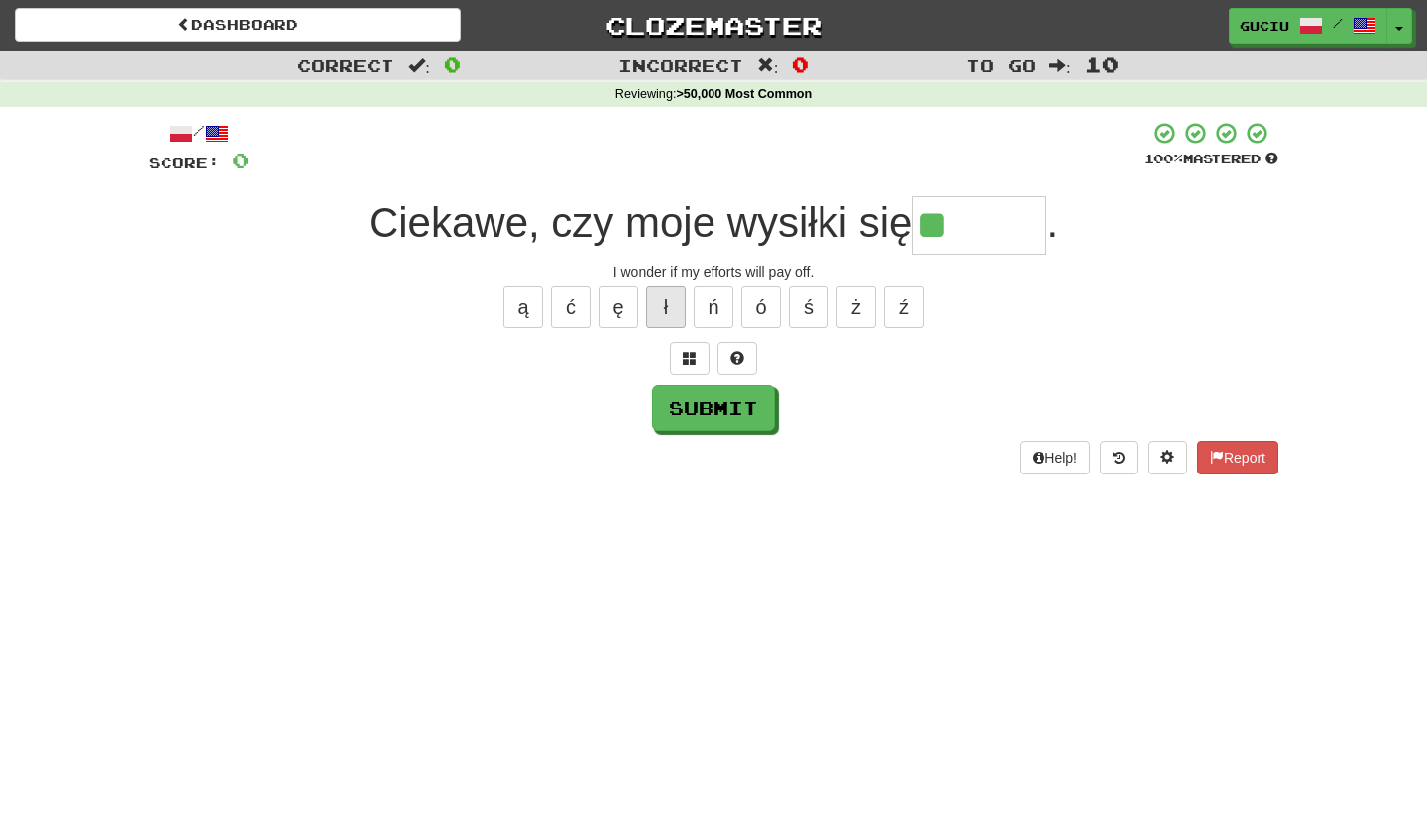 click on "ł" at bounding box center (666, 307) 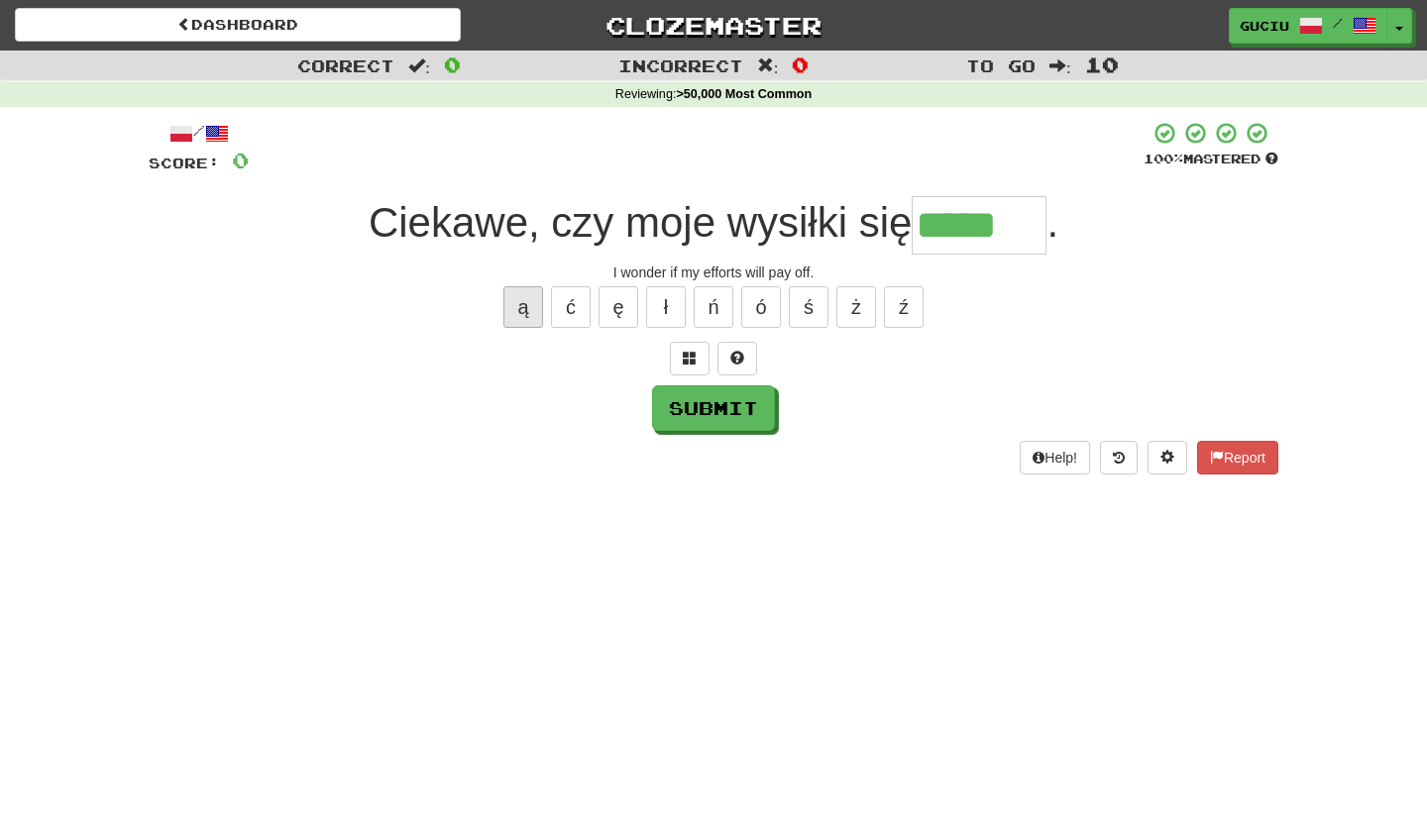 click on "ą" at bounding box center [523, 307] 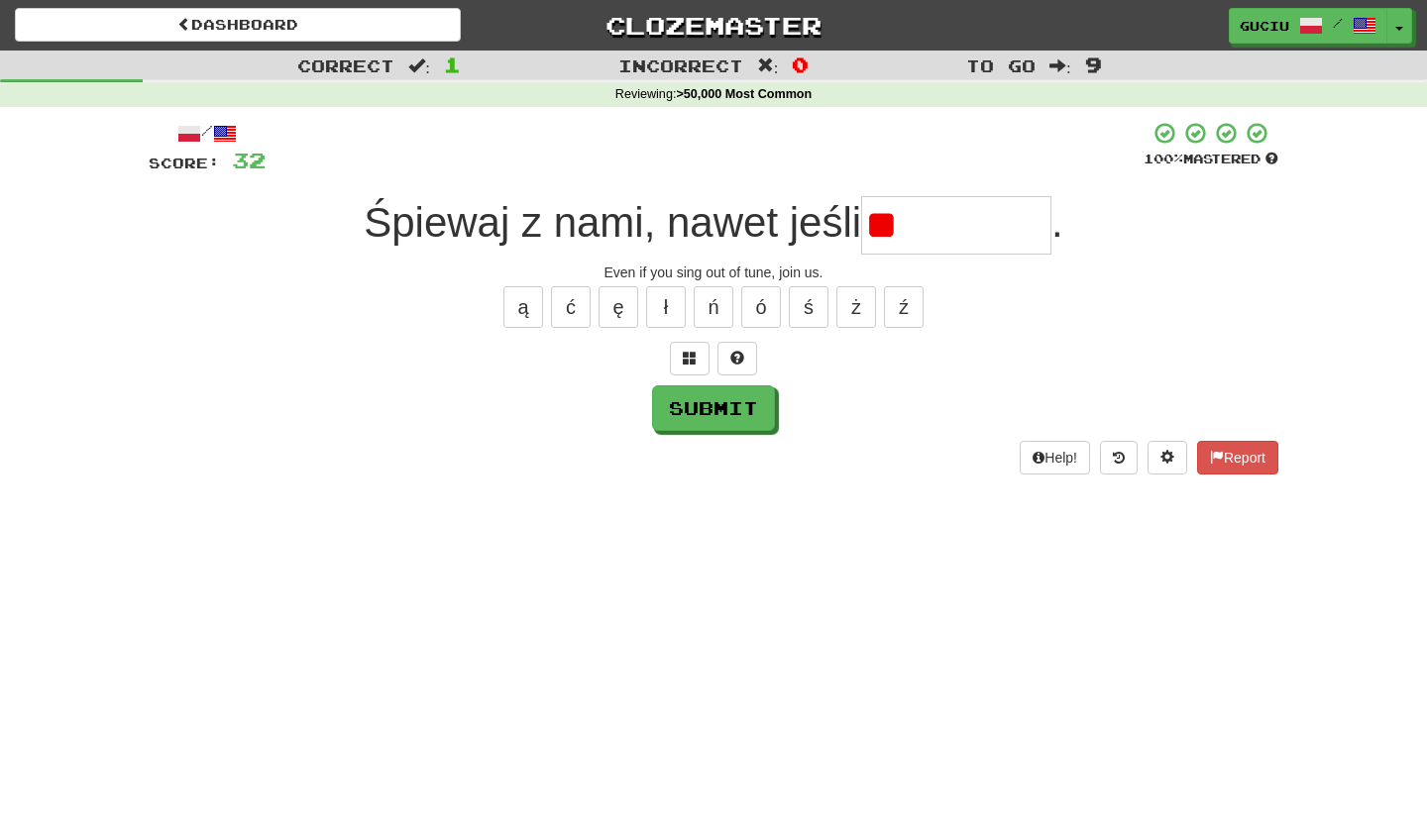 type on "*" 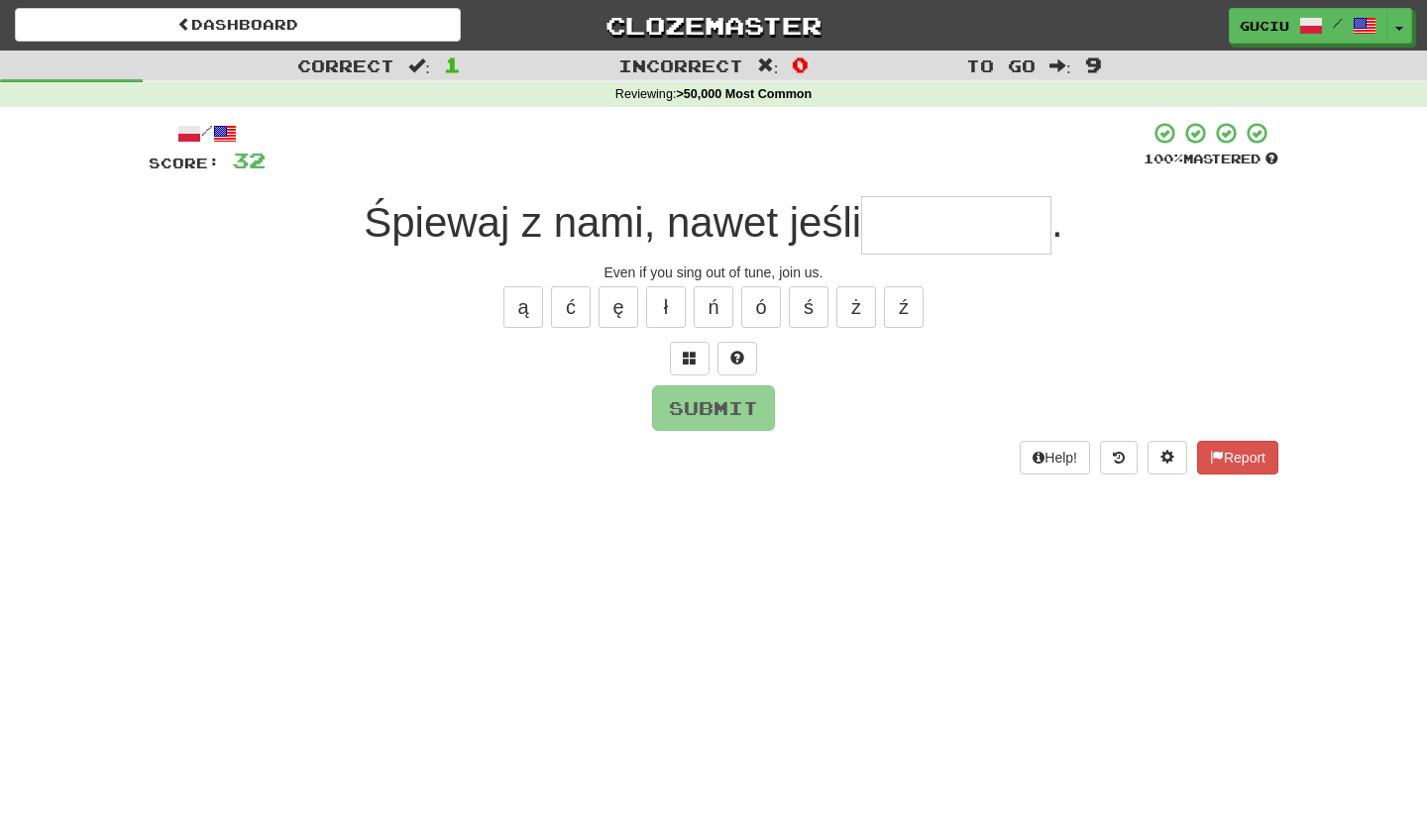type on "*" 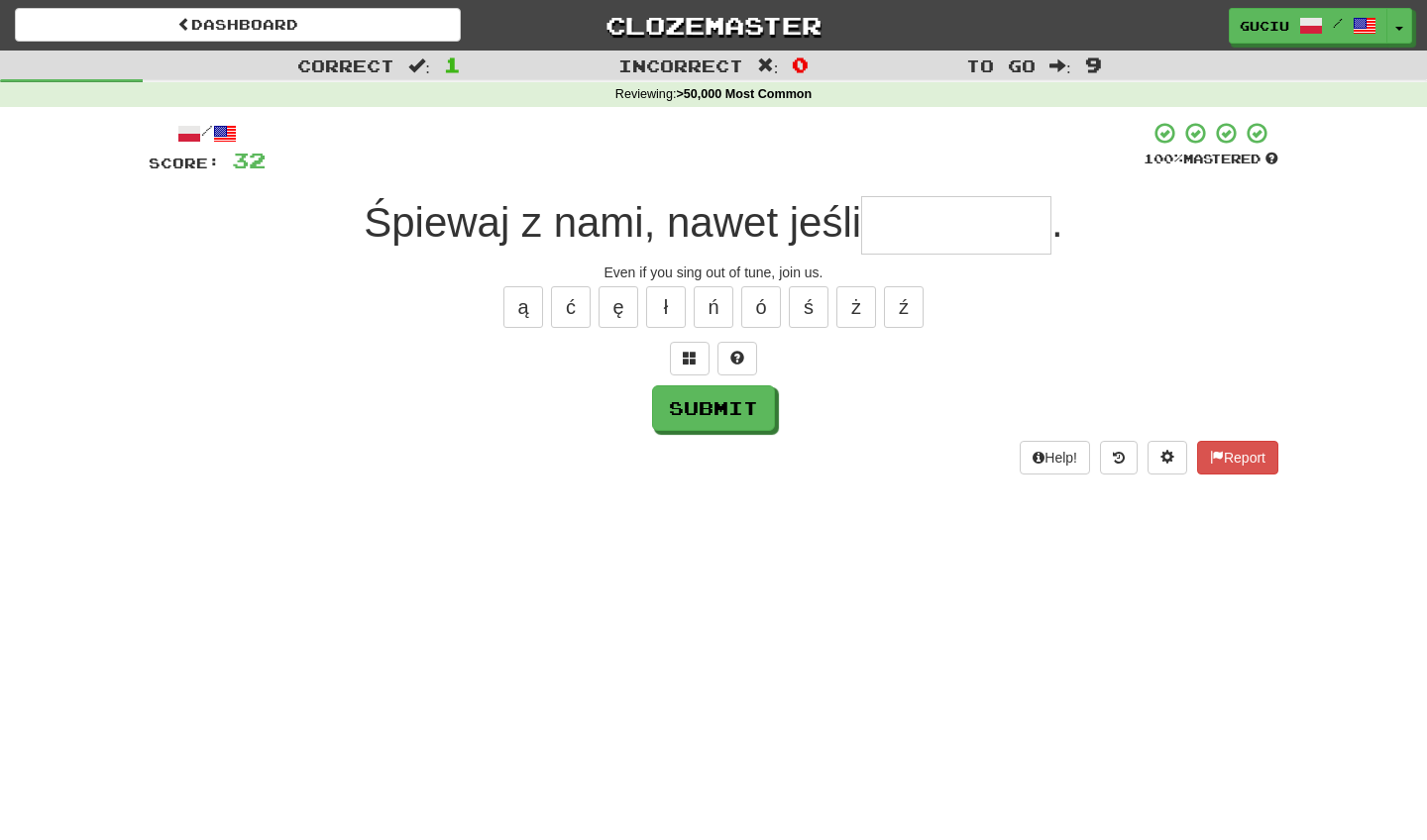 type on "*" 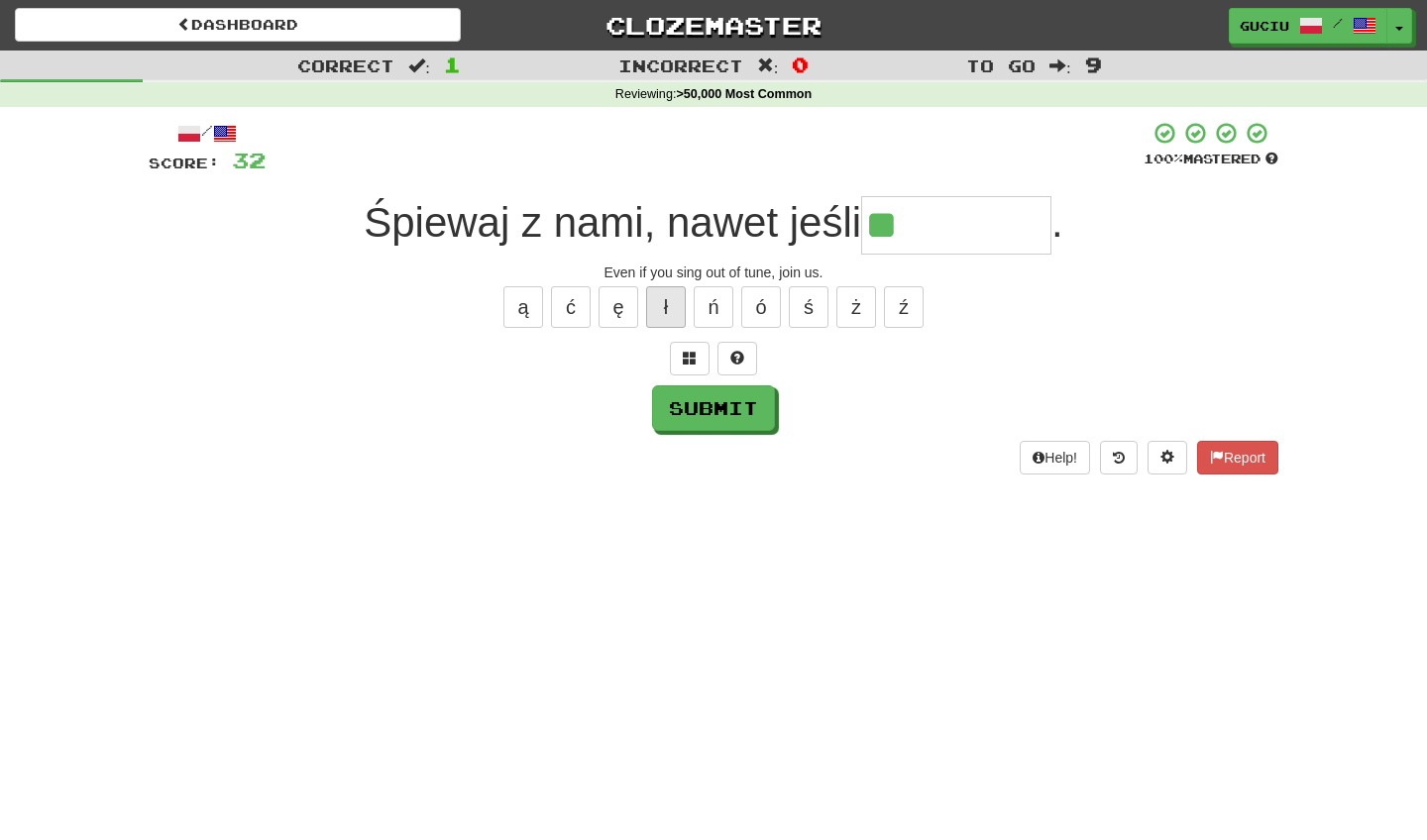 click on "ł" at bounding box center (666, 307) 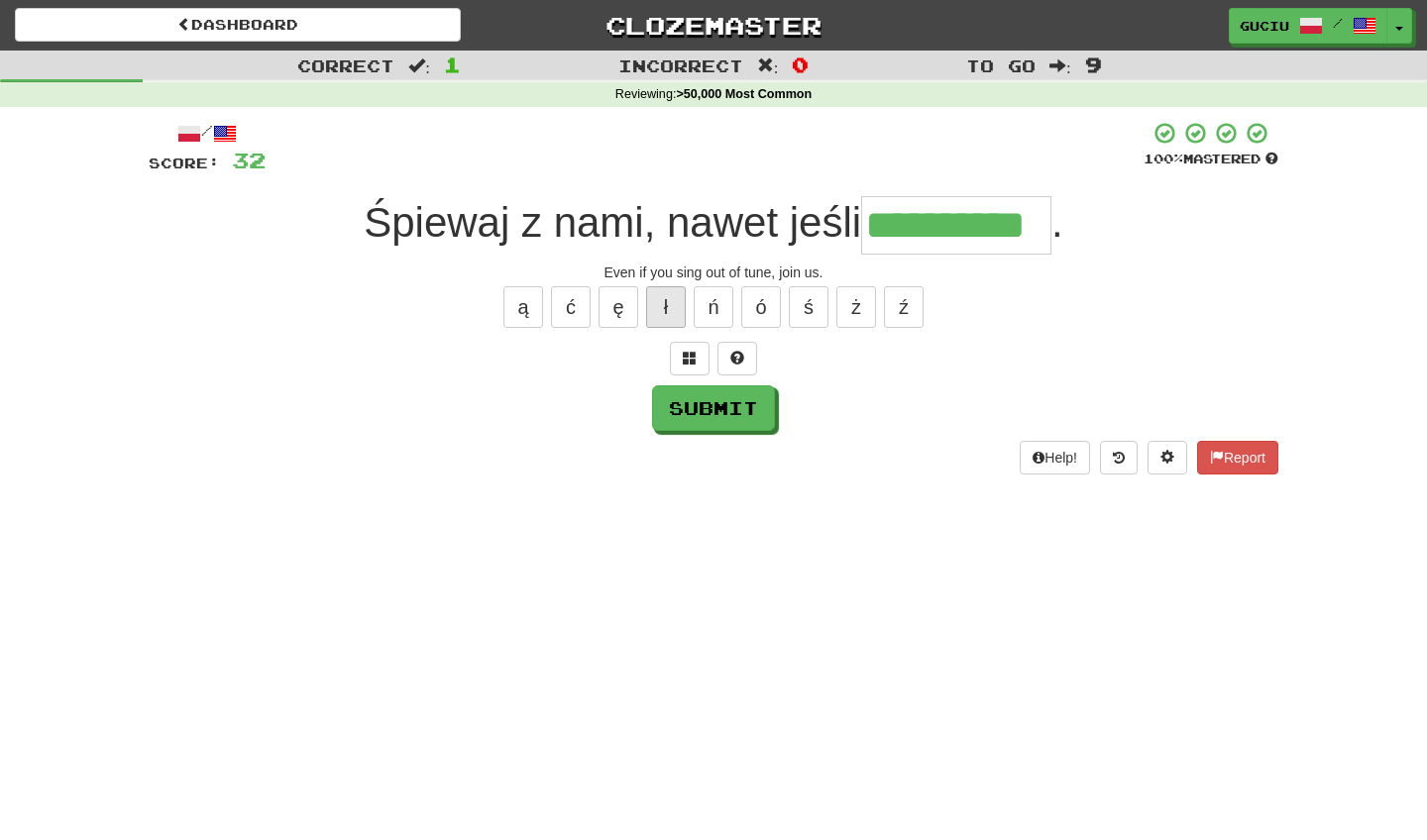 type on "**********" 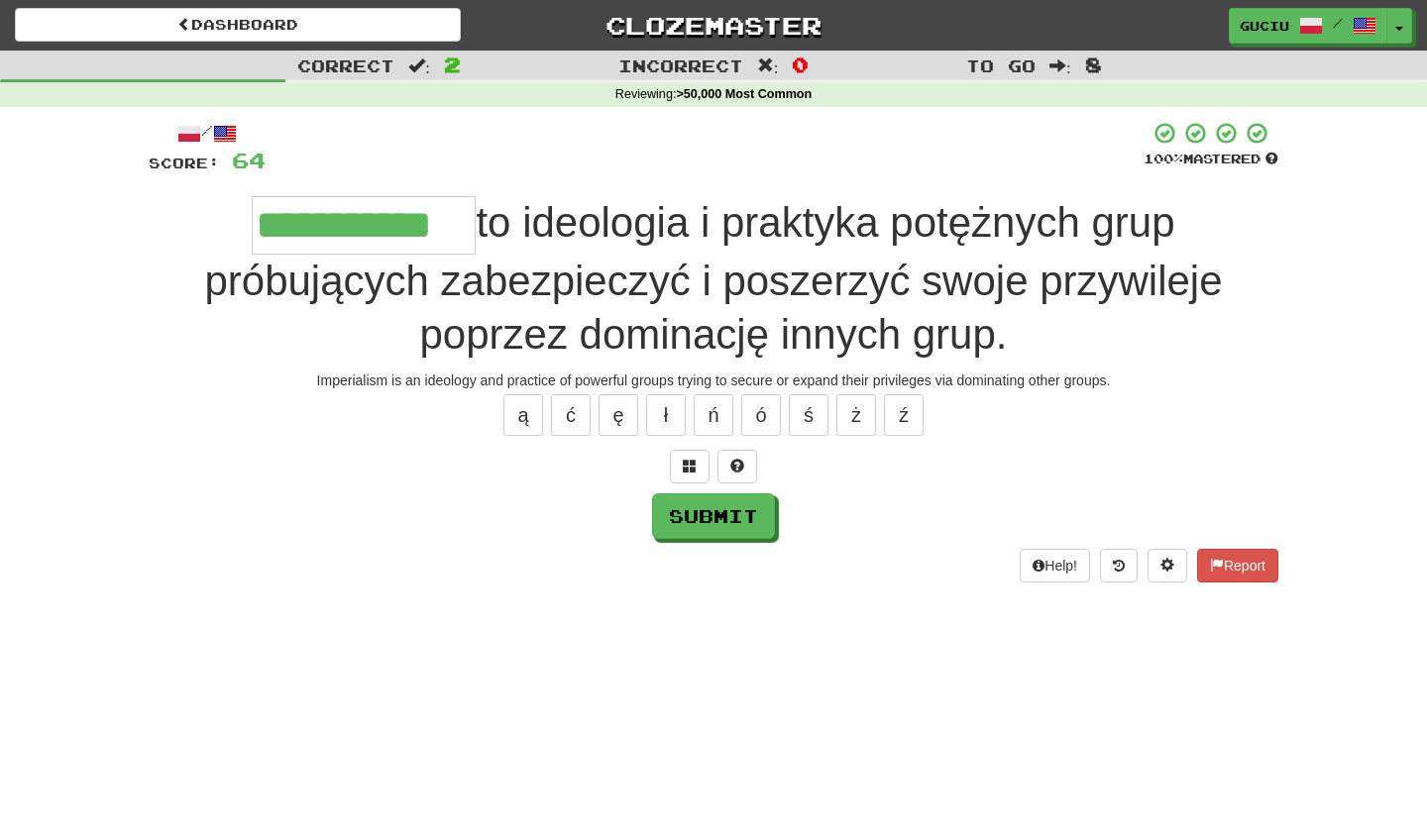 type on "**********" 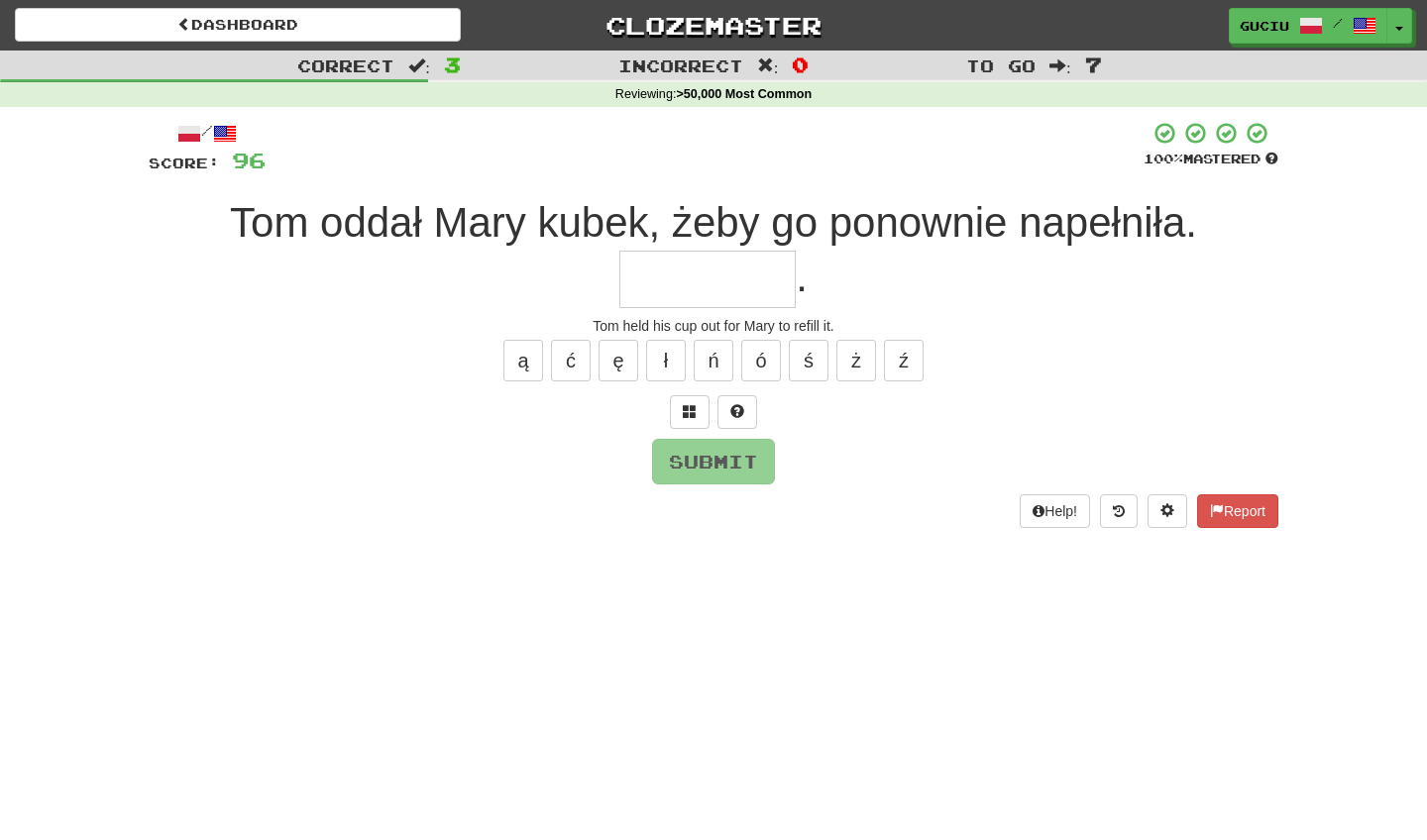 type on "*" 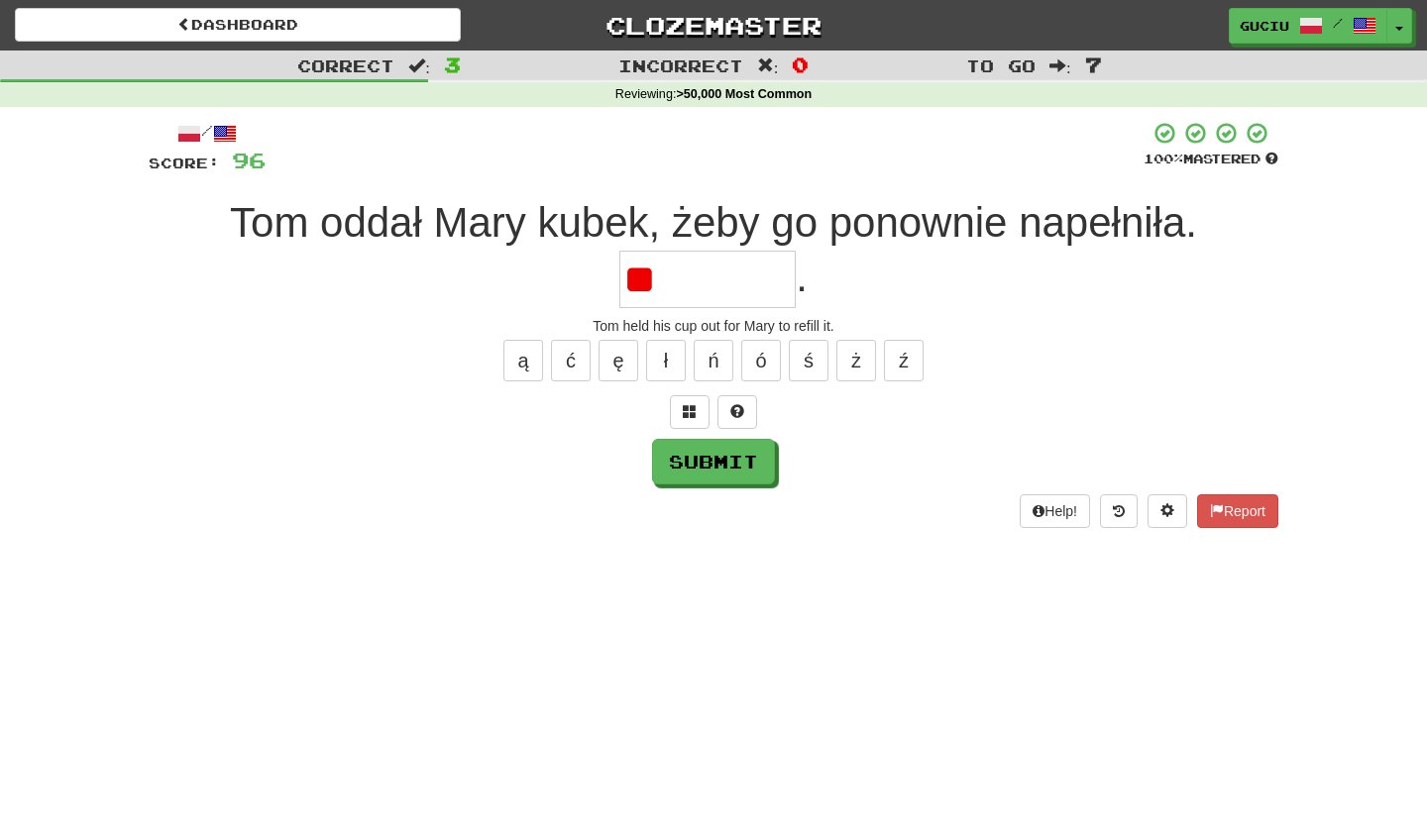 type on "*" 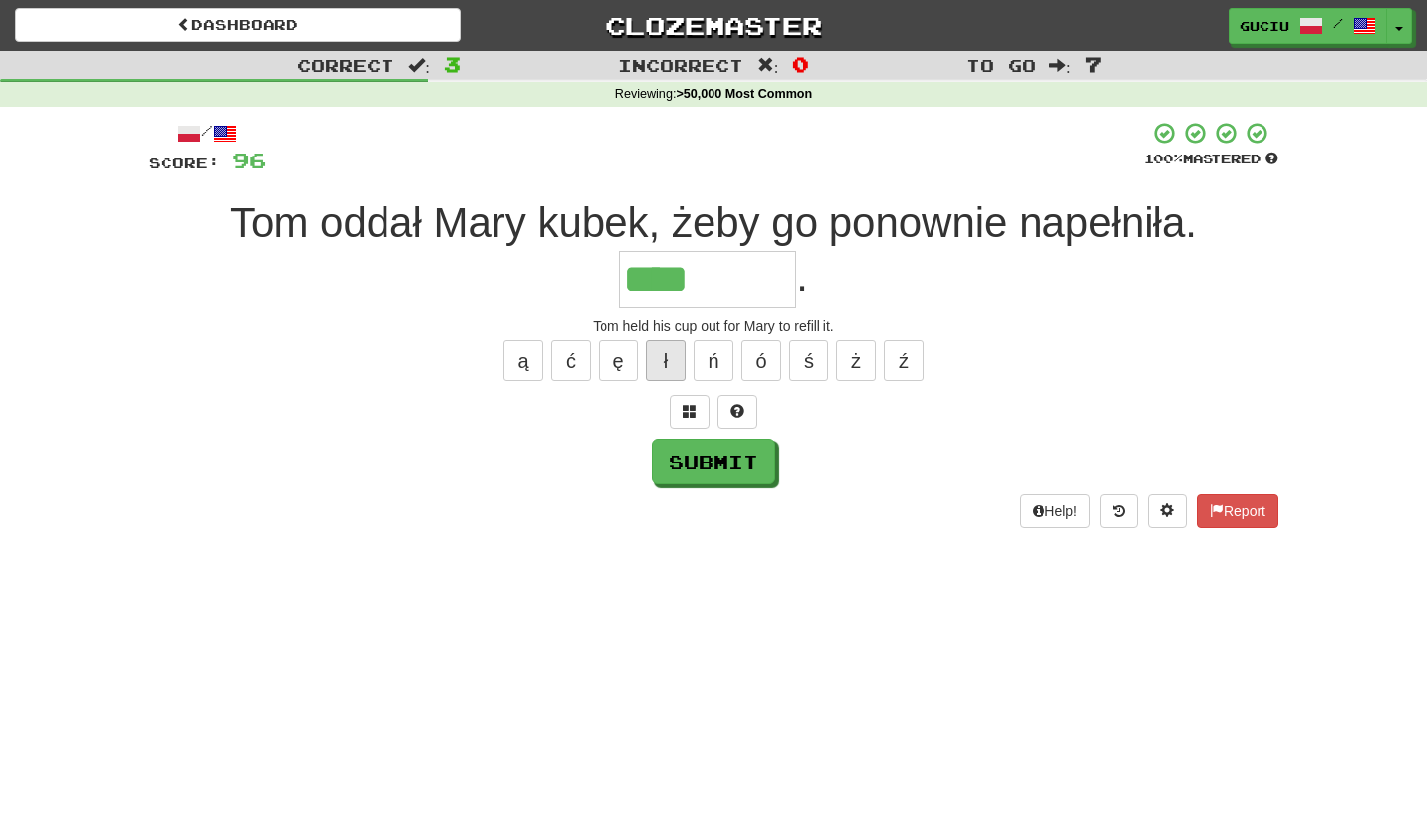 click on "ł" at bounding box center [666, 361] 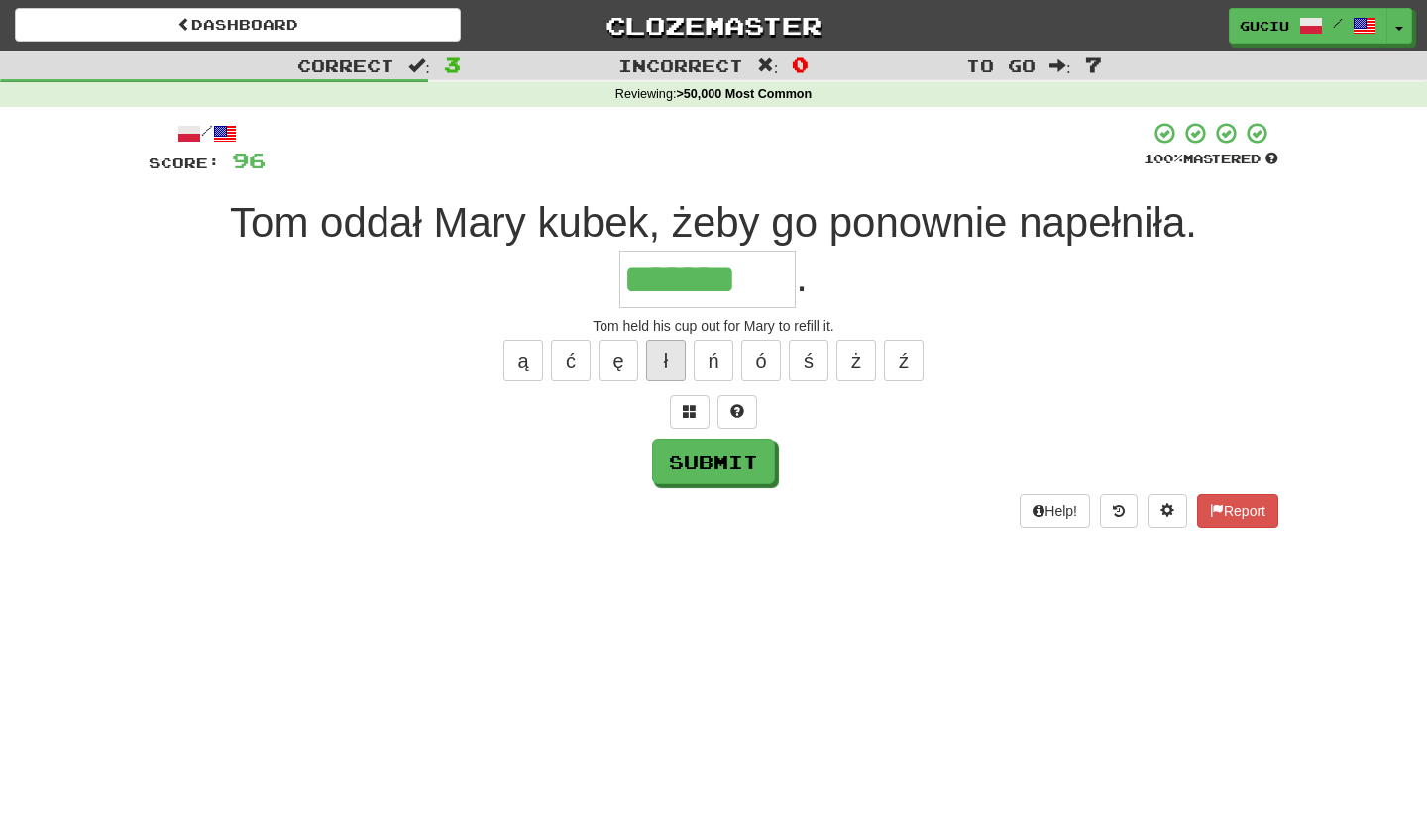 click on "ł" at bounding box center (666, 361) 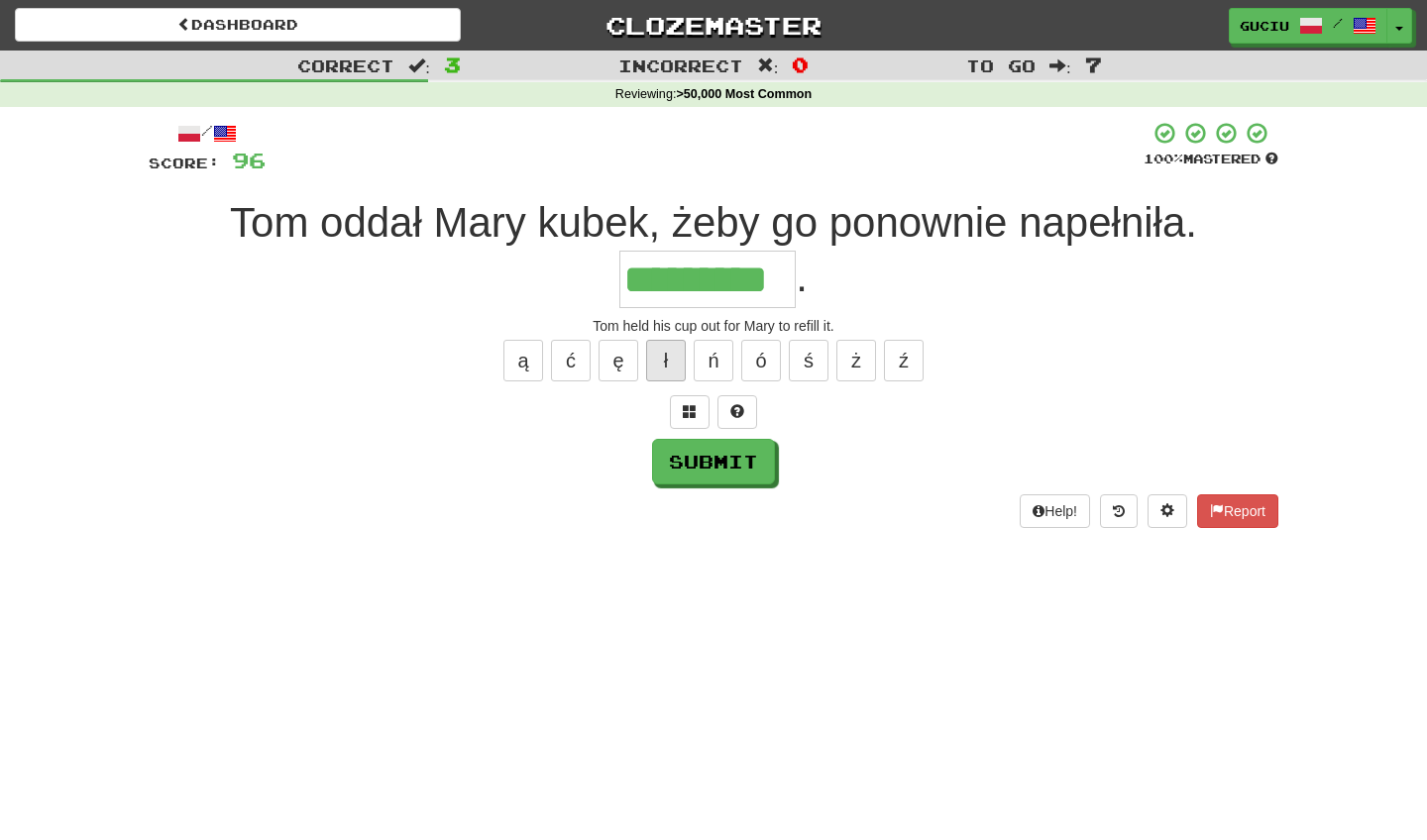 type on "*********" 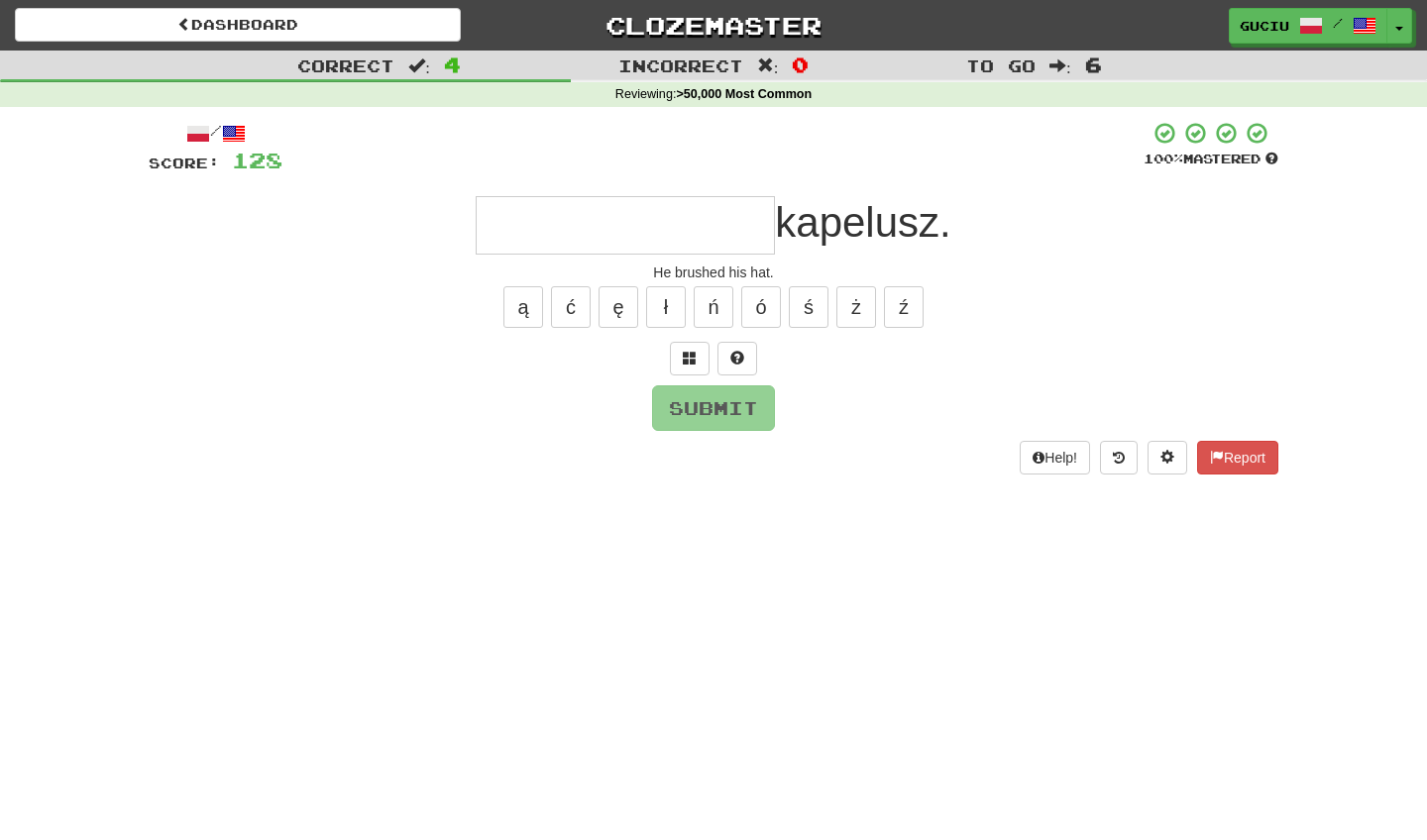 type on "*" 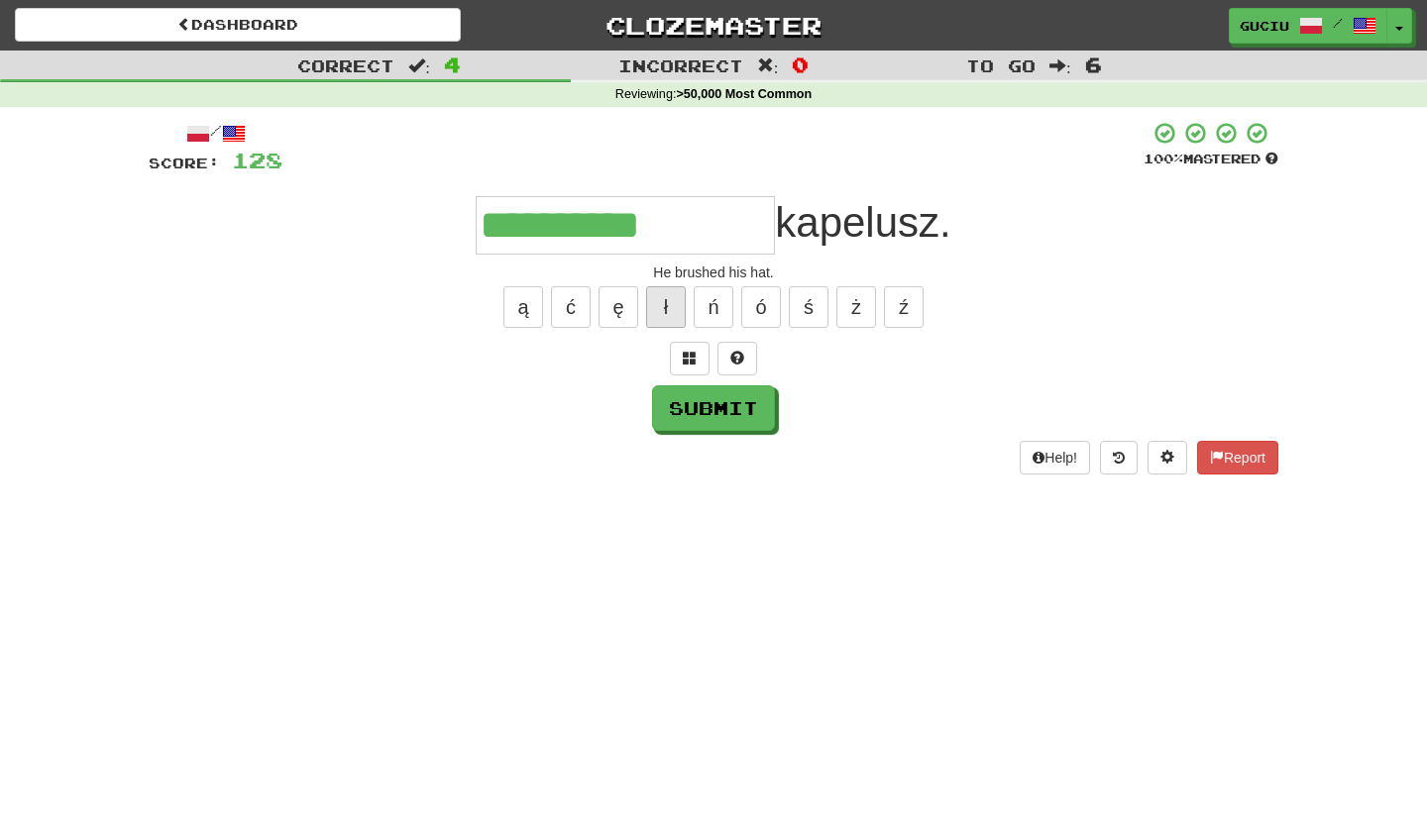 click on "ł" at bounding box center [666, 307] 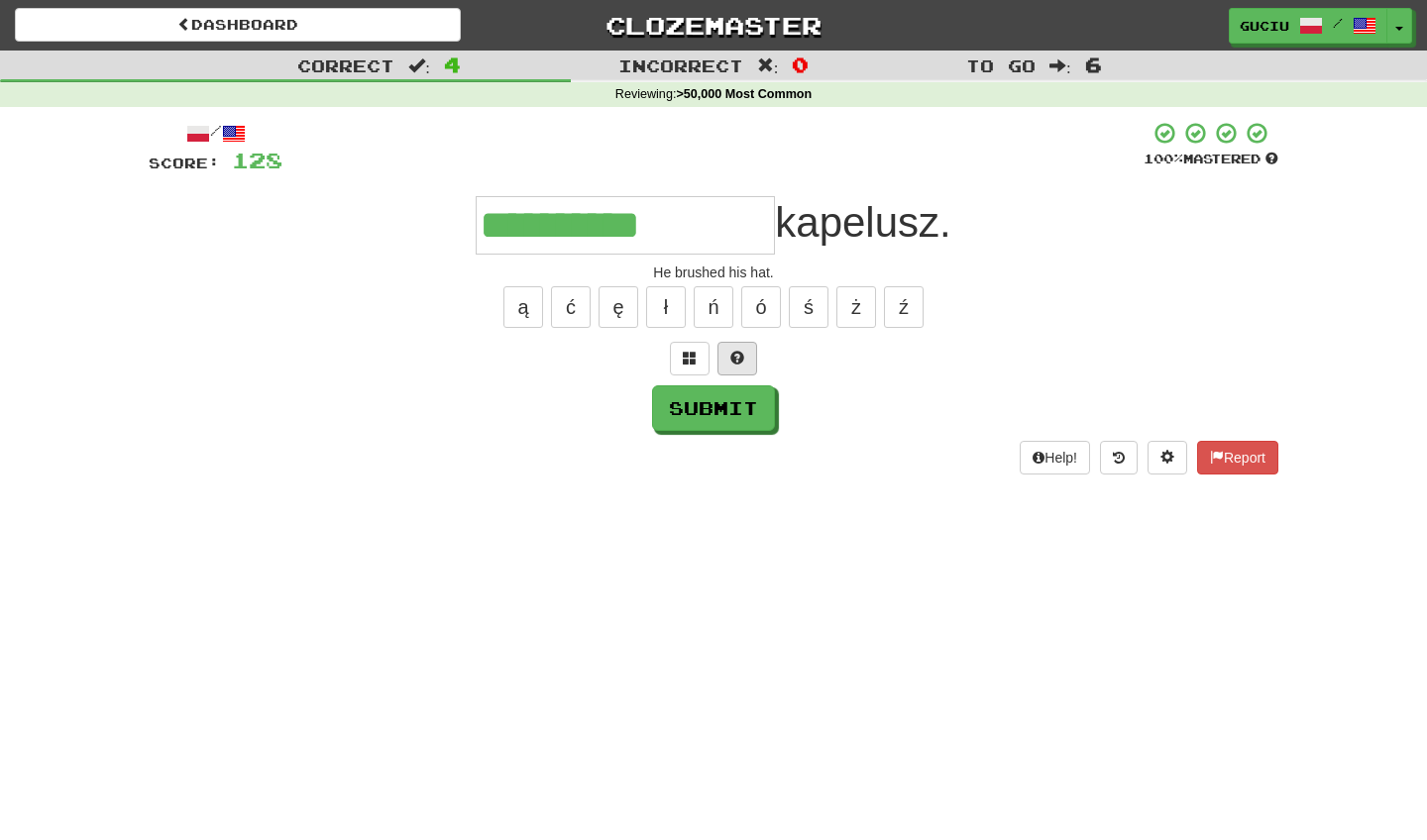 click at bounding box center [737, 358] 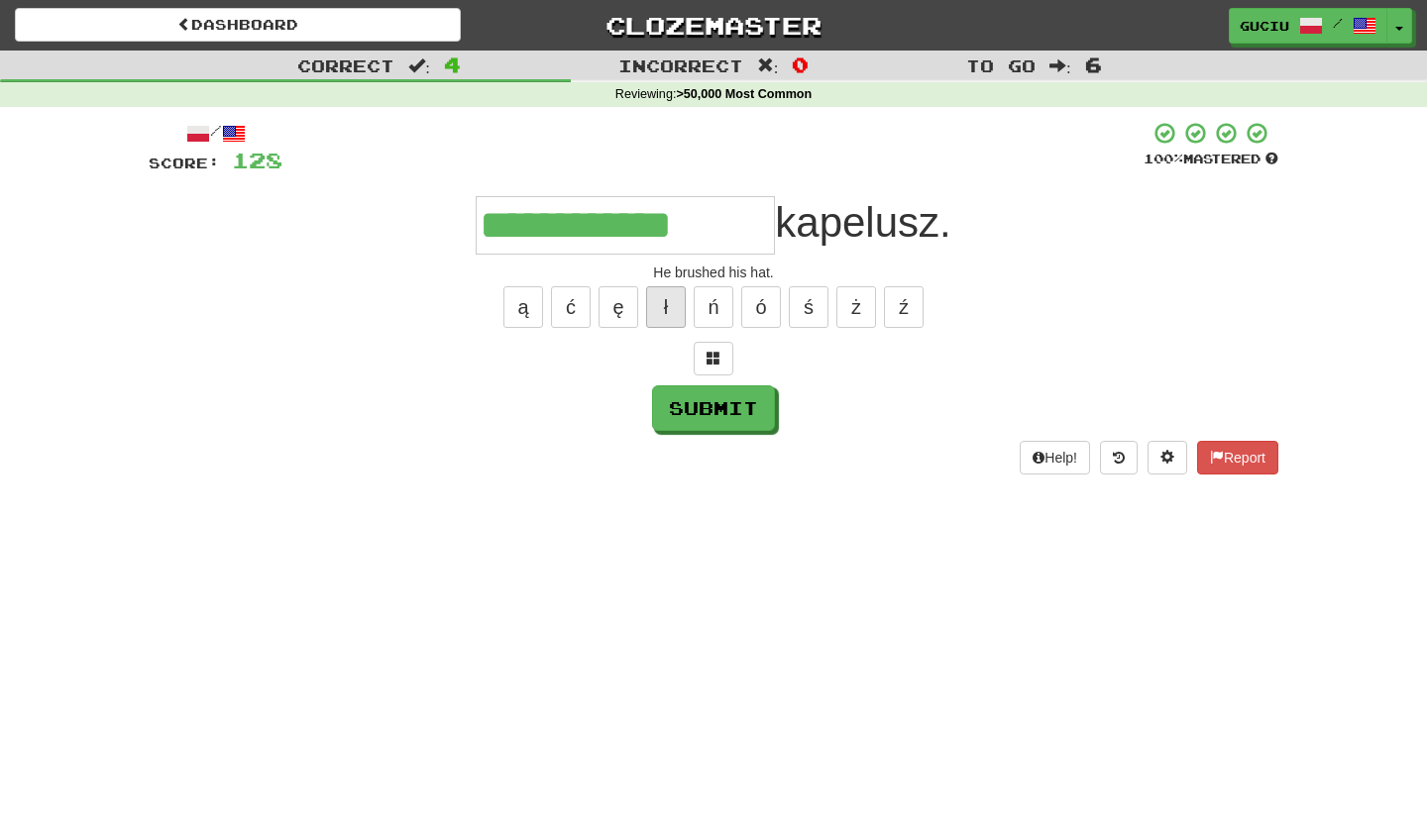 click on "ł" at bounding box center [666, 307] 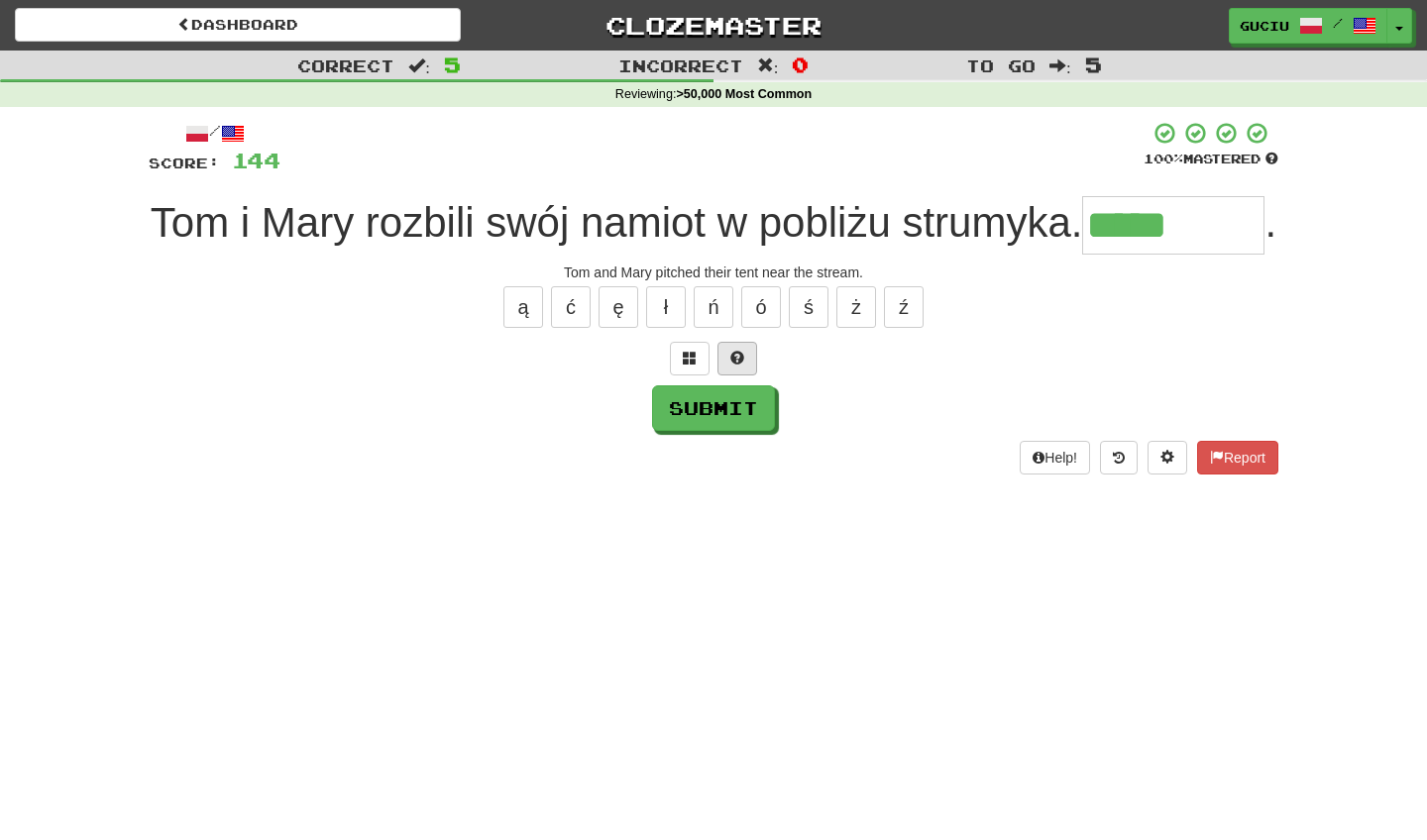 click at bounding box center (737, 359) 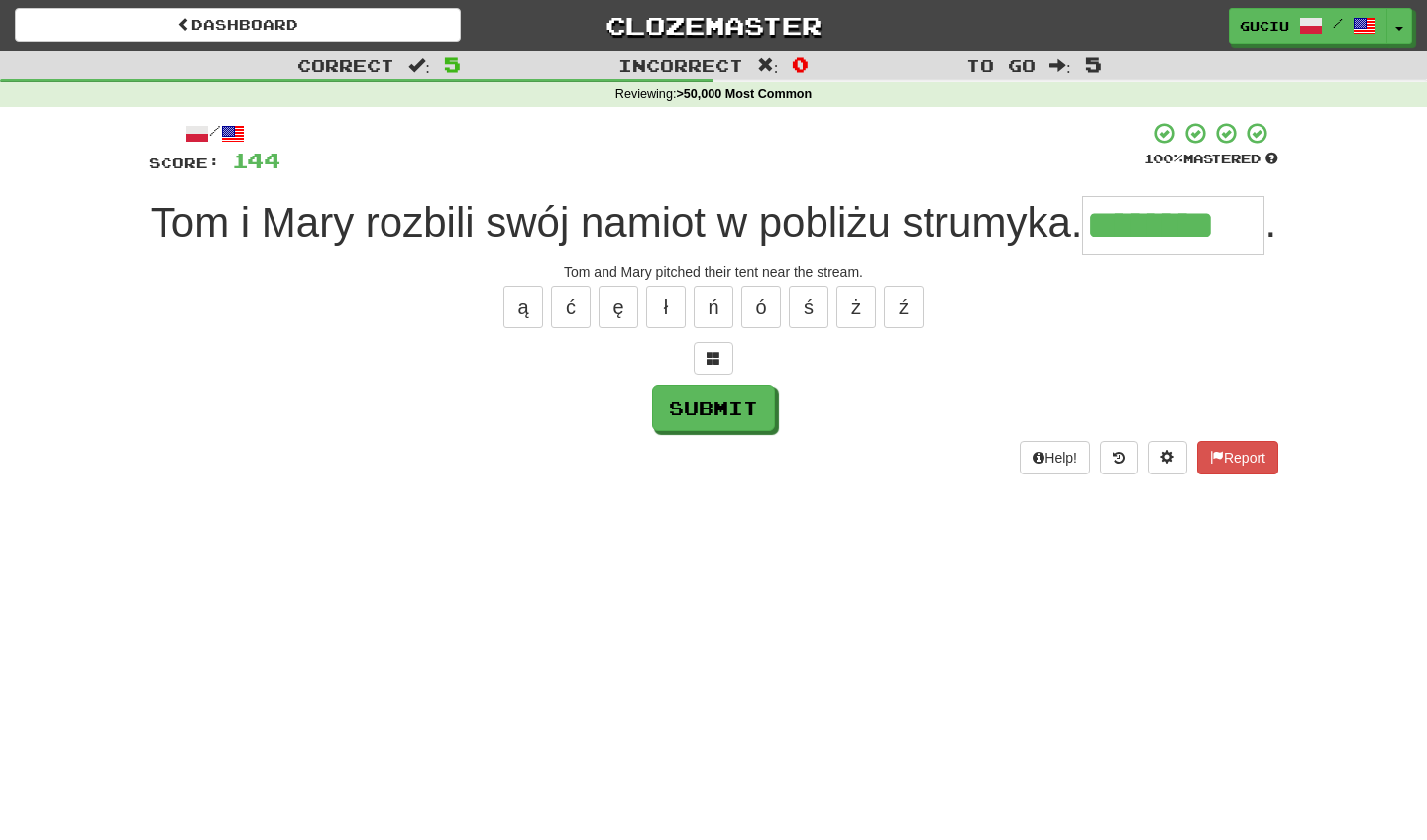 type on "********" 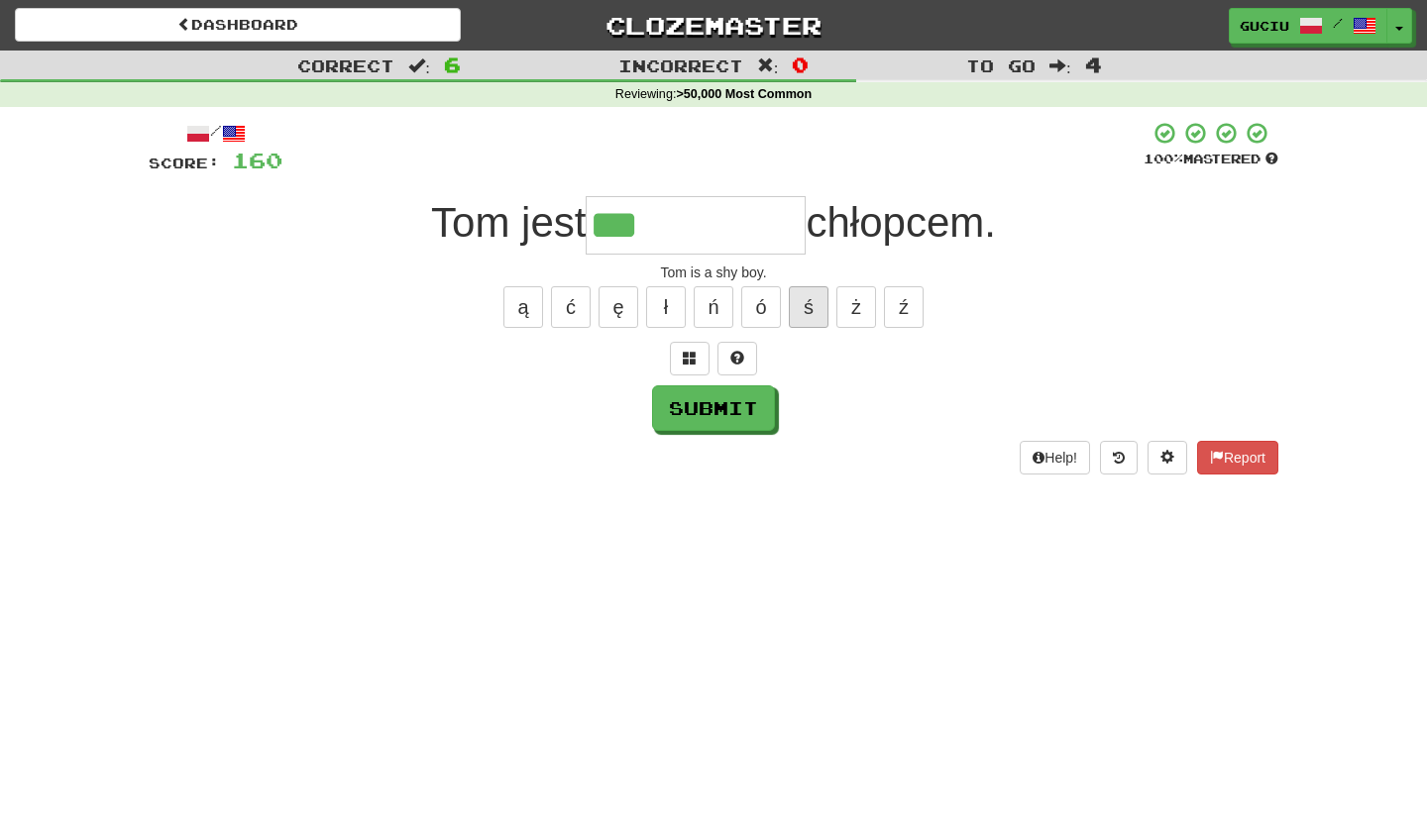 click on "ś" at bounding box center (809, 307) 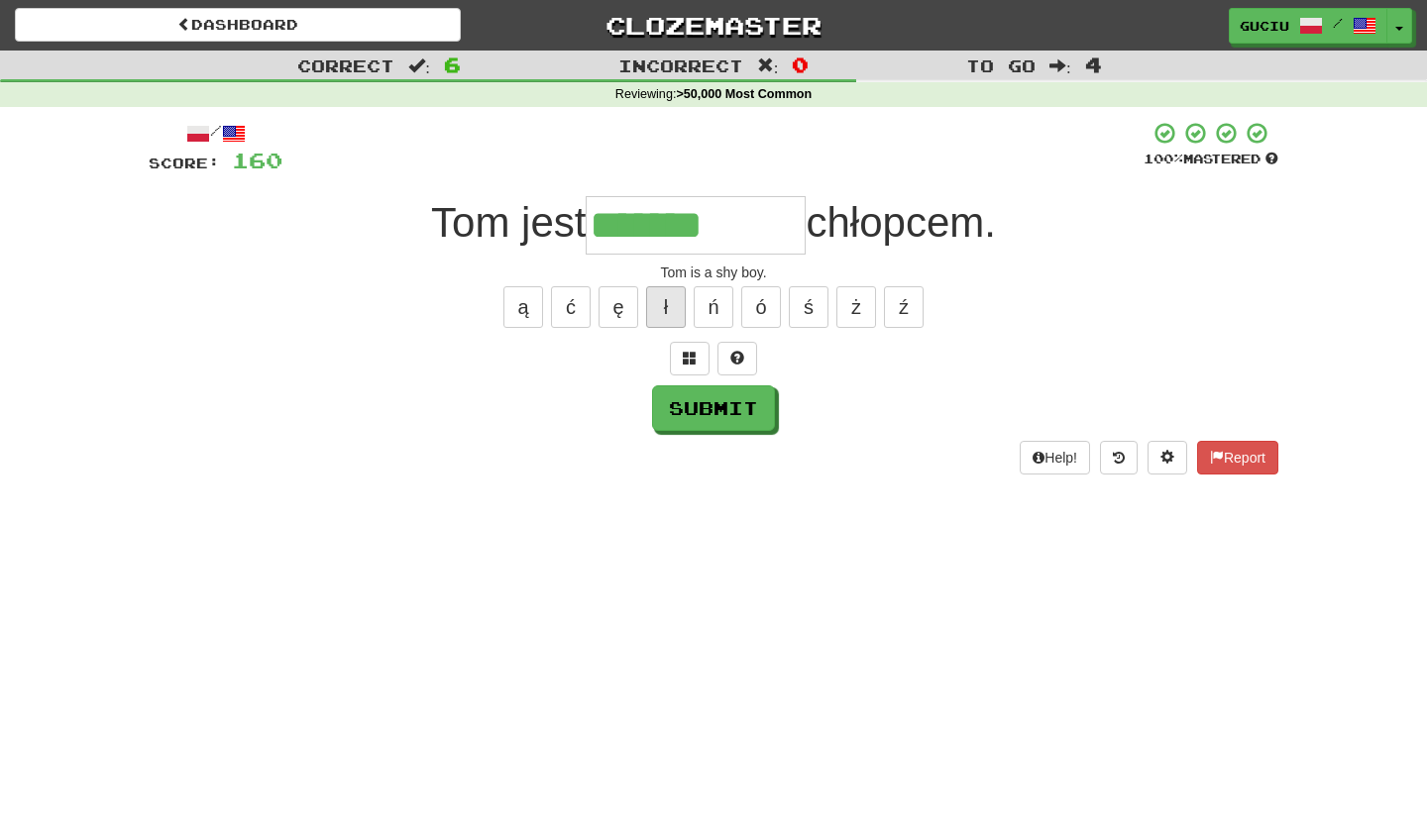 click on "ł" at bounding box center [666, 307] 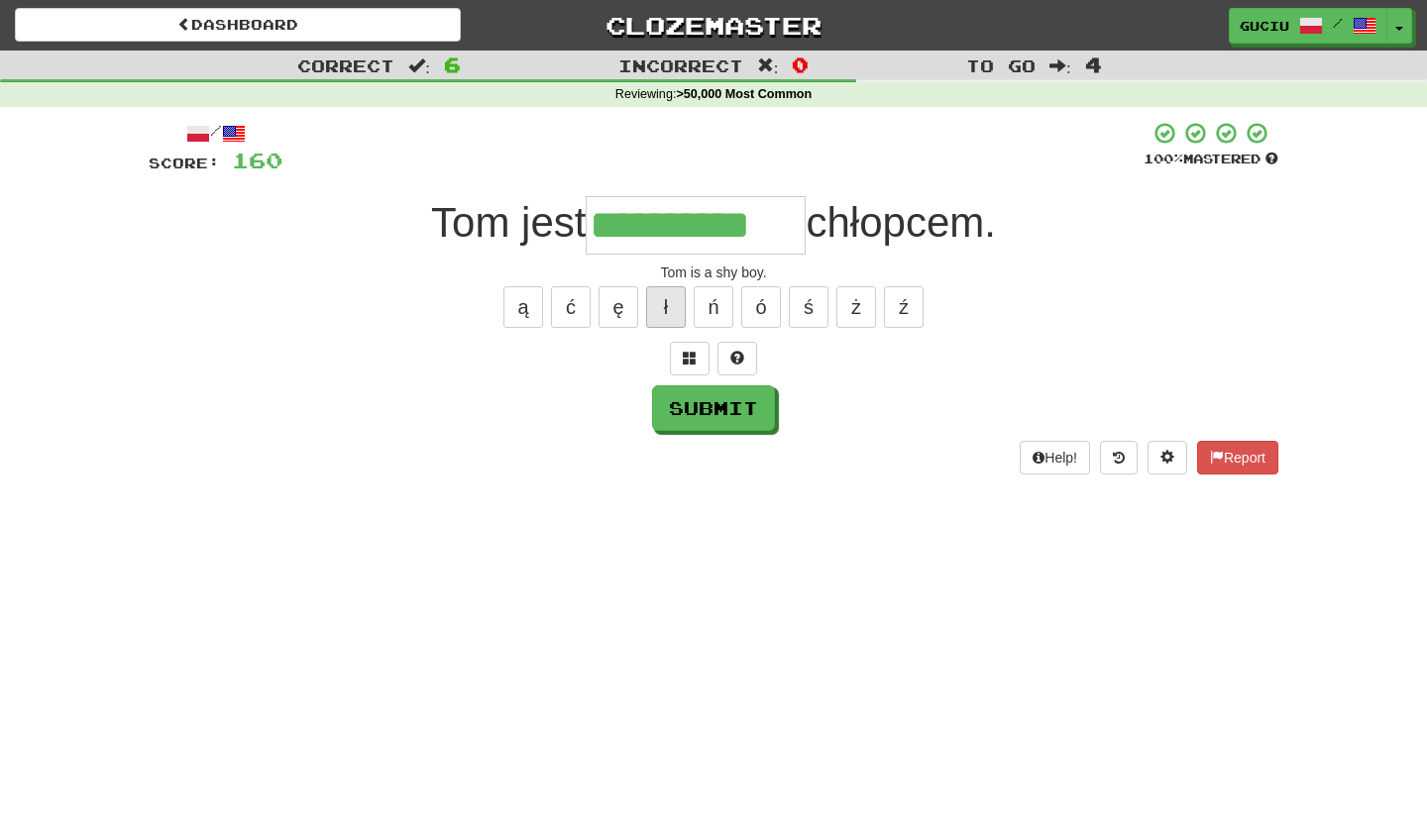 type on "**********" 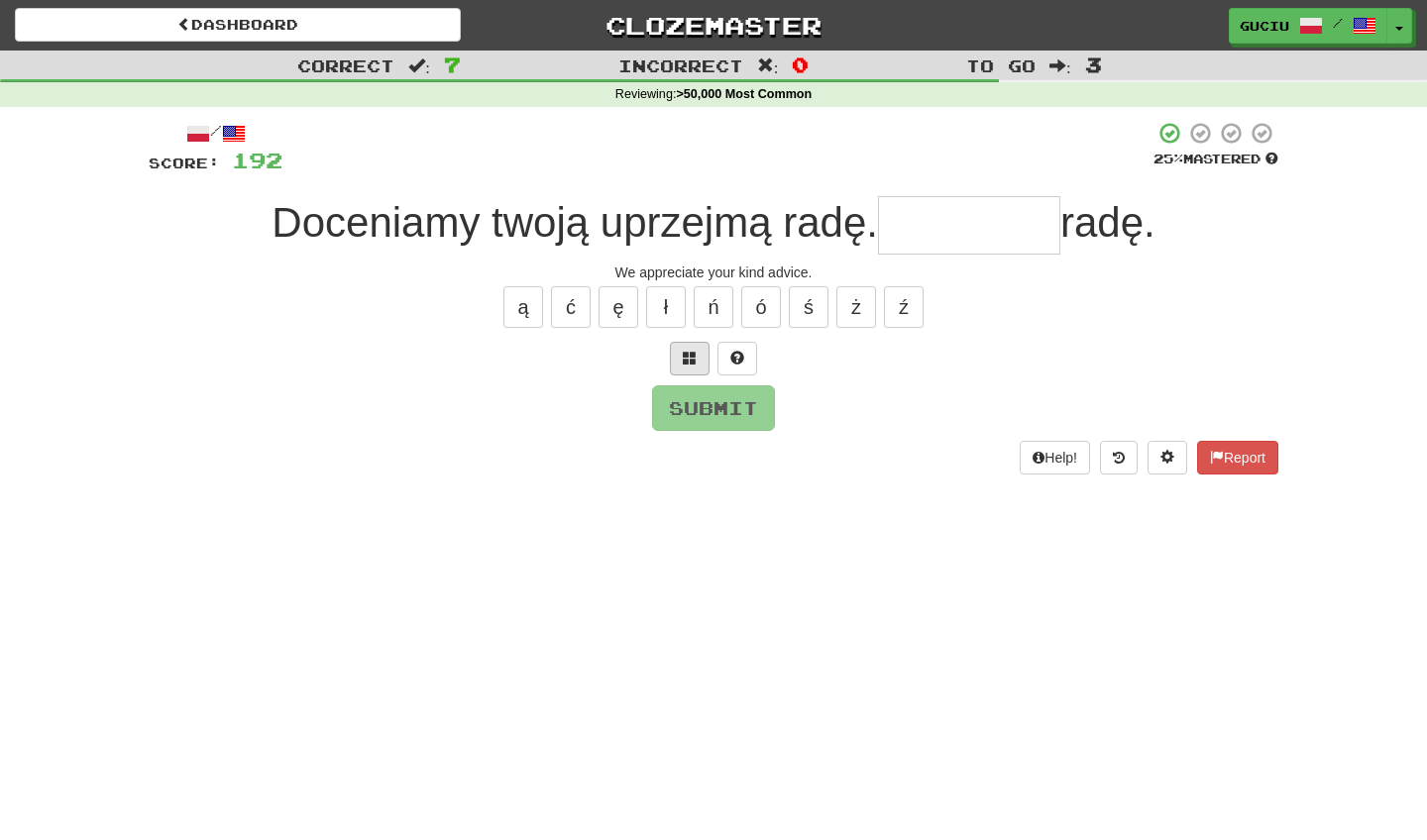 click at bounding box center (690, 358) 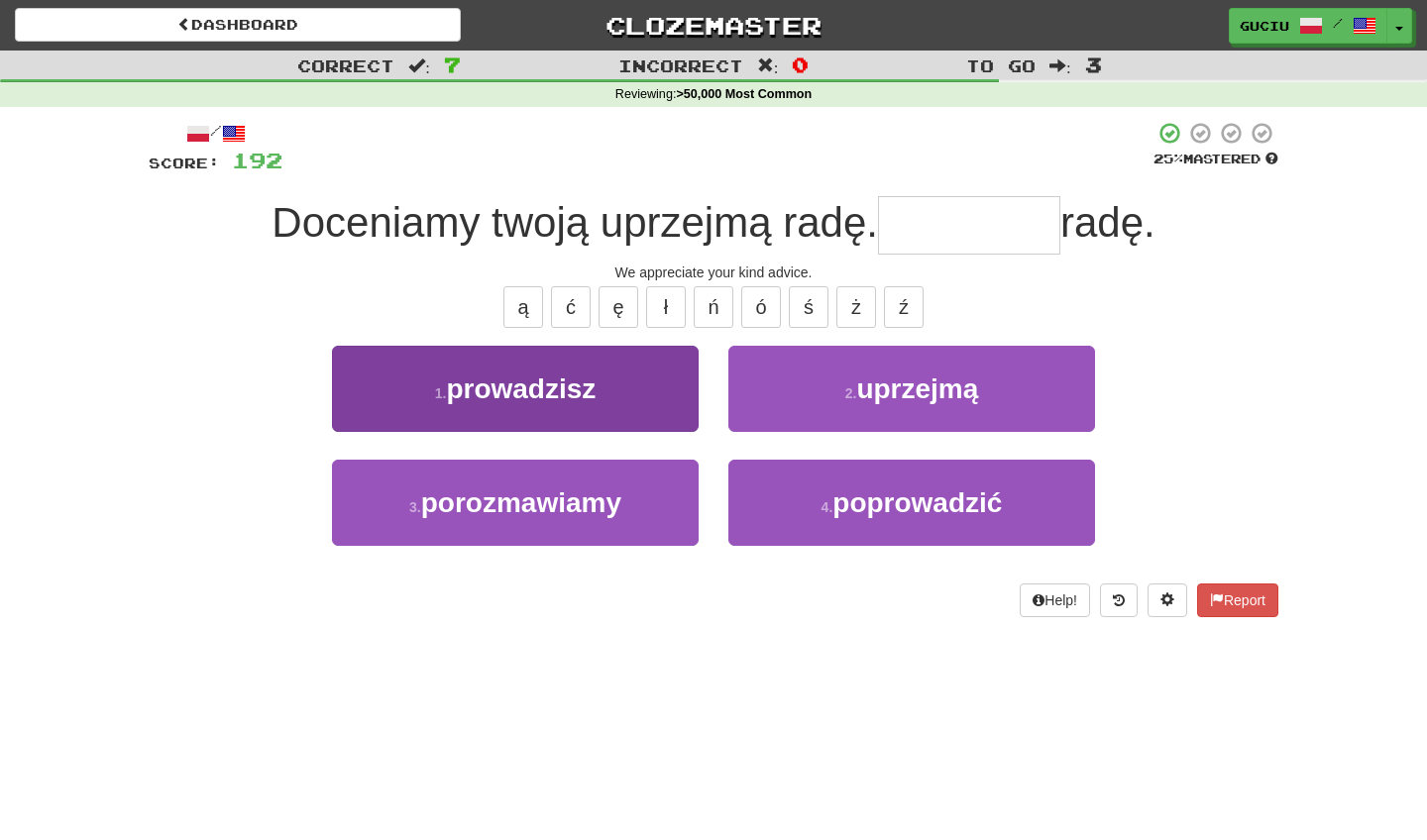 click on "1 .  prowadzisz" at bounding box center (515, 388) 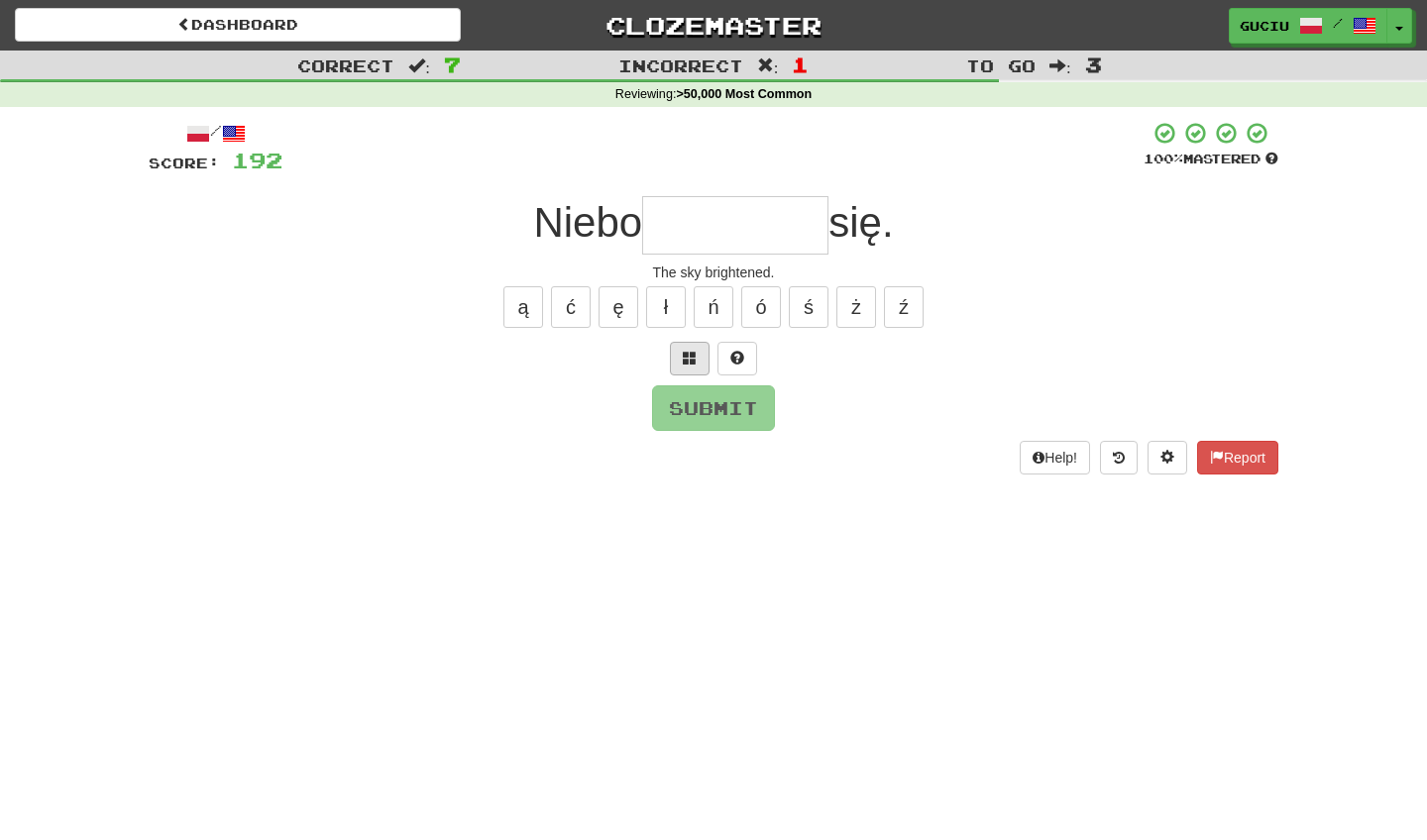 click at bounding box center (690, 359) 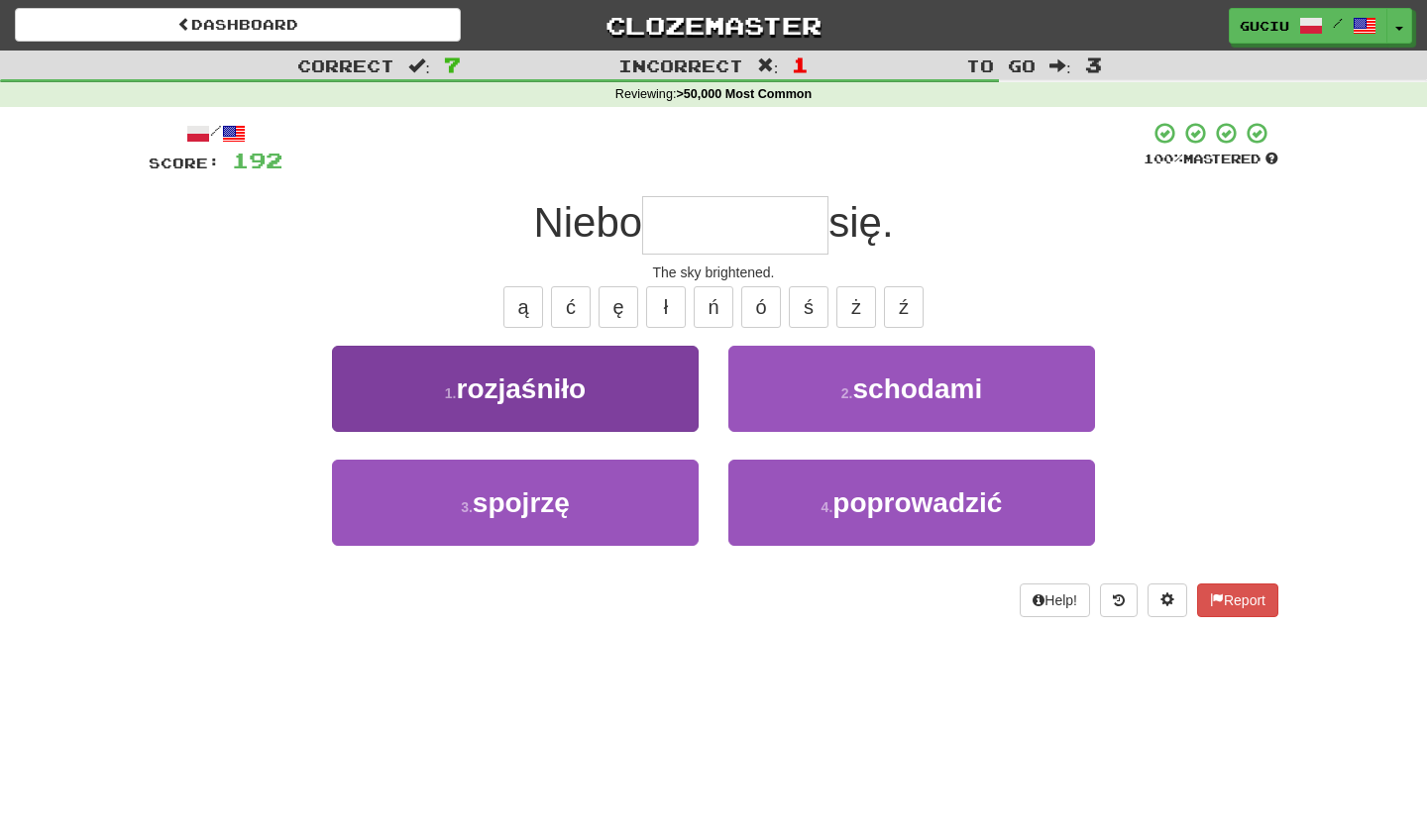 click on "1 .  rozjaśniło" at bounding box center (515, 388) 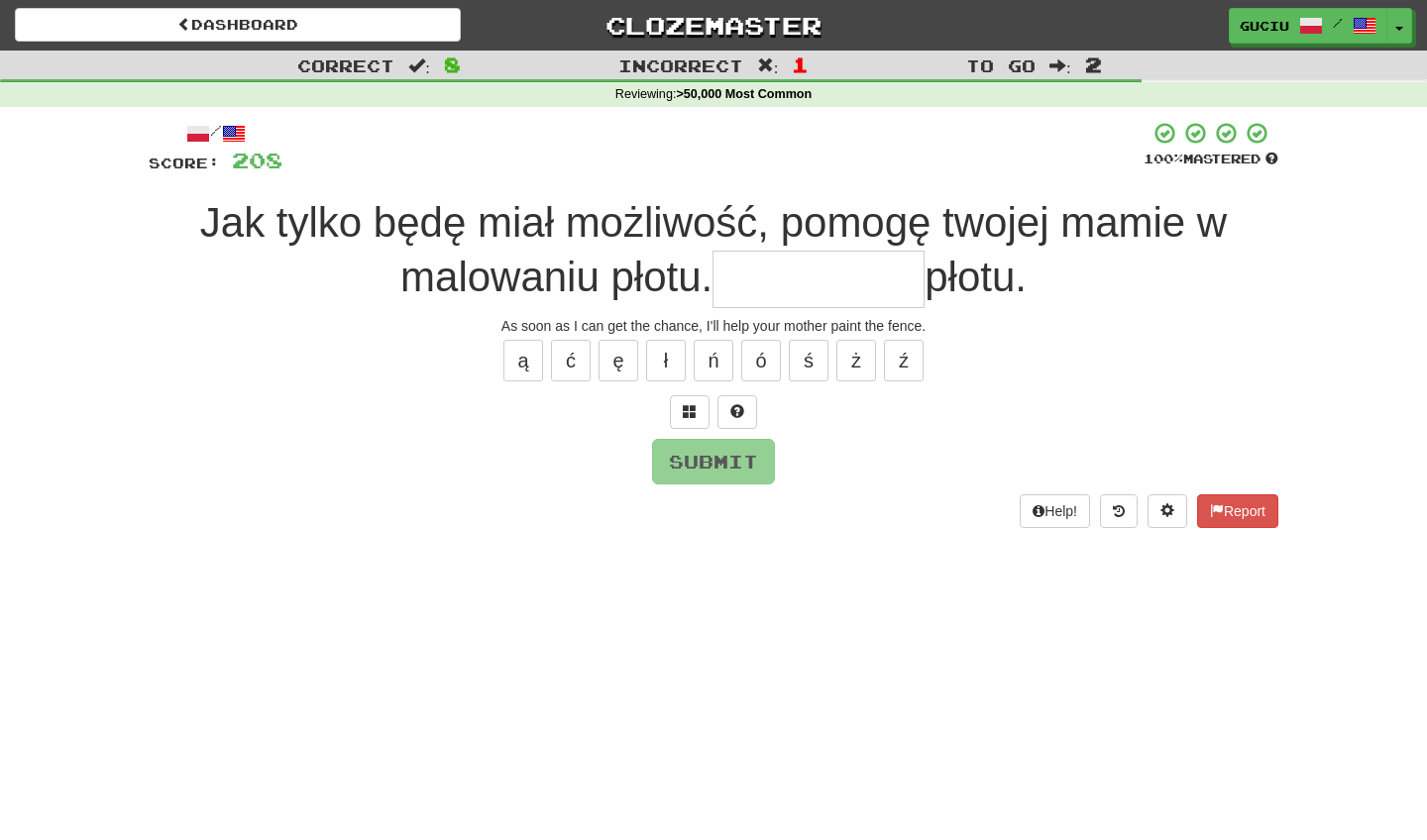 type on "*" 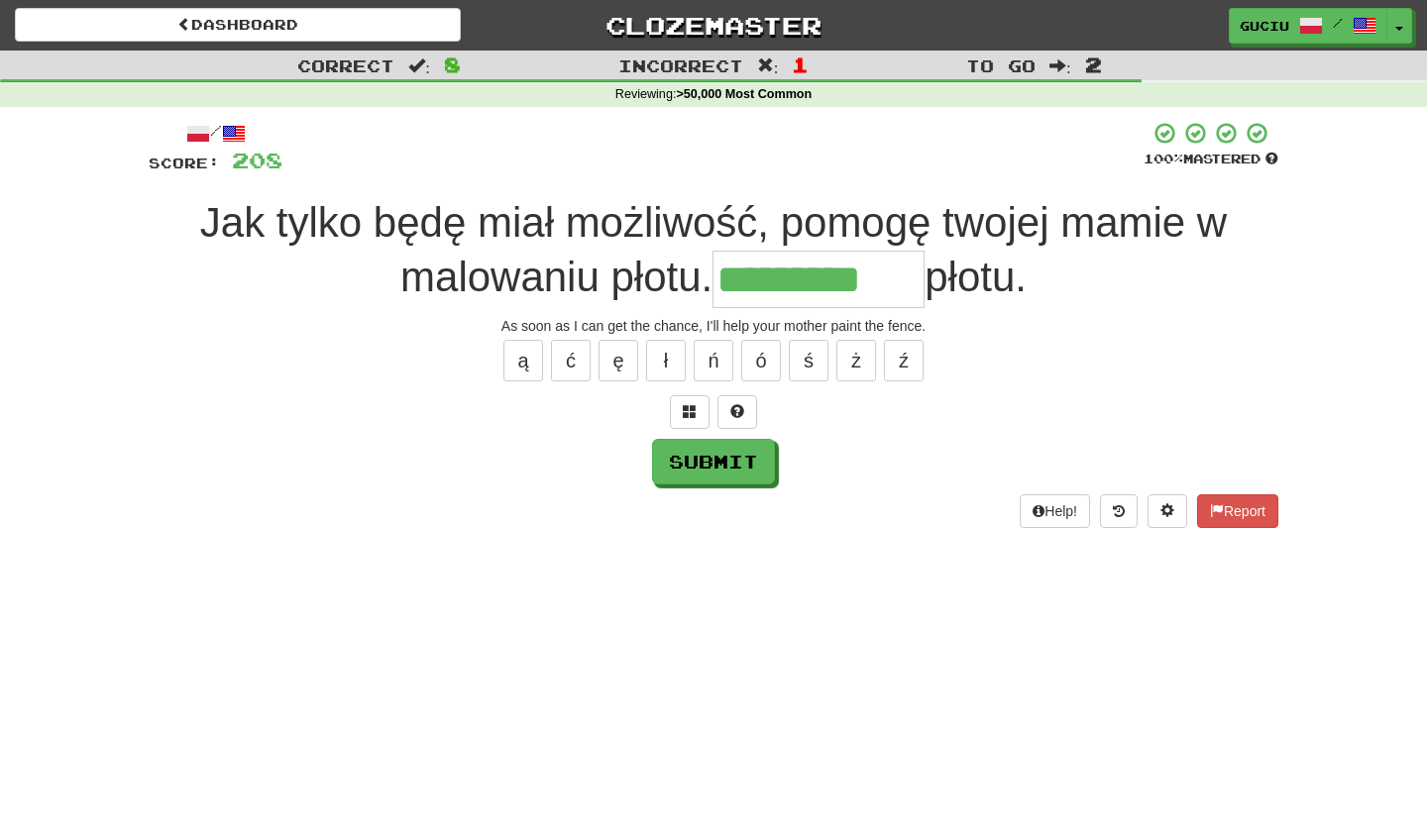 type on "*********" 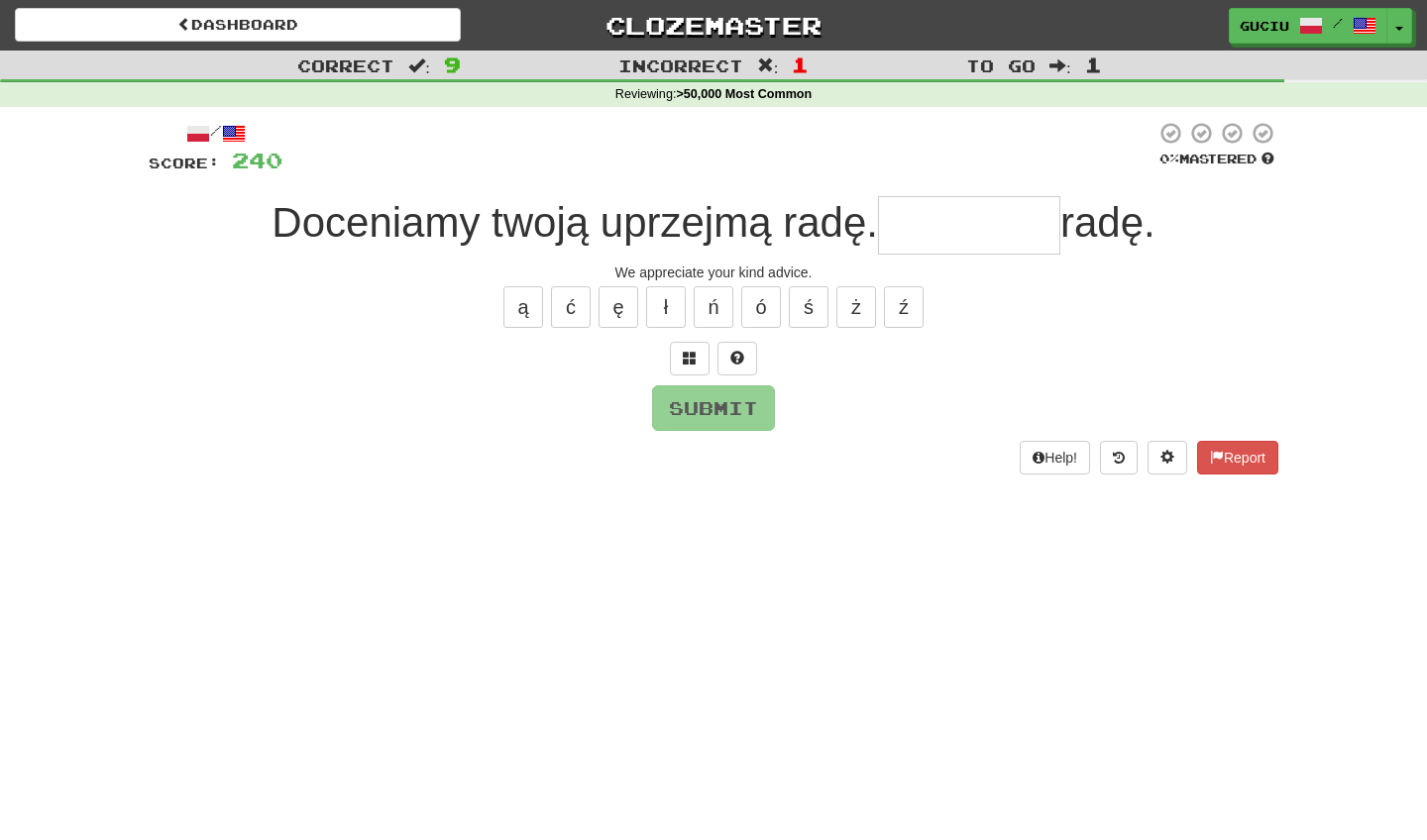 type on "*" 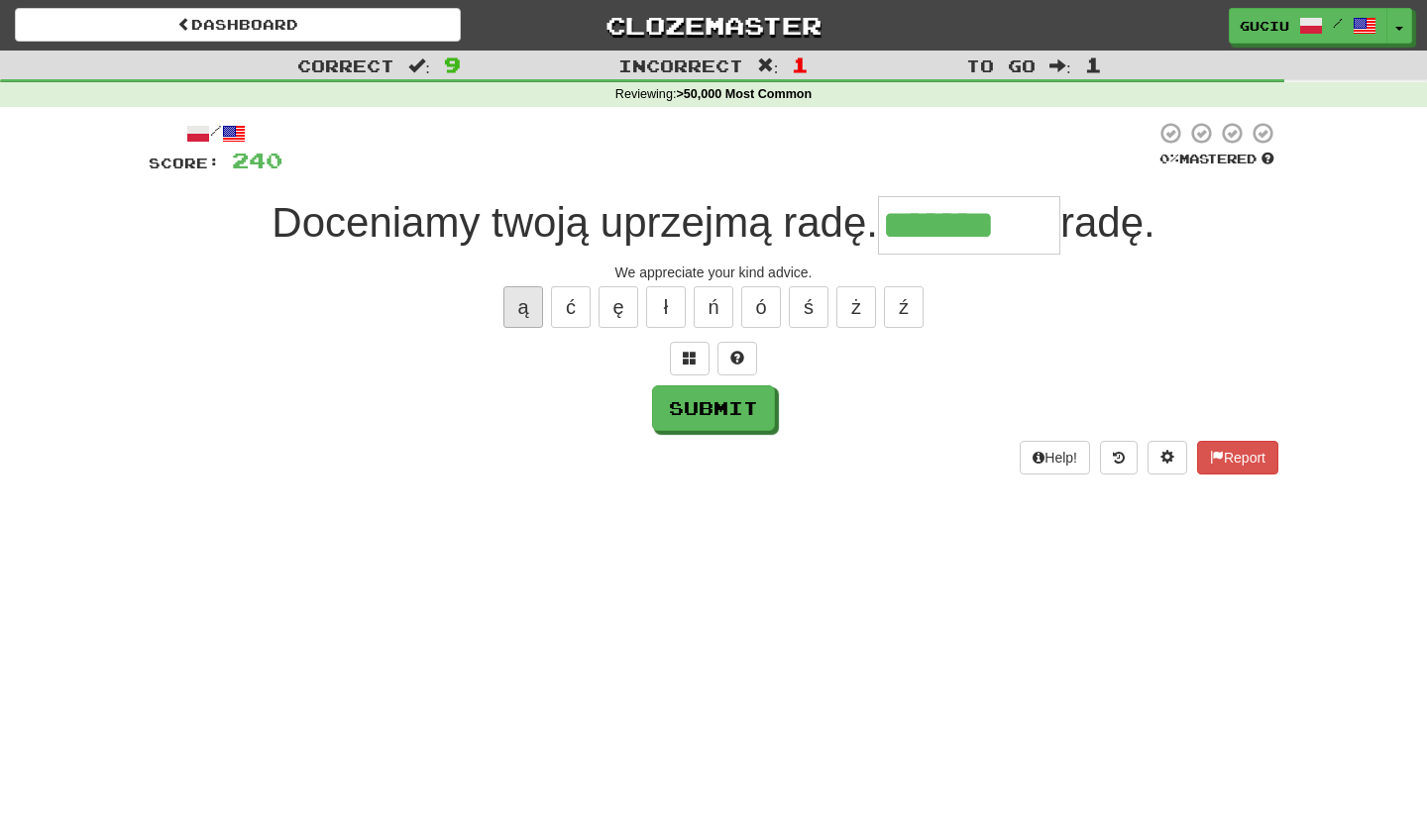 click on "ą" at bounding box center (523, 307) 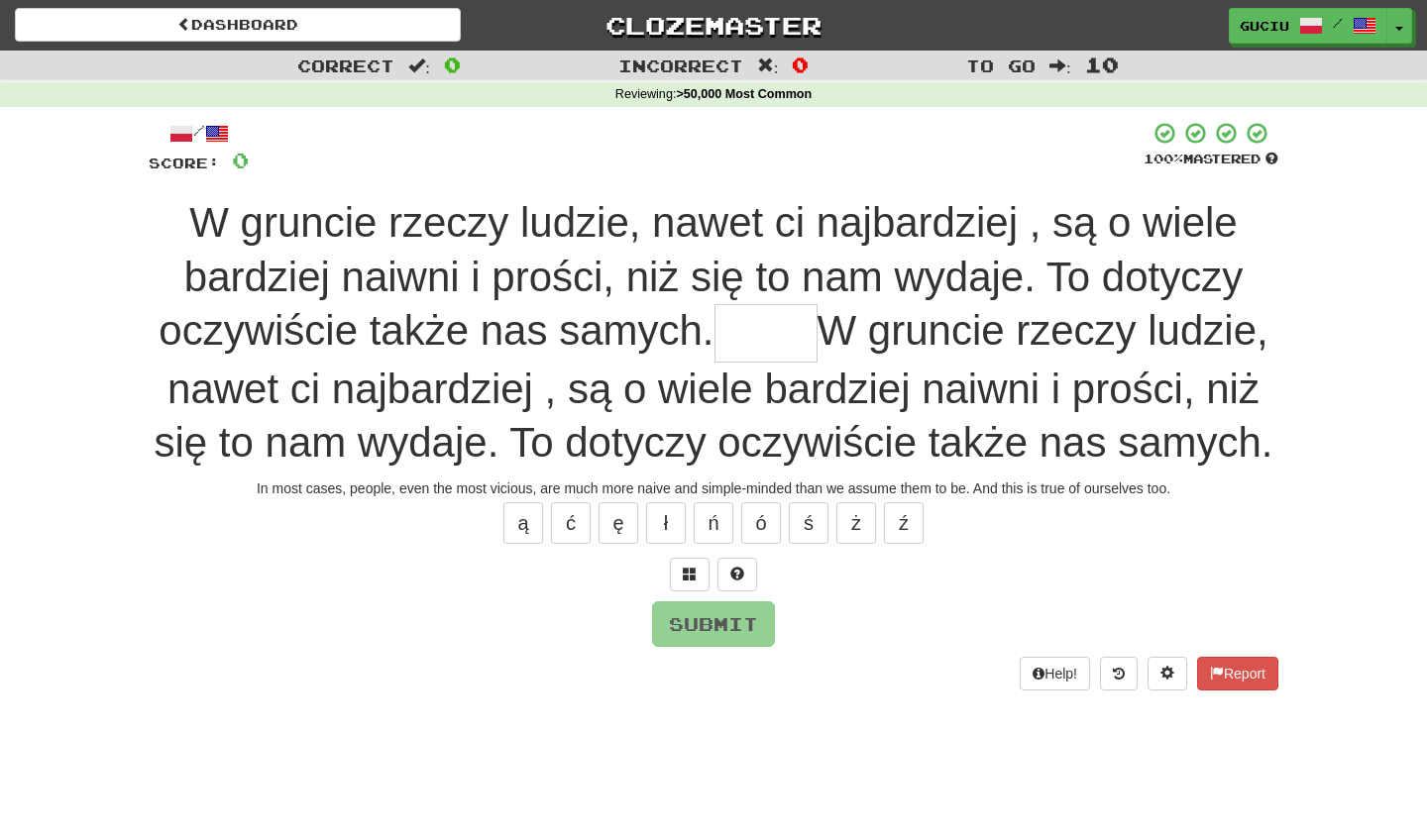 type on "*" 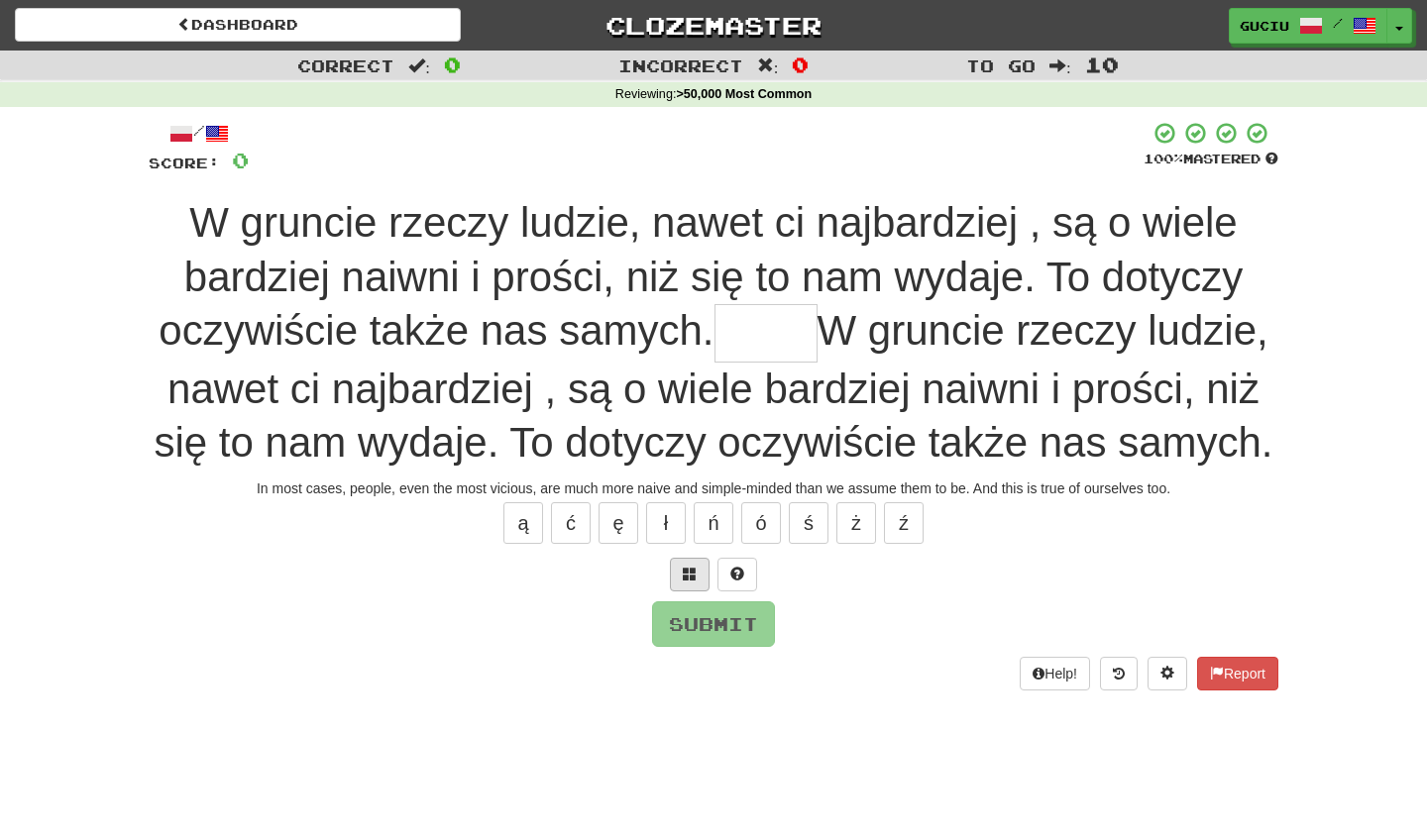 click at bounding box center [690, 574] 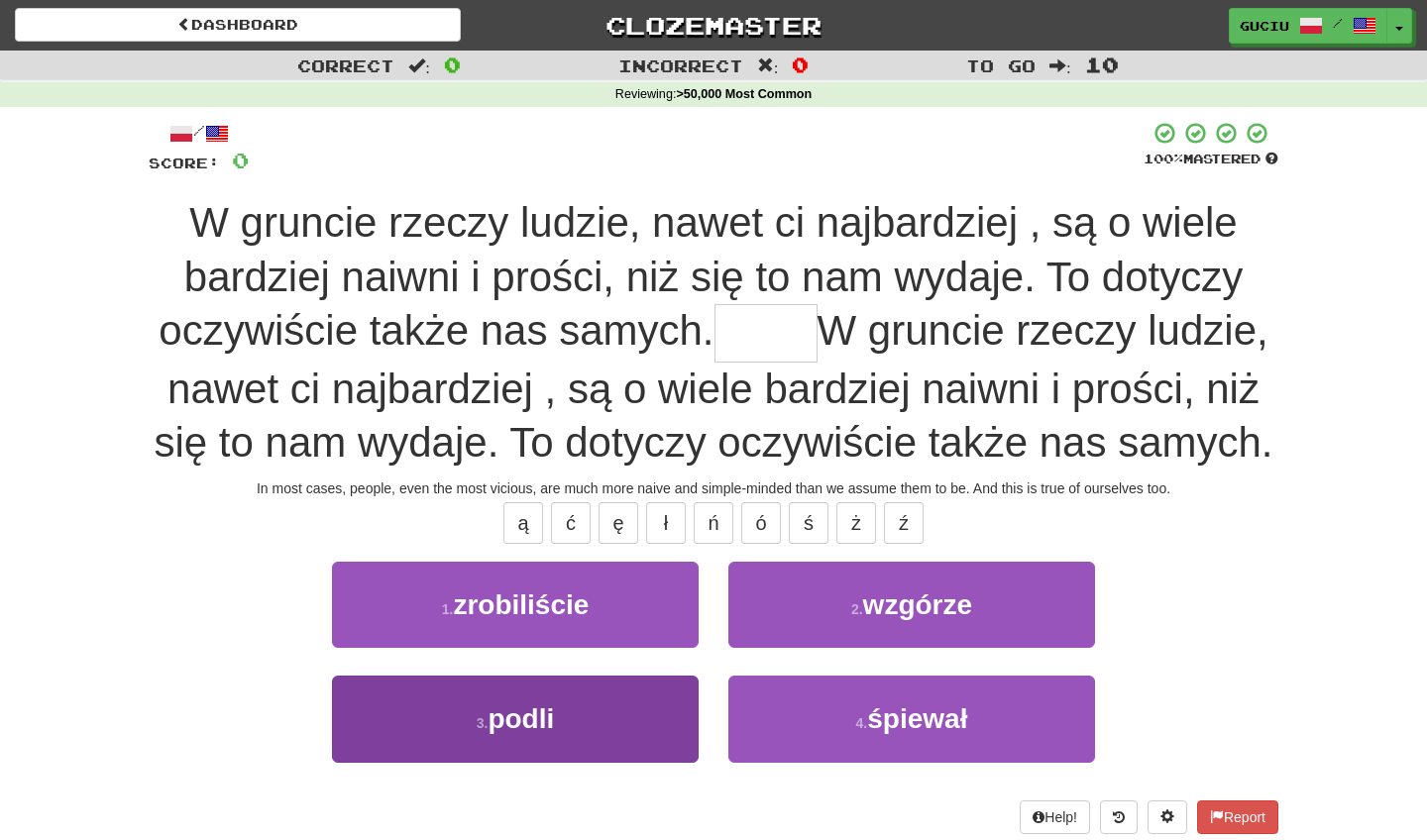 click on "3 .  podli" at bounding box center [515, 718] 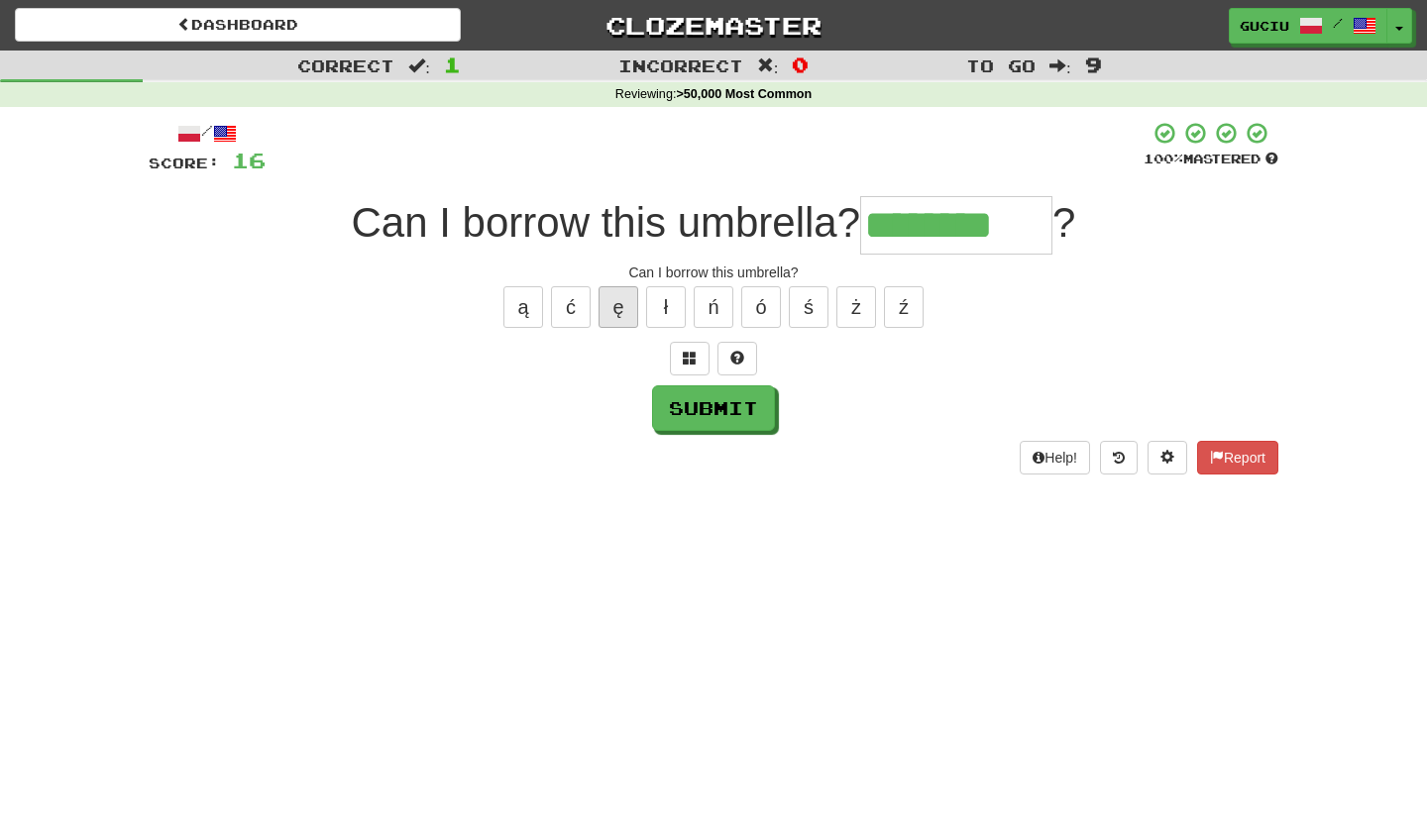 click on "ę" at bounding box center (618, 307) 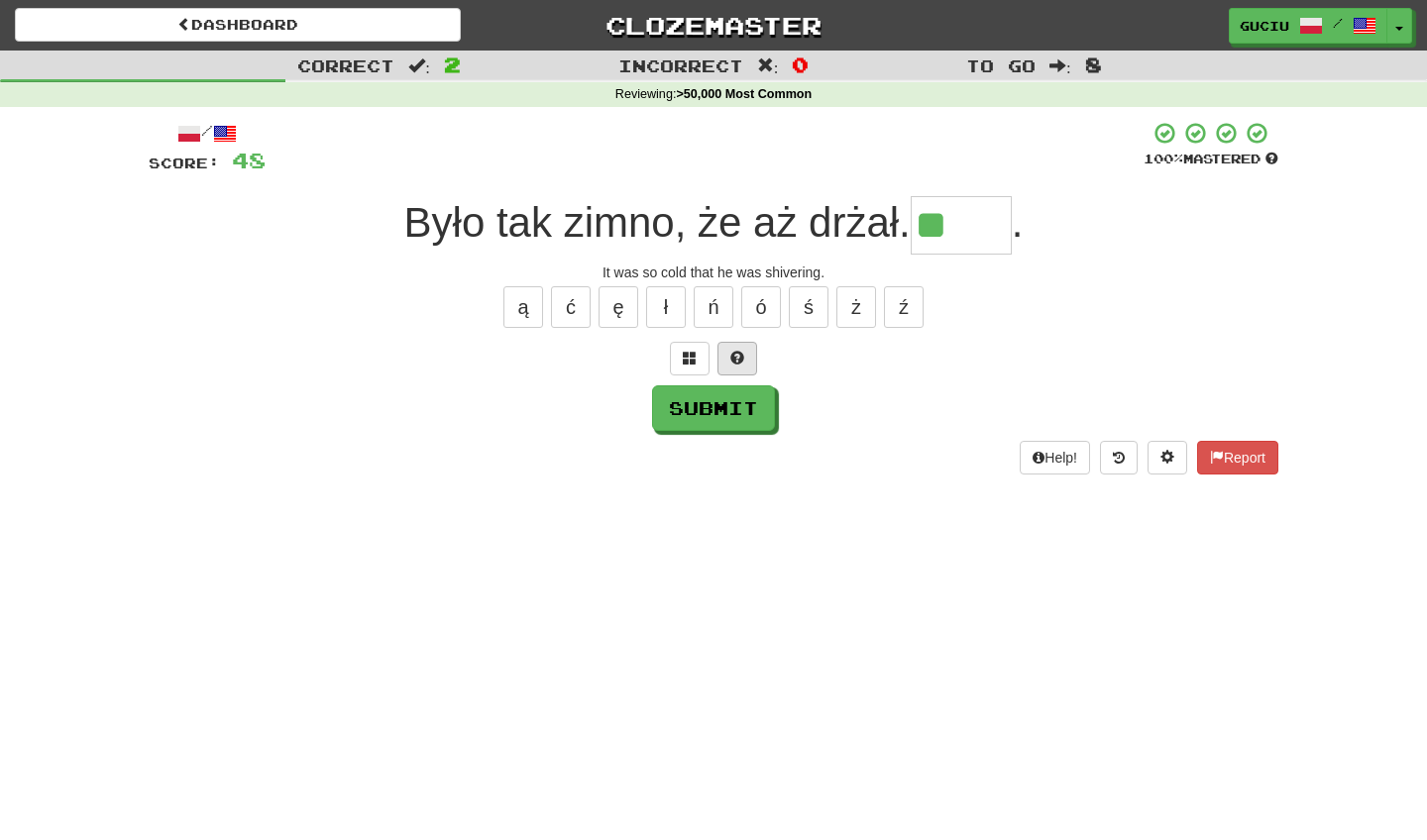 click at bounding box center (737, 358) 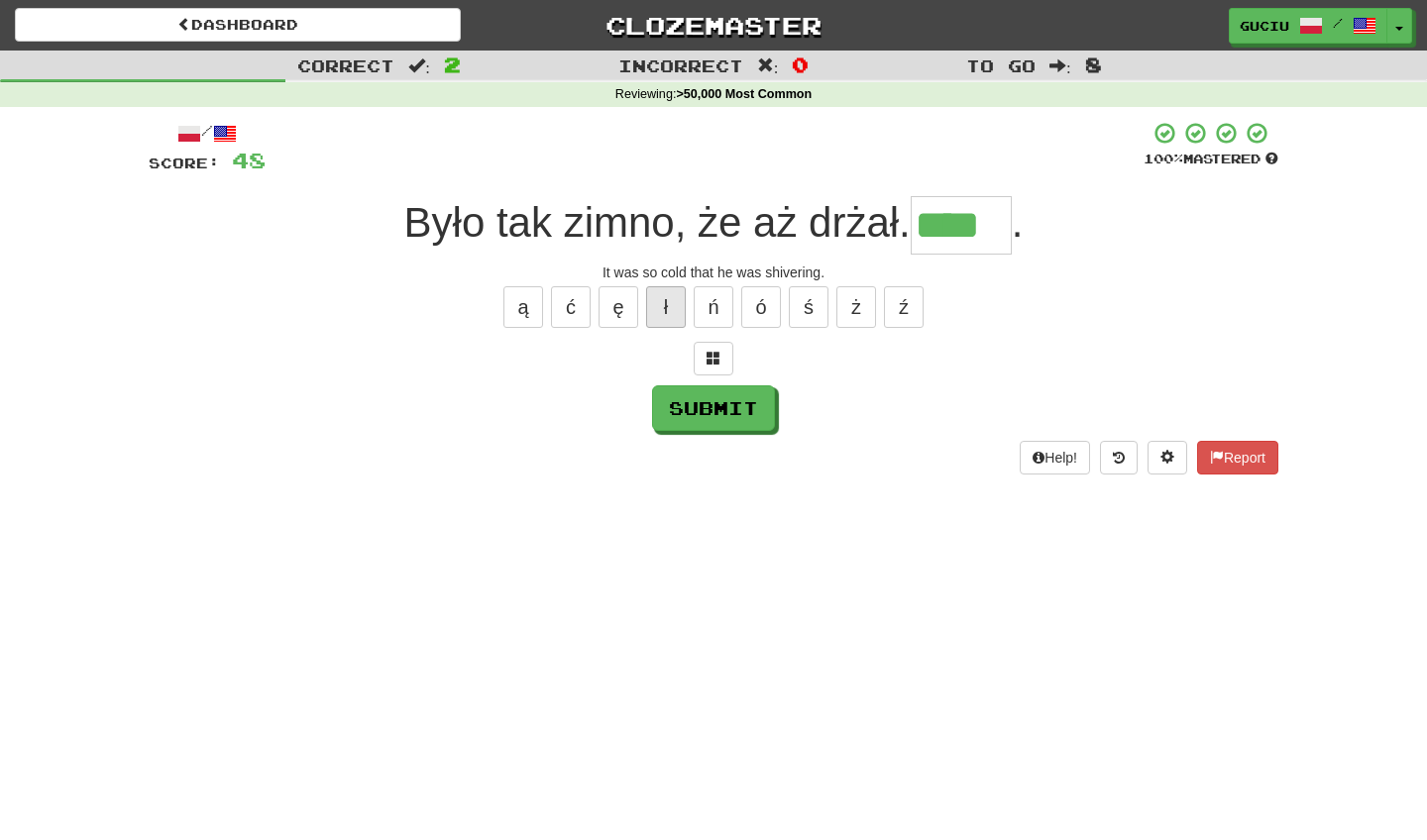 click on "ł" at bounding box center (666, 307) 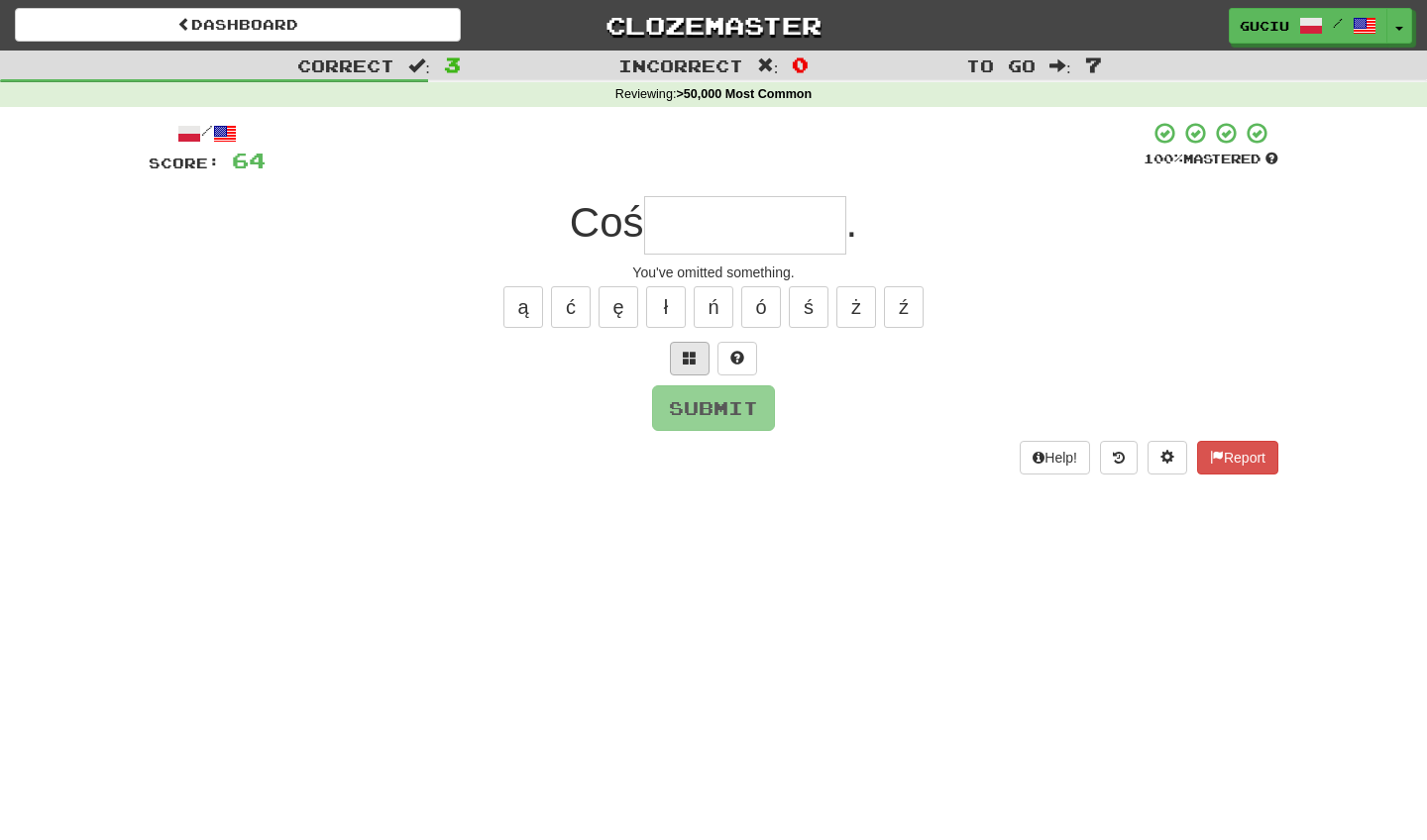 type on "*" 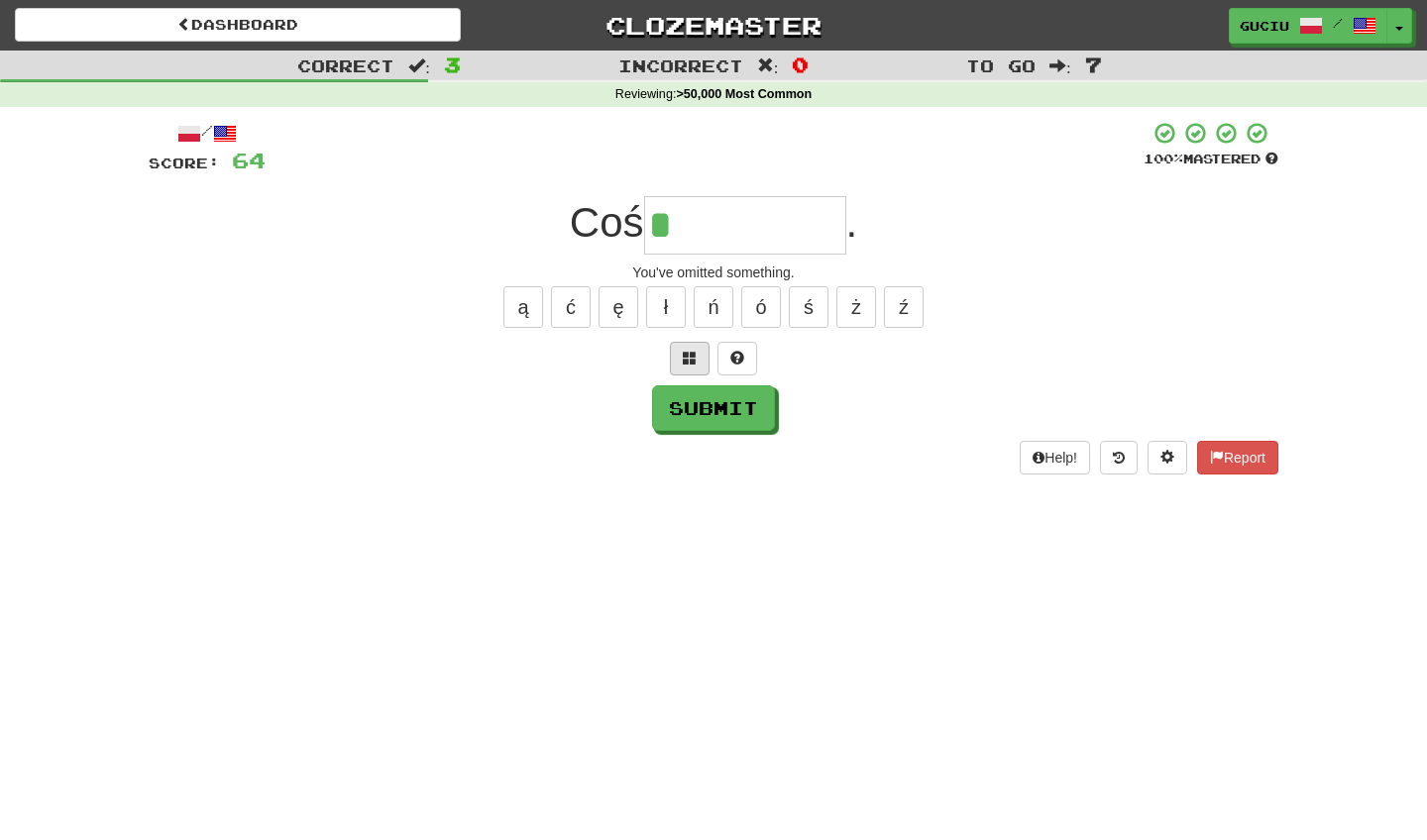 click at bounding box center (690, 358) 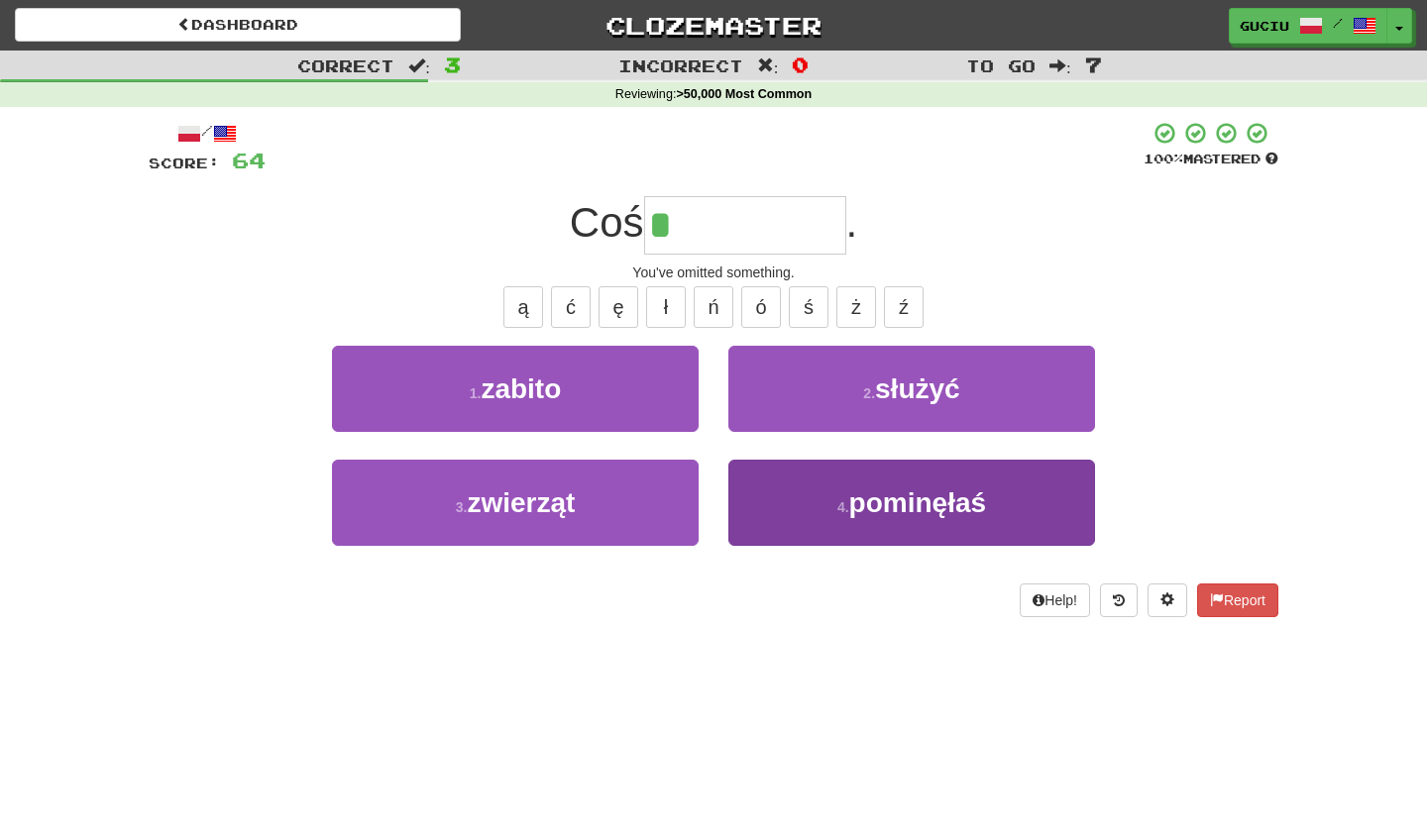 click on "4 .  pominęłaś" at bounding box center [912, 502] 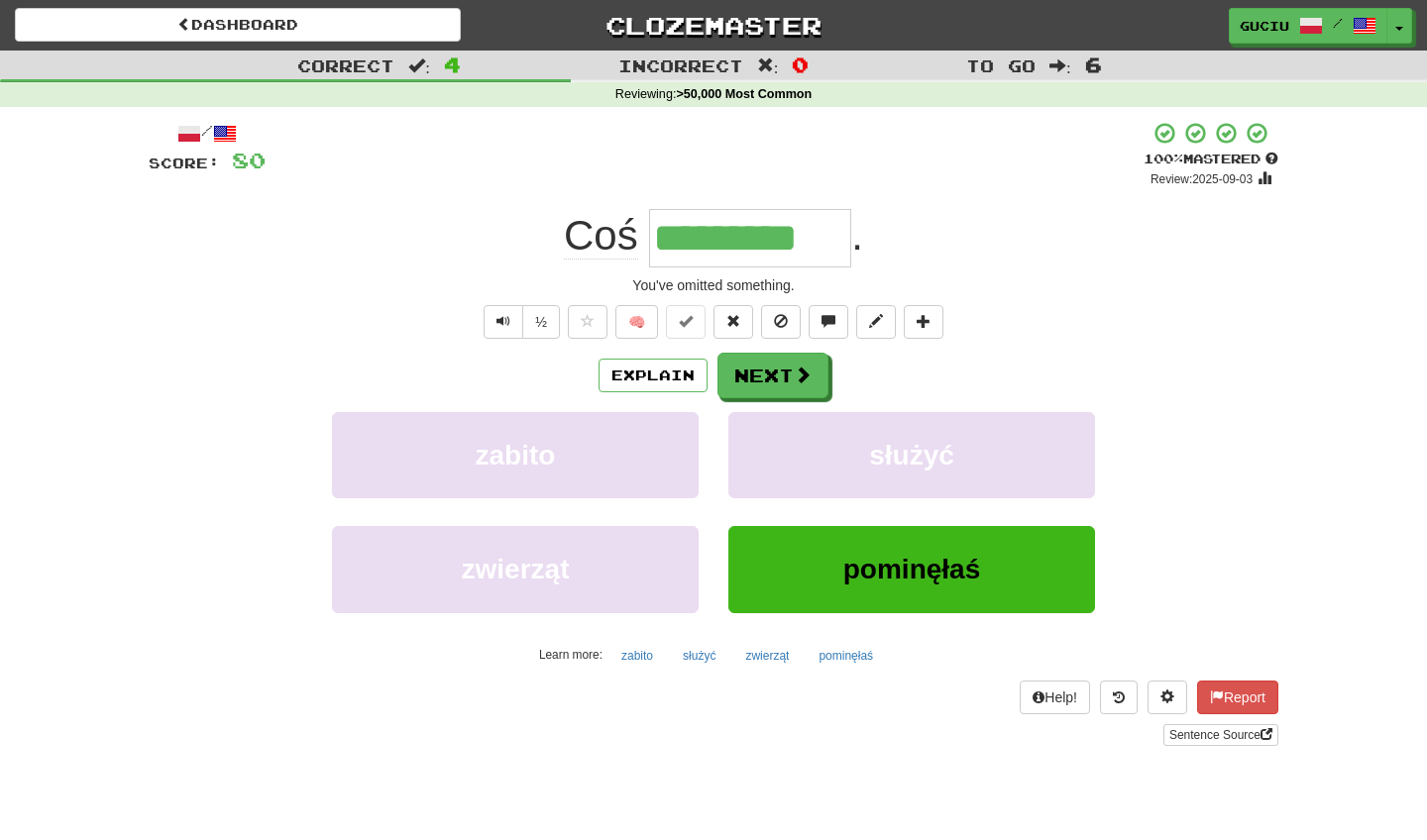 click on "służyć" at bounding box center [912, 455] 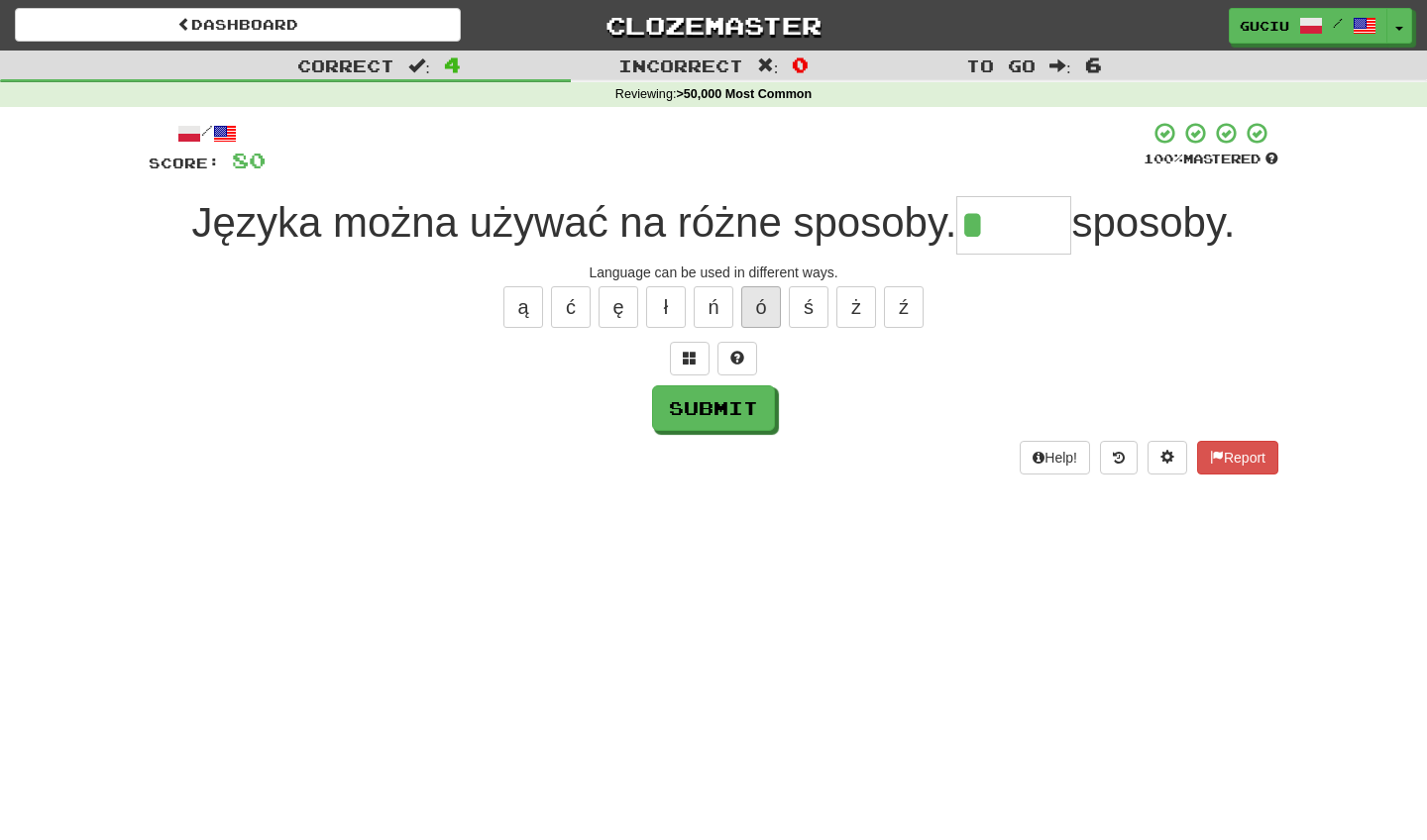 click on "ó" at bounding box center (761, 307) 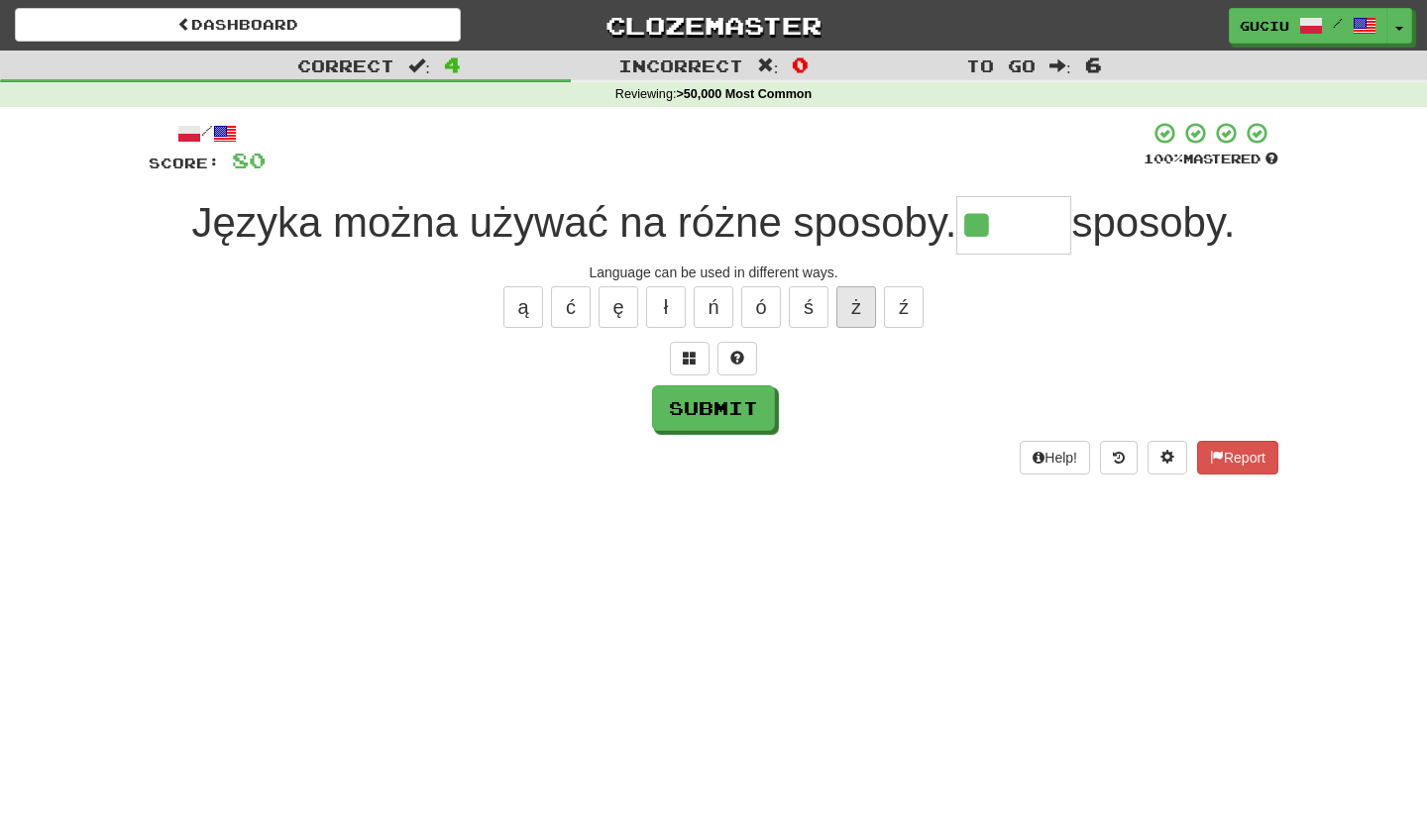 click on "ż" at bounding box center [856, 307] 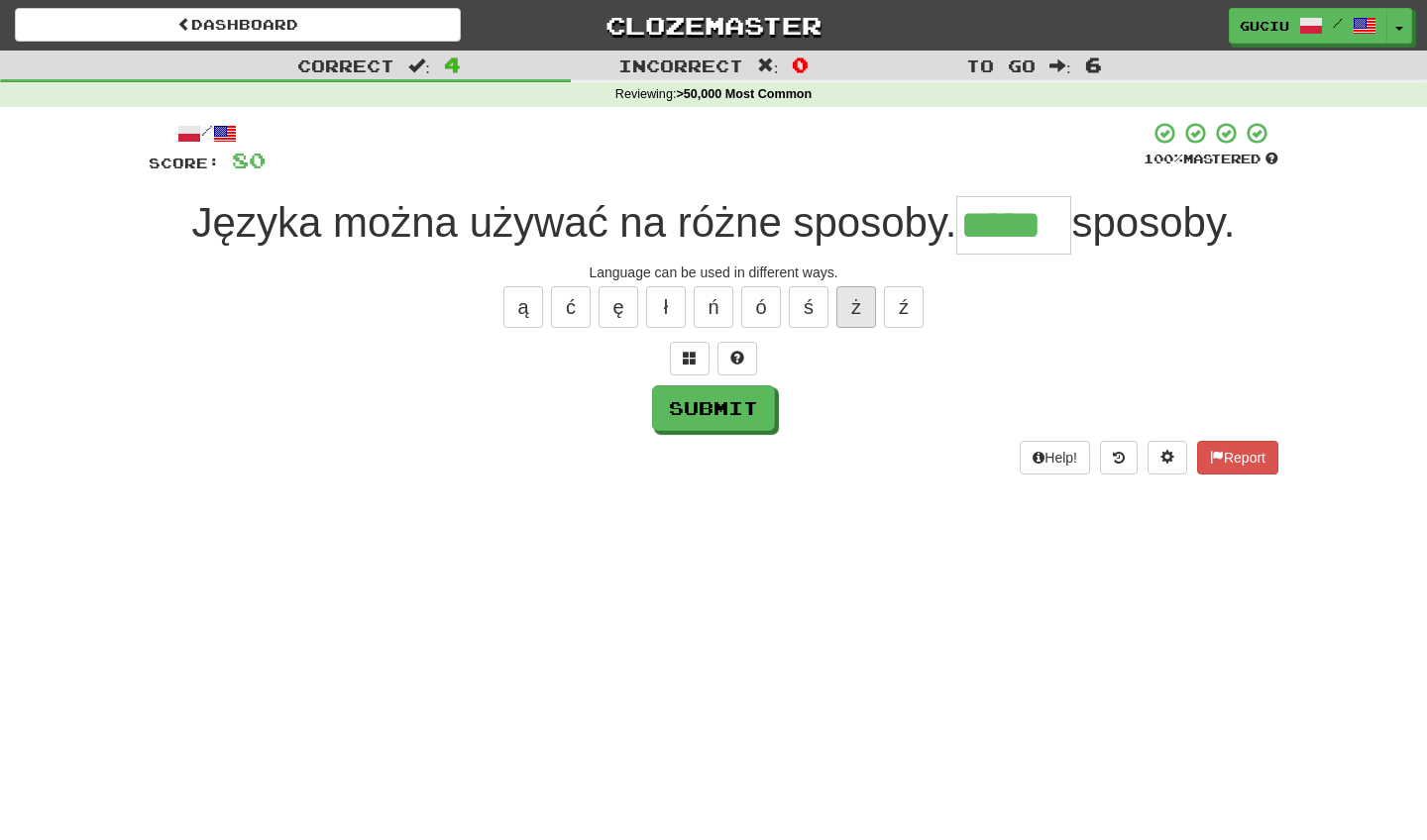 type on "*****" 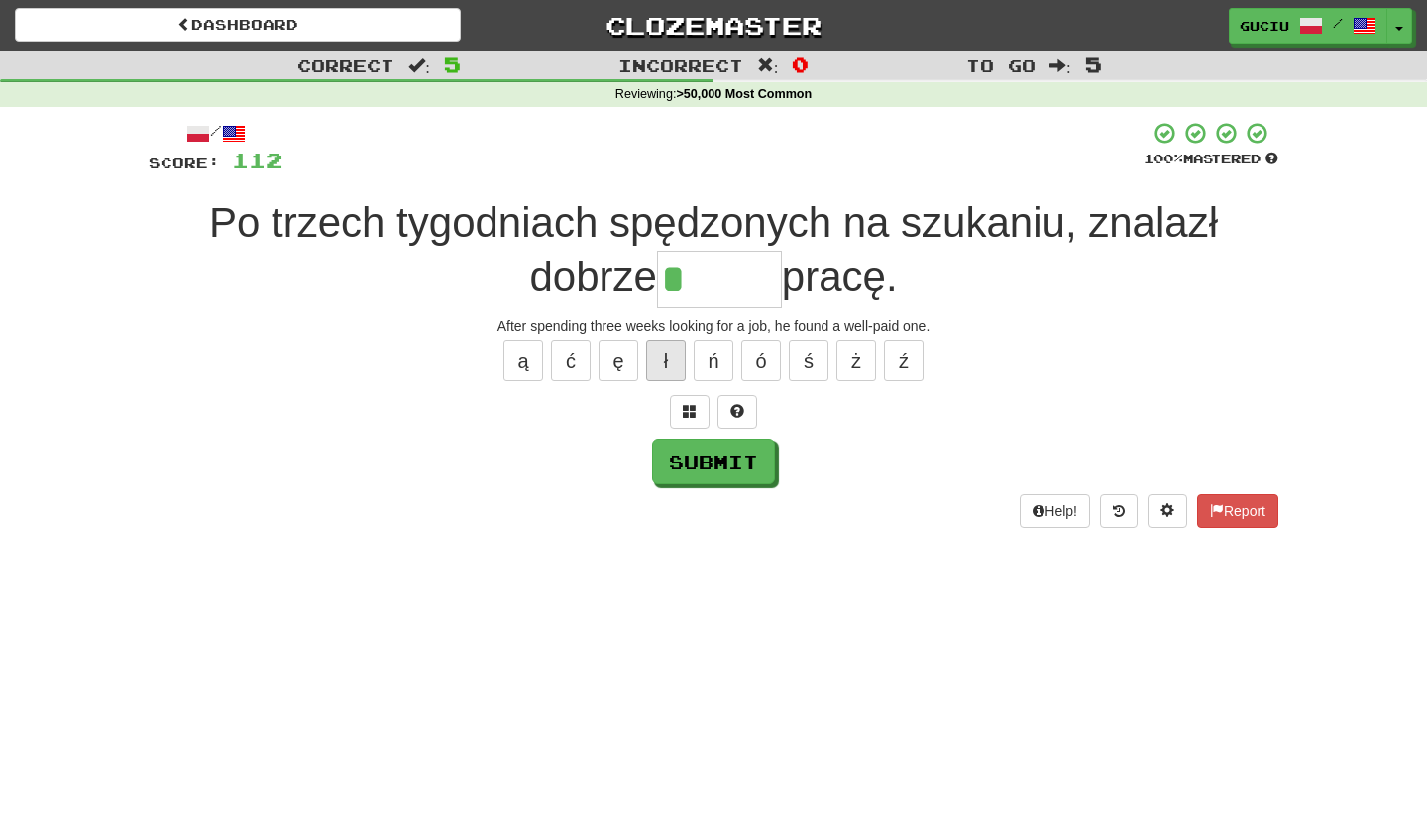 click on "ł" at bounding box center (666, 361) 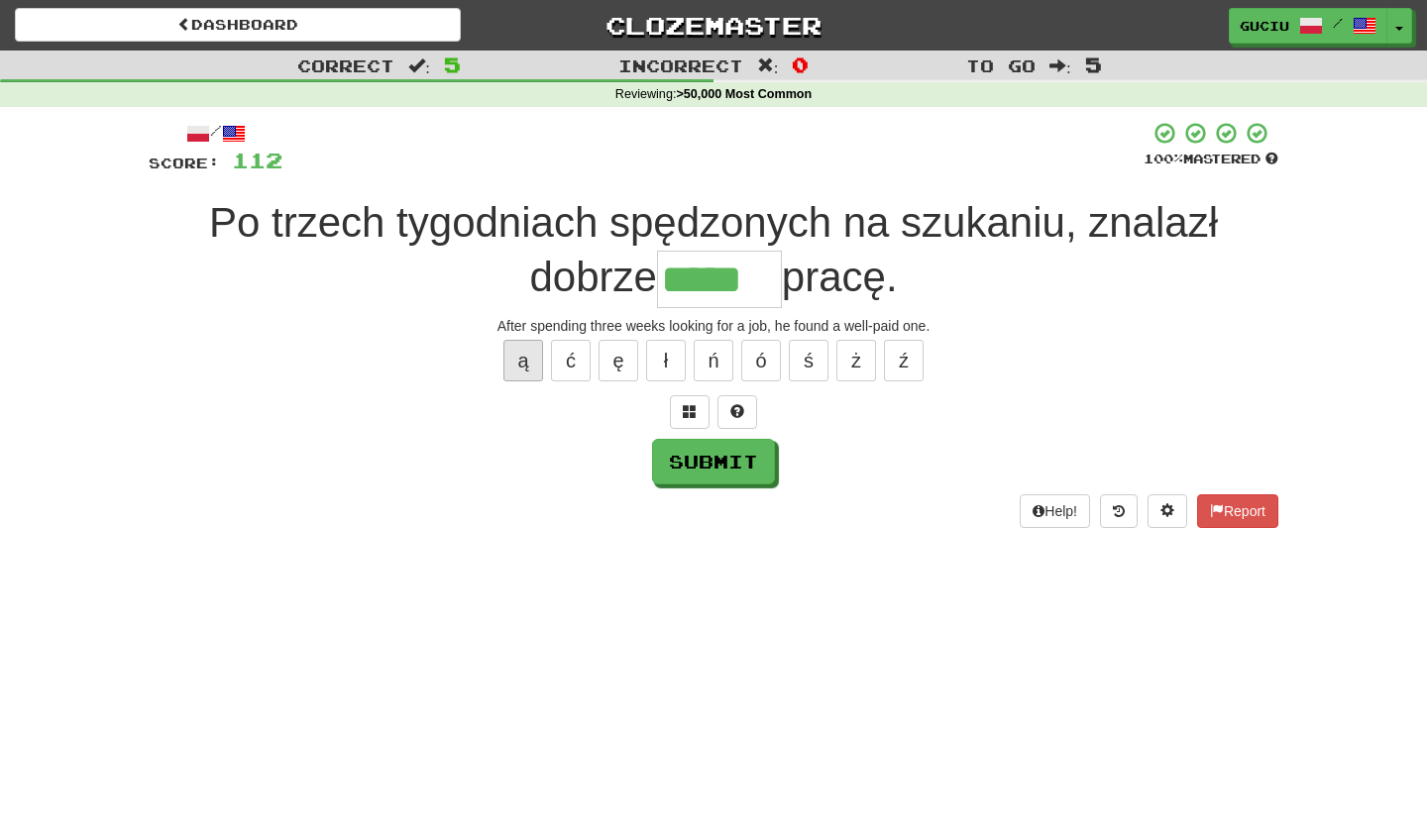 click on "ą" at bounding box center (523, 361) 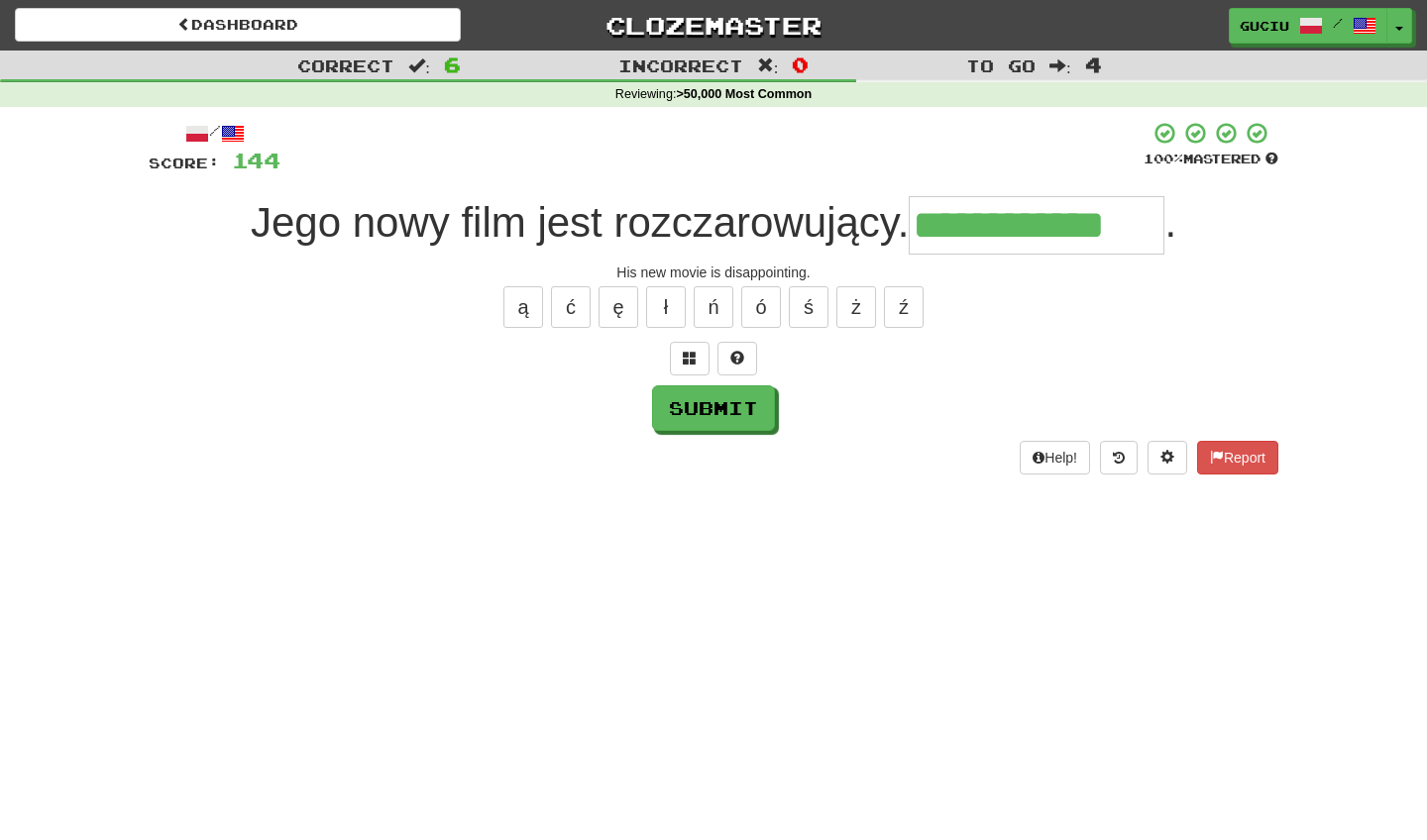 type on "**********" 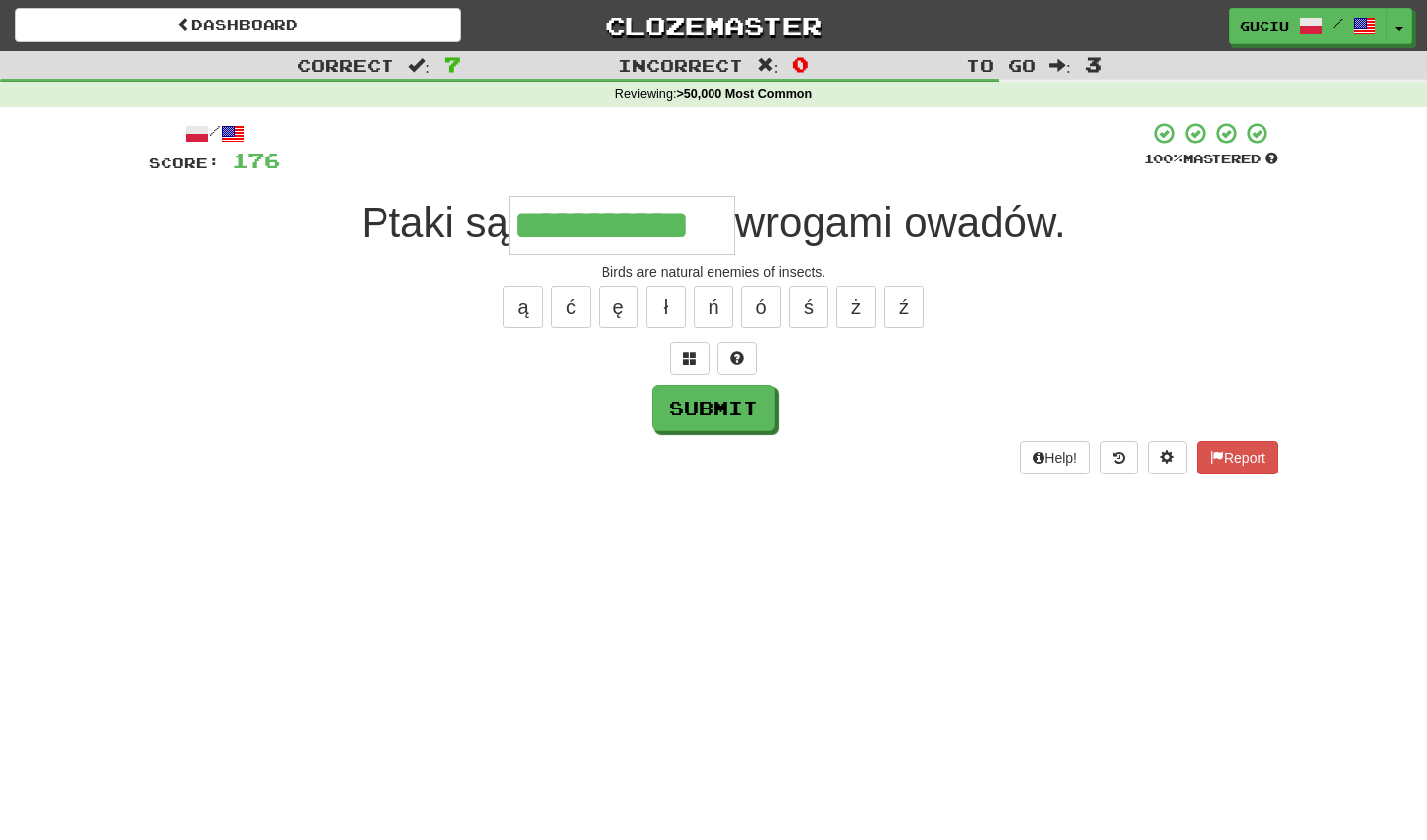 type on "**********" 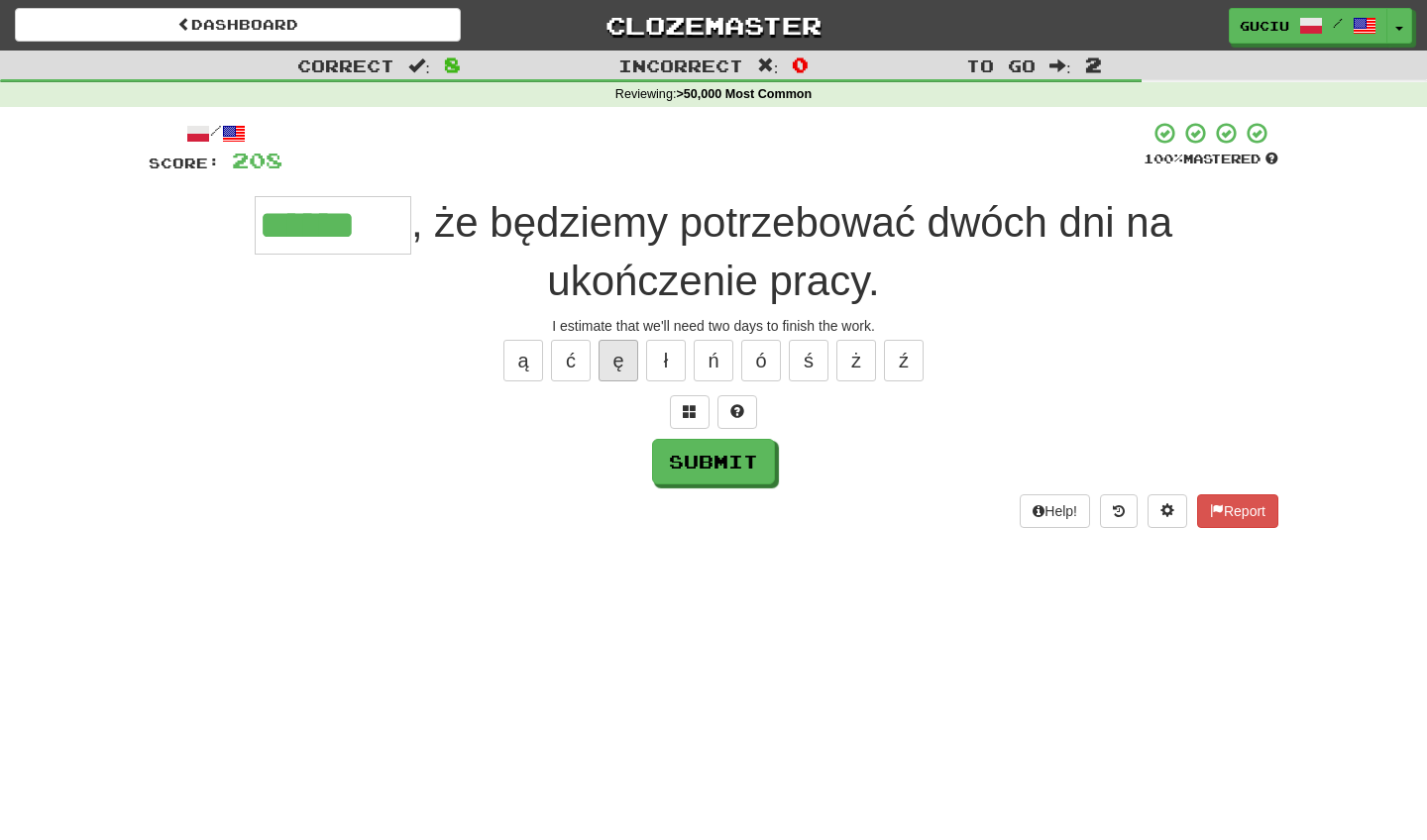 click on "ę" at bounding box center [618, 361] 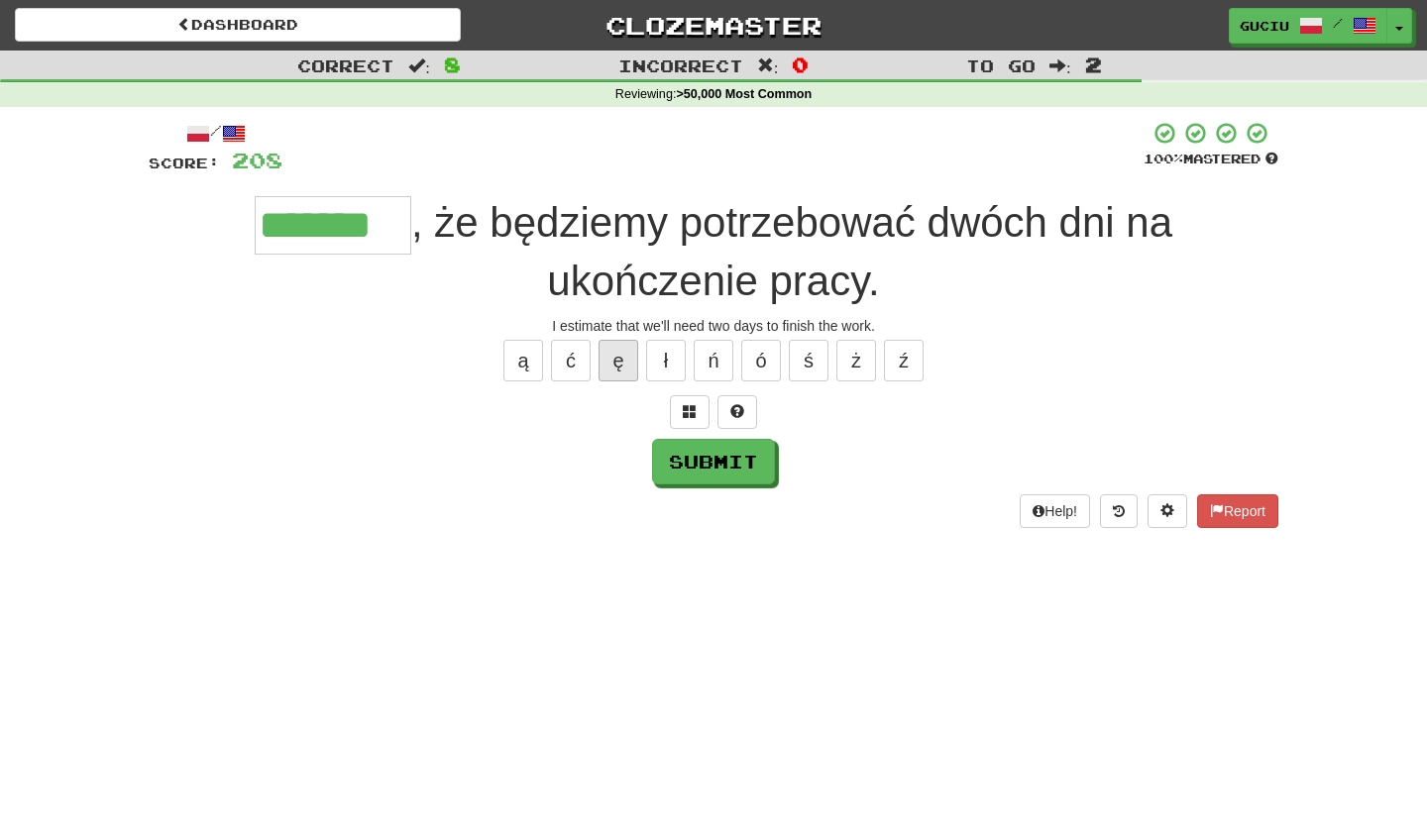 type on "*******" 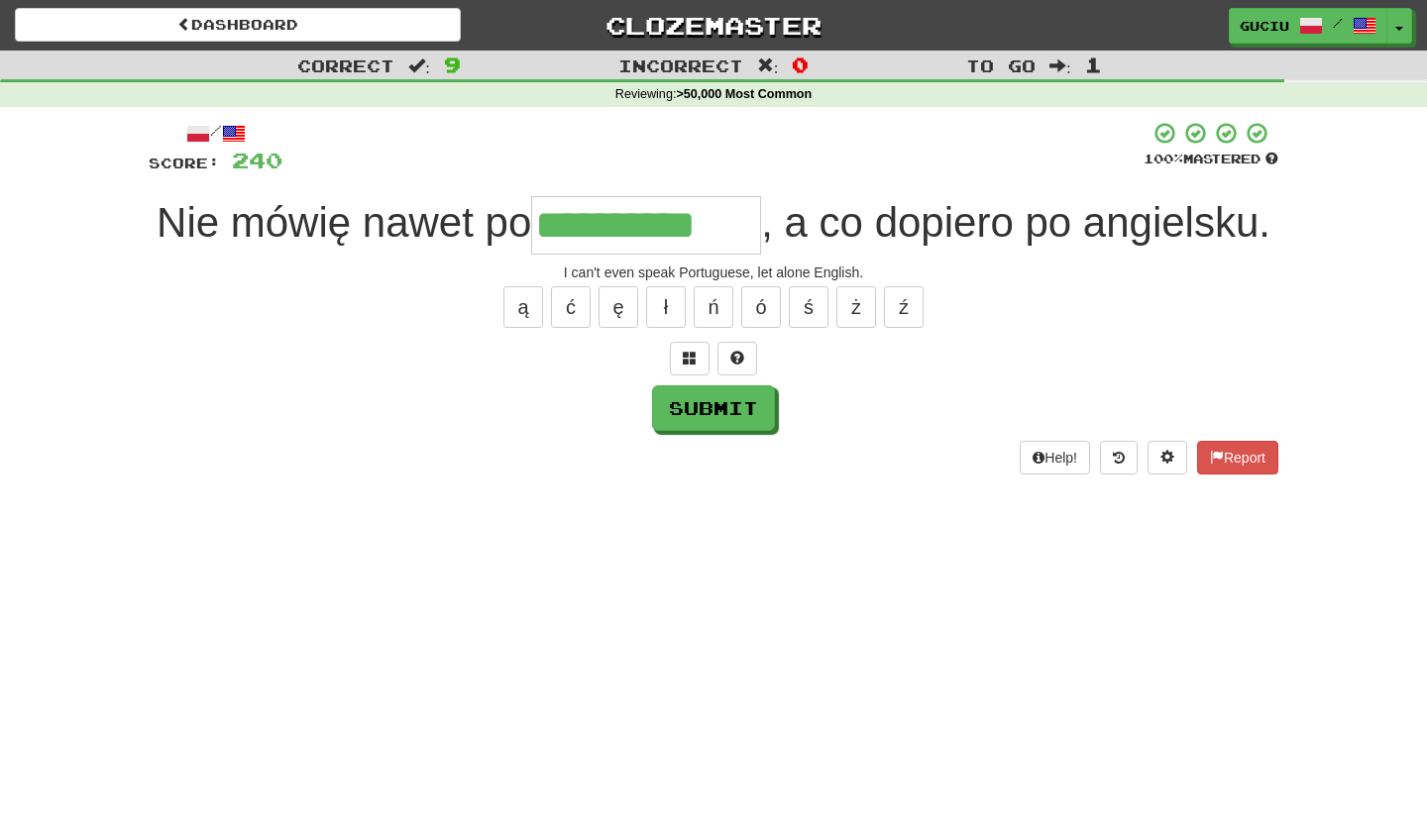 type on "**********" 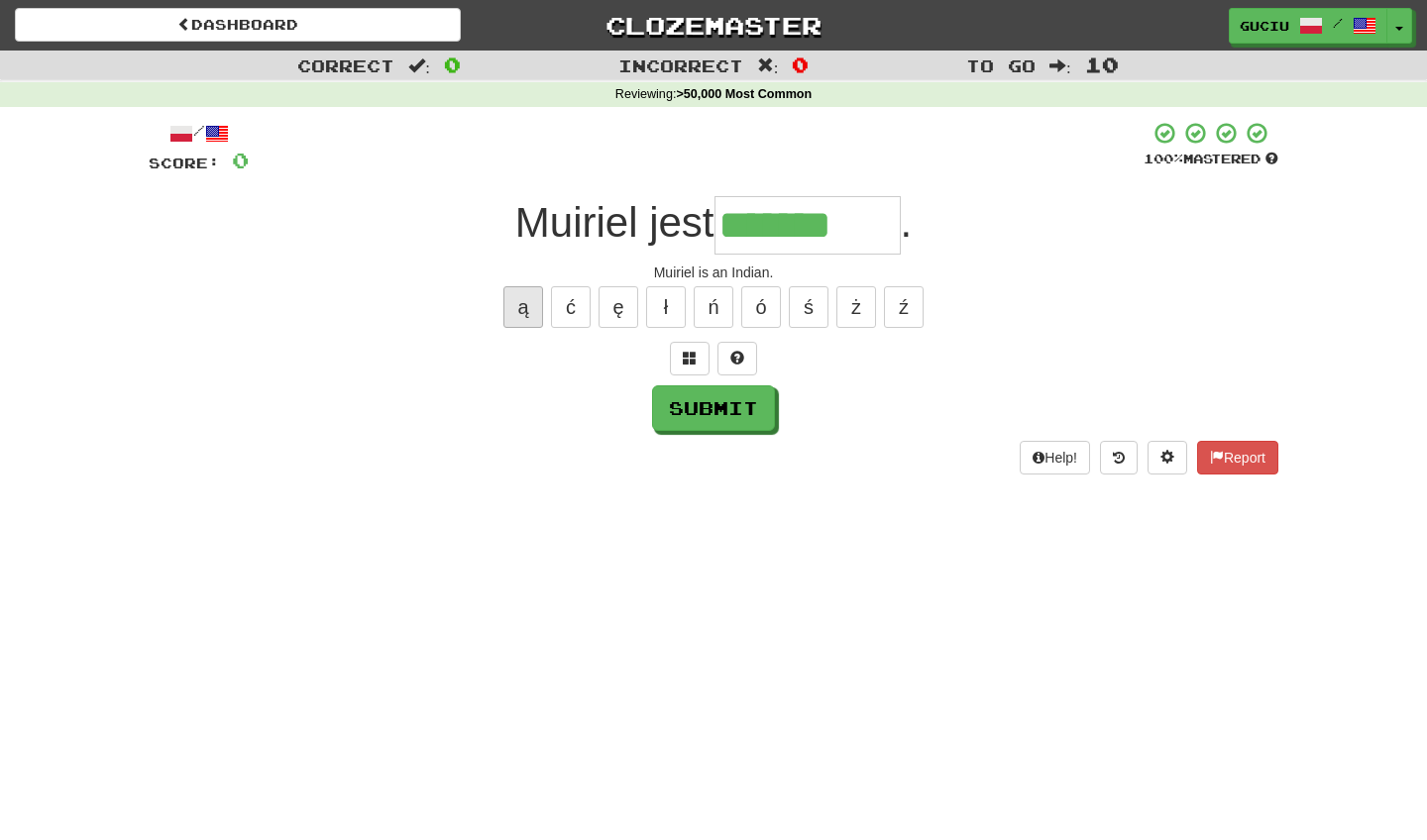 click on "ą" at bounding box center (523, 307) 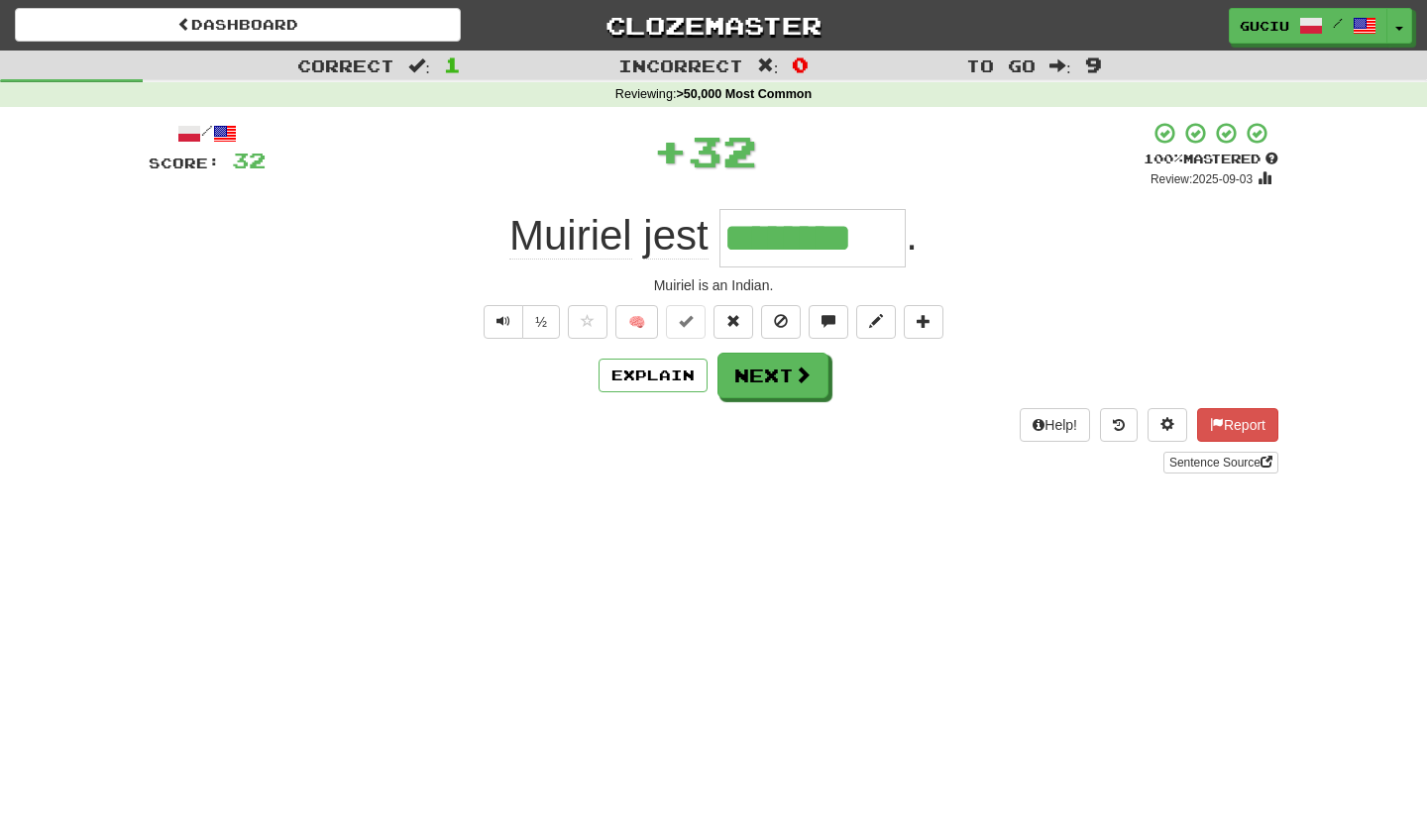 type on "********" 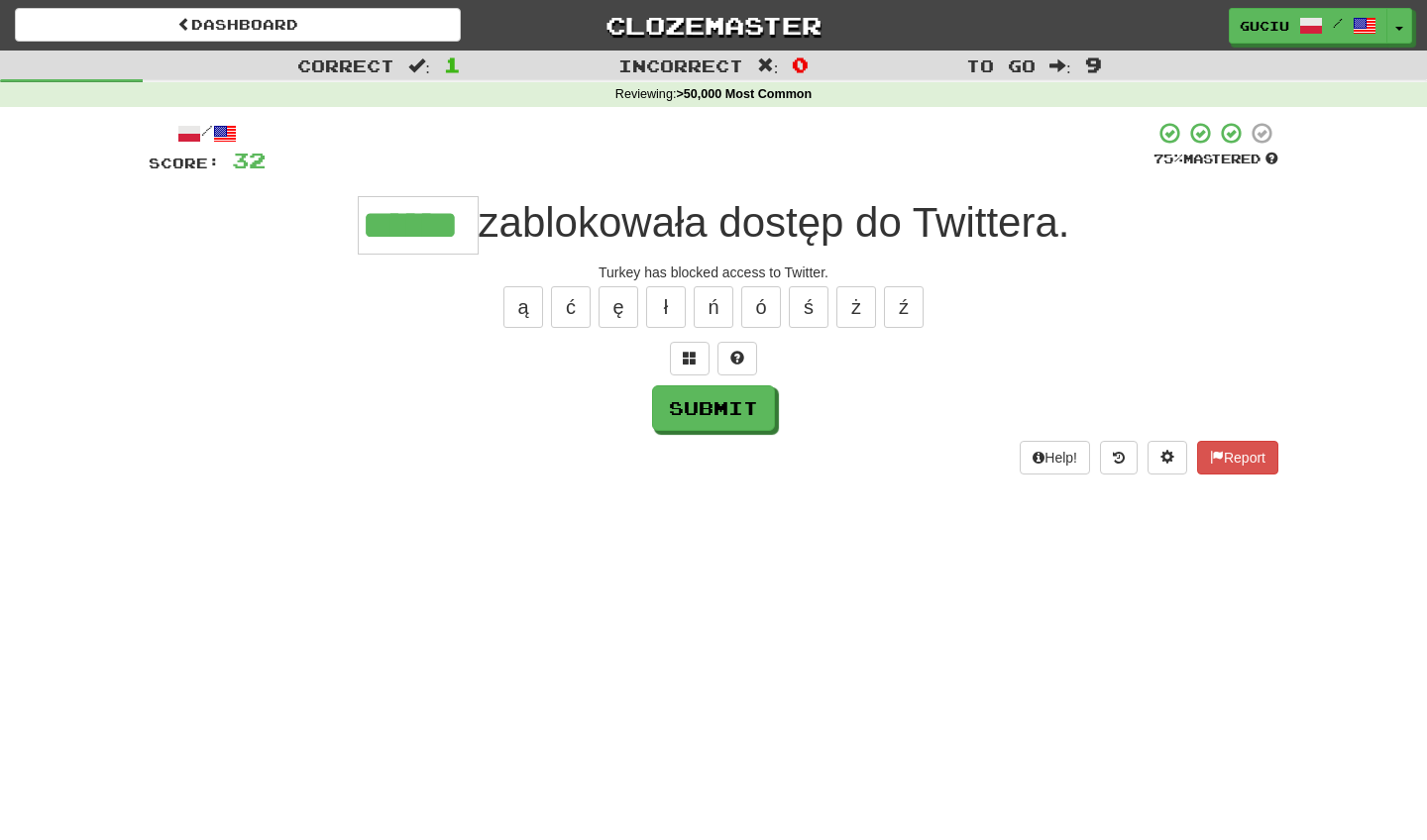 type on "******" 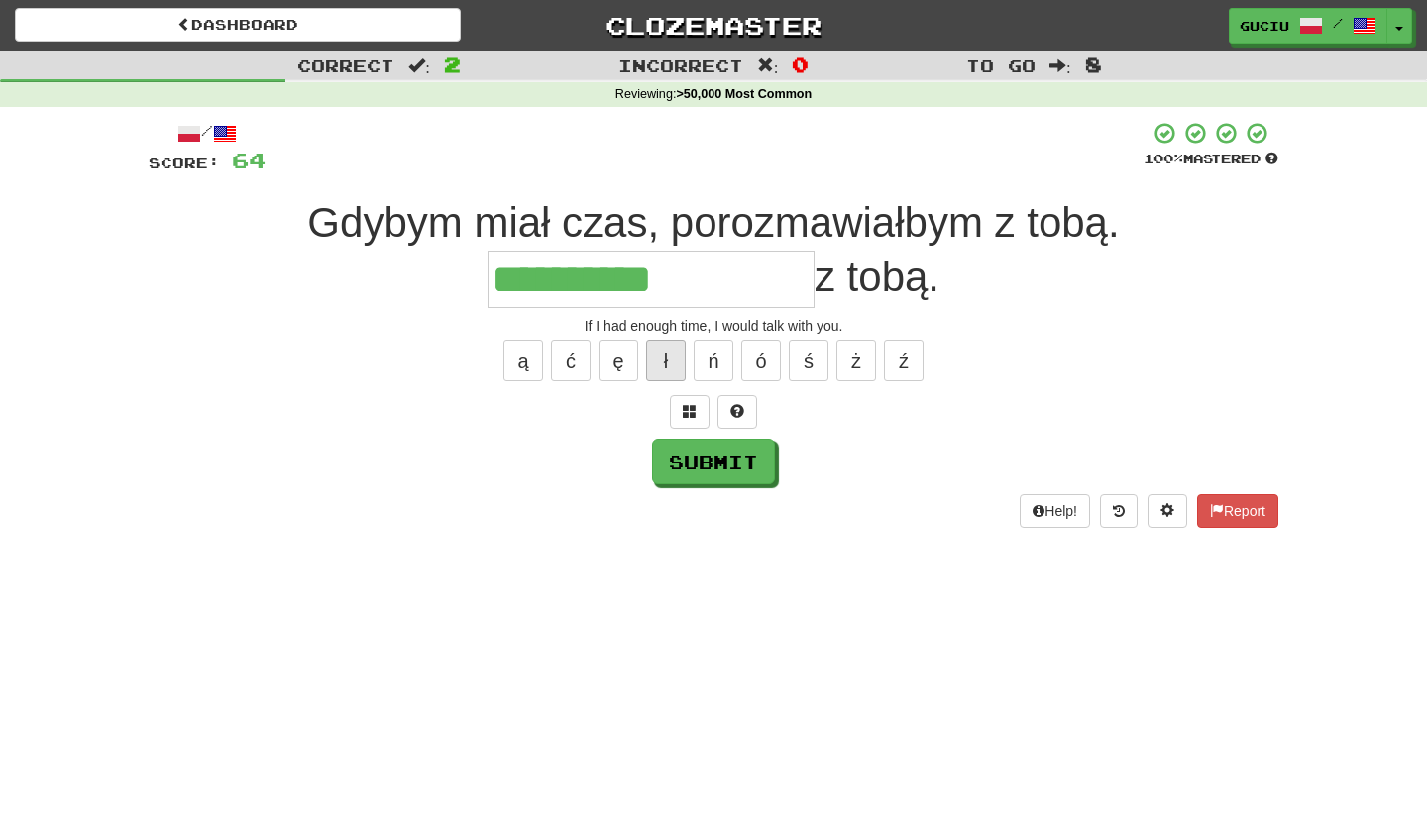click on "ł" at bounding box center (666, 361) 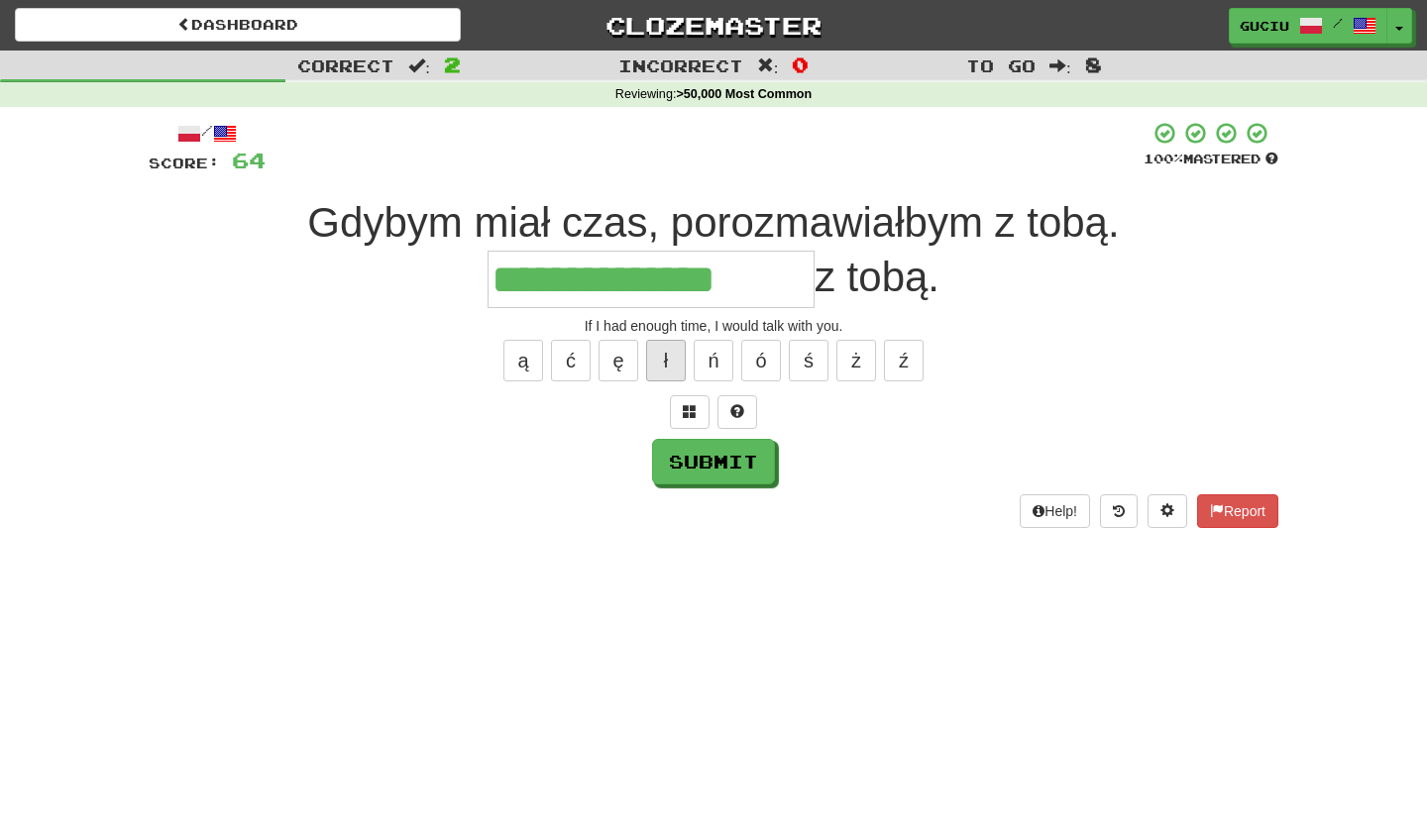 type on "**********" 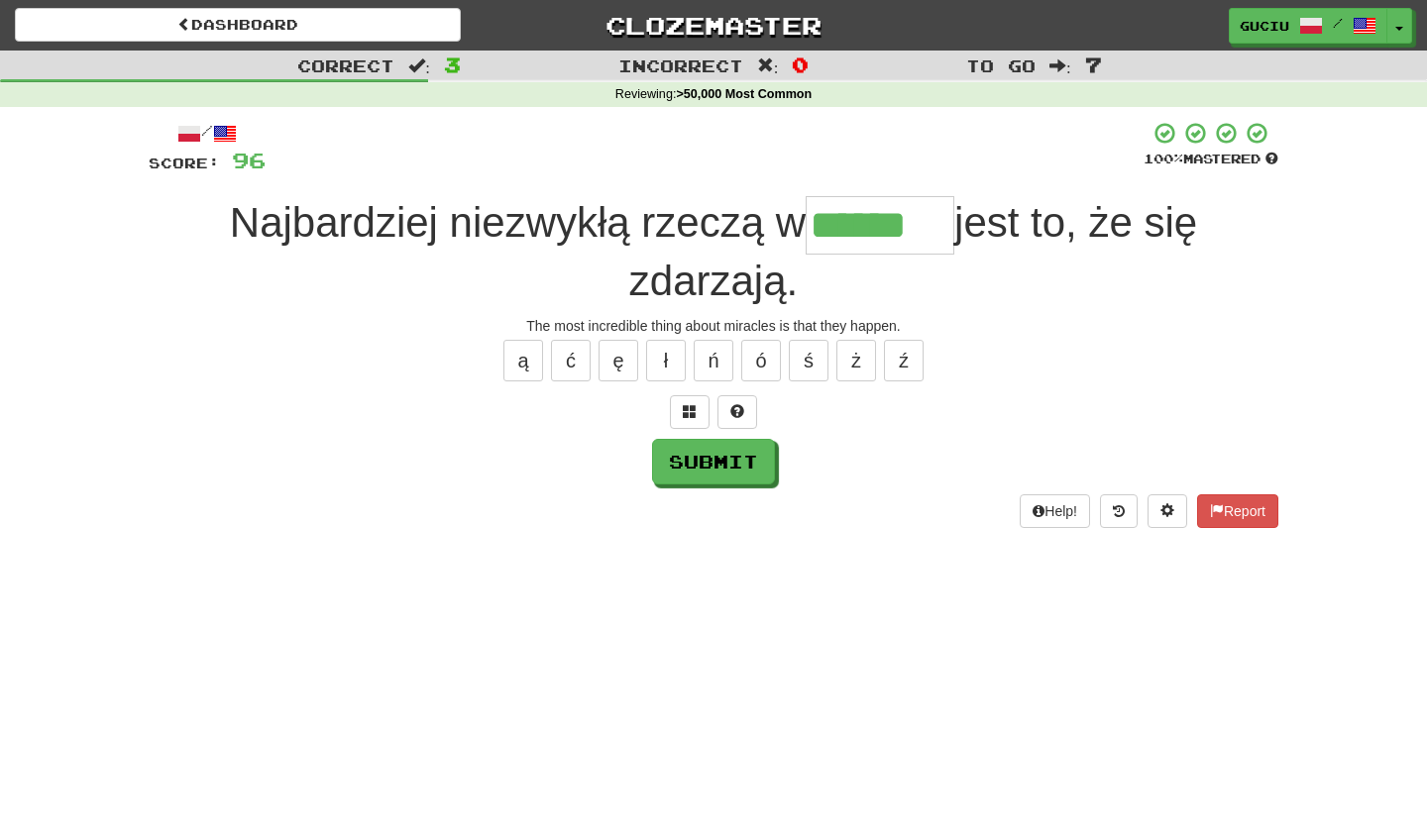 type on "******" 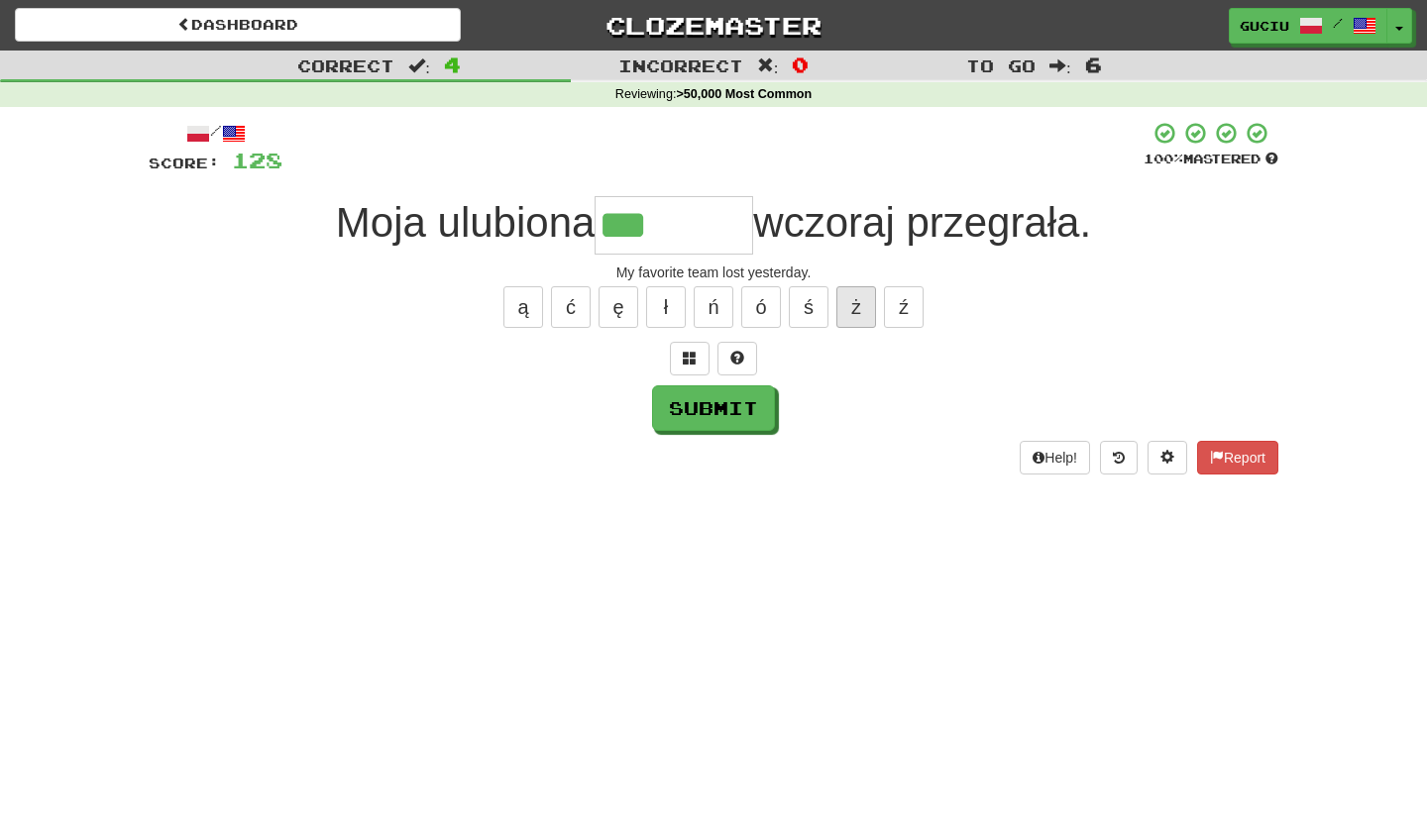 click on "ż" at bounding box center (856, 307) 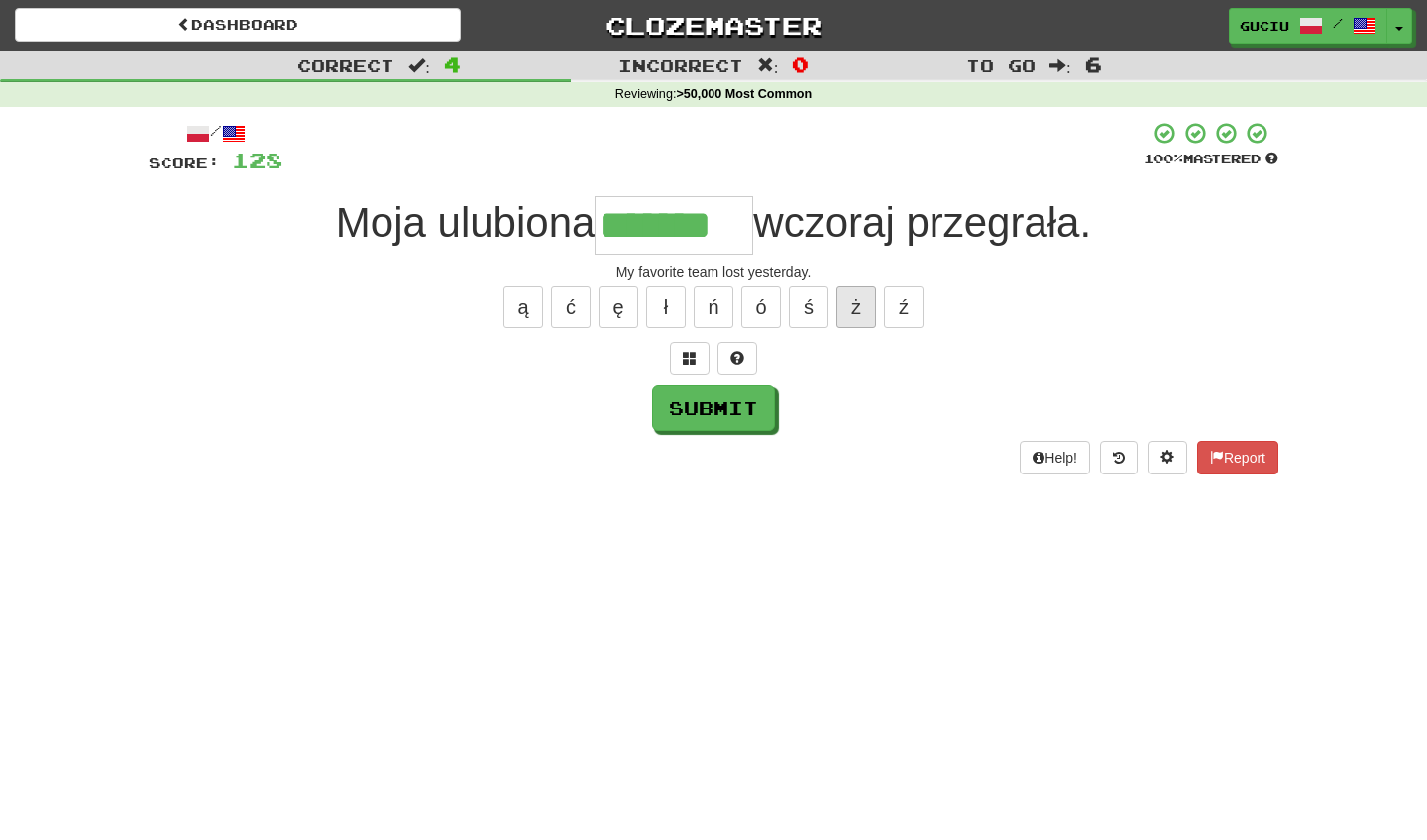 type on "*******" 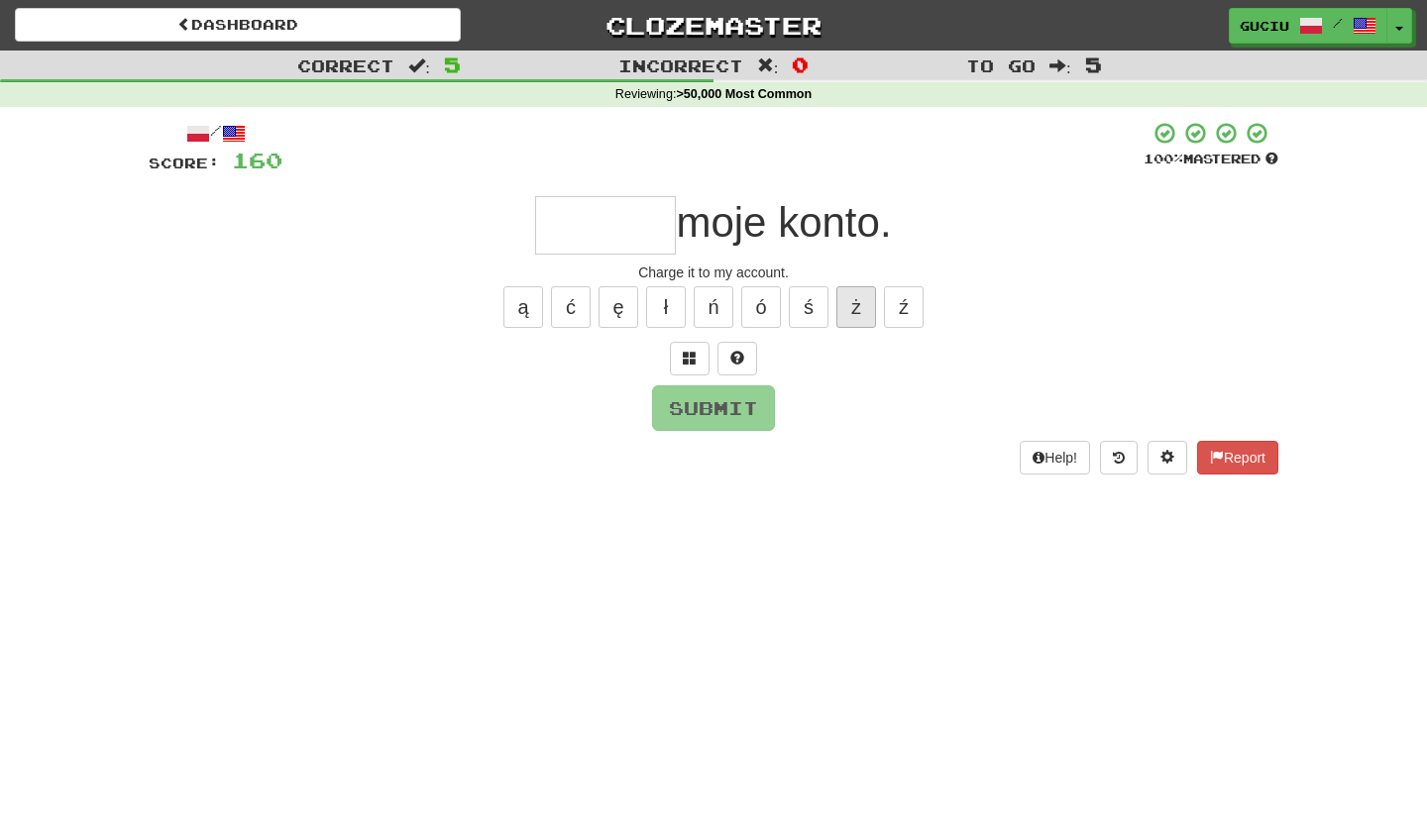 type on "*" 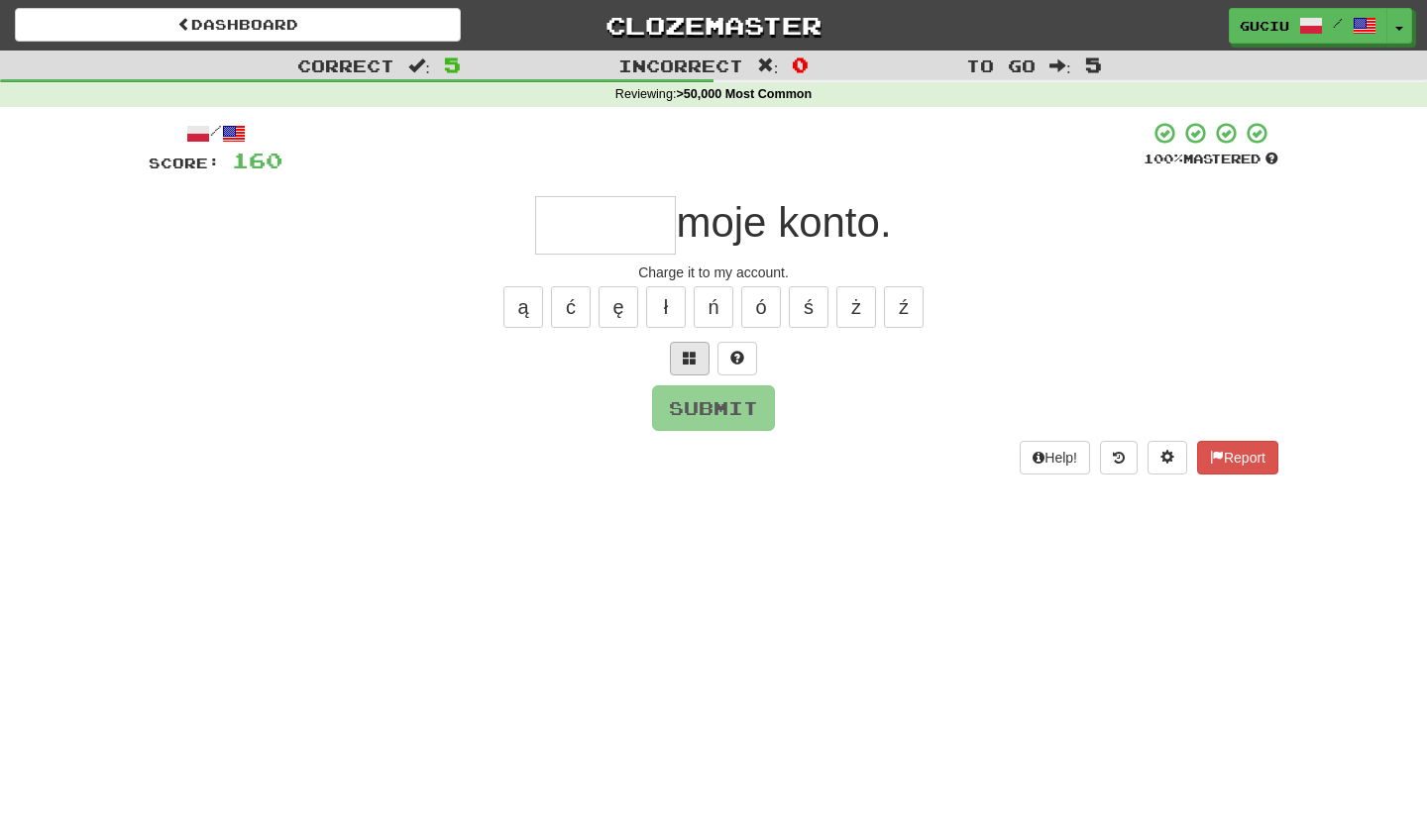 click at bounding box center (690, 358) 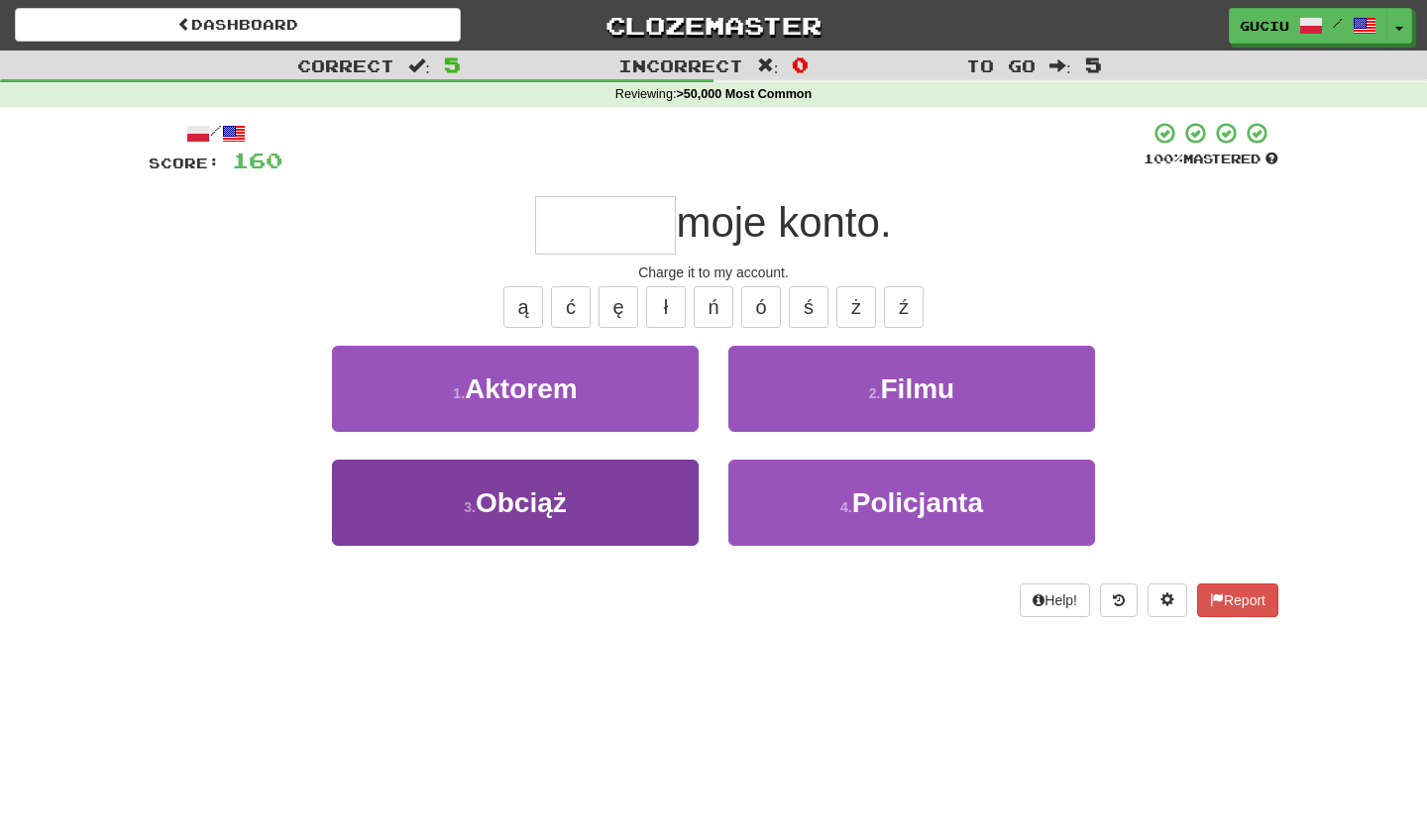 click on "3 .  Obciąż" at bounding box center (515, 502) 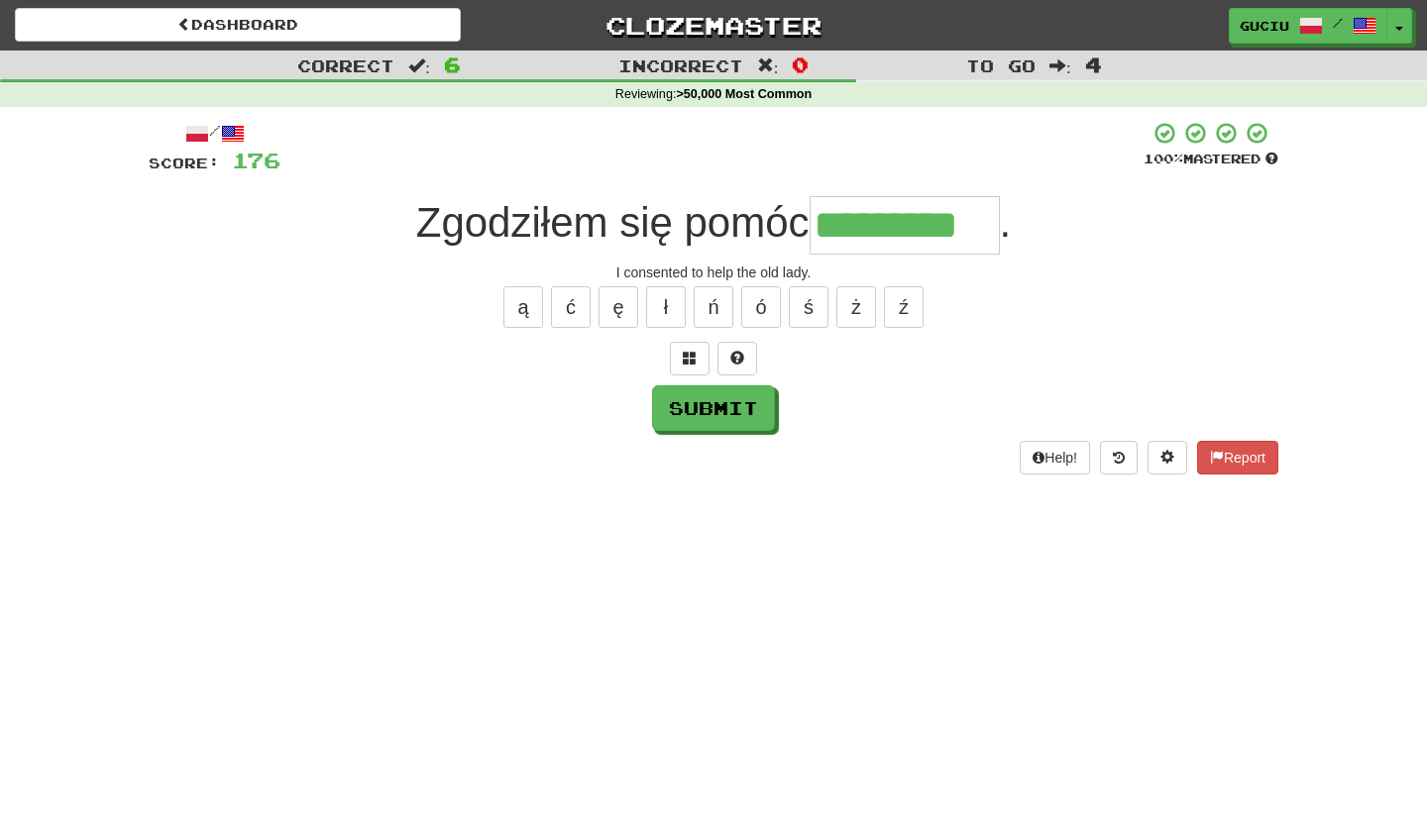 type on "*********" 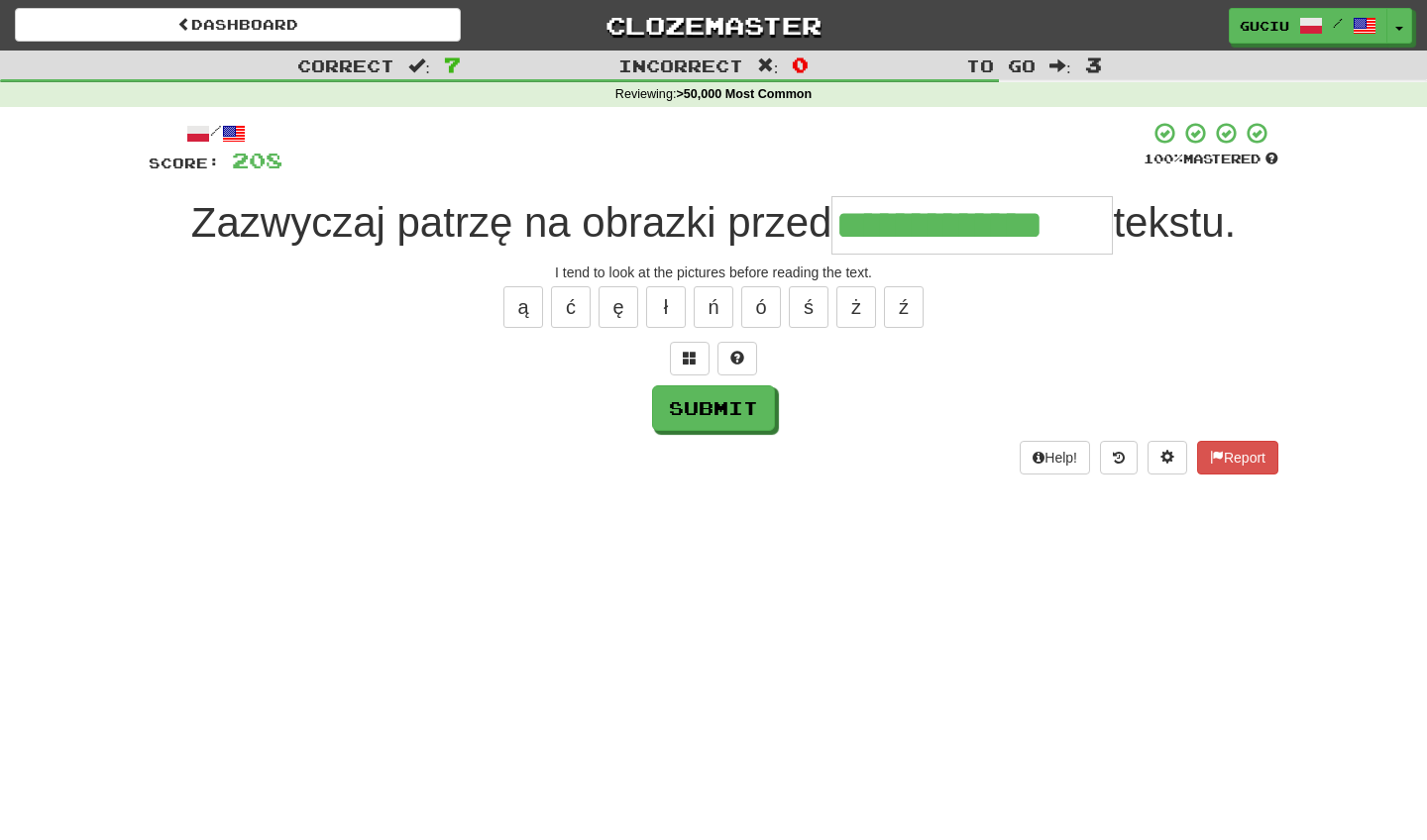 type on "**********" 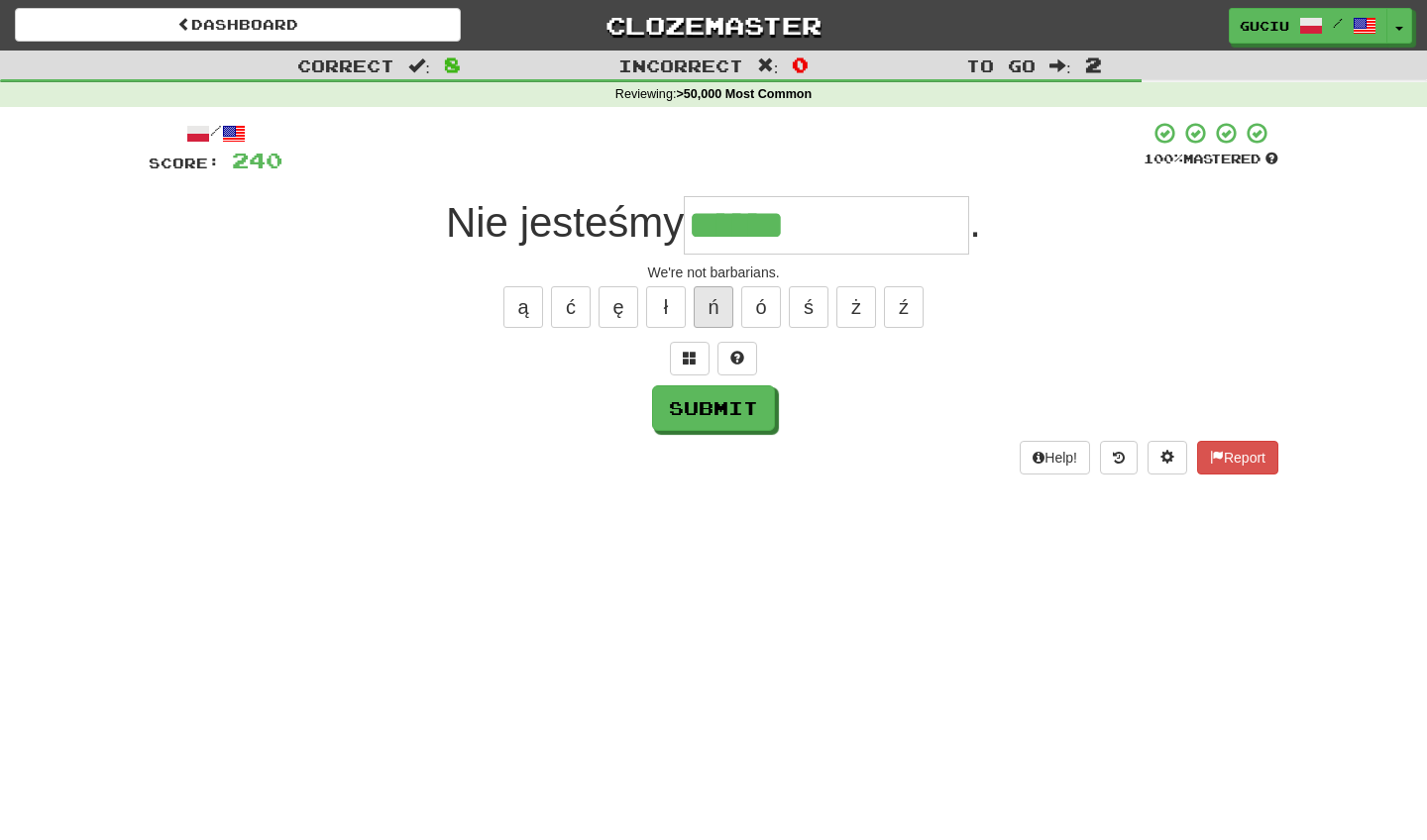 click on "ń" at bounding box center [714, 307] 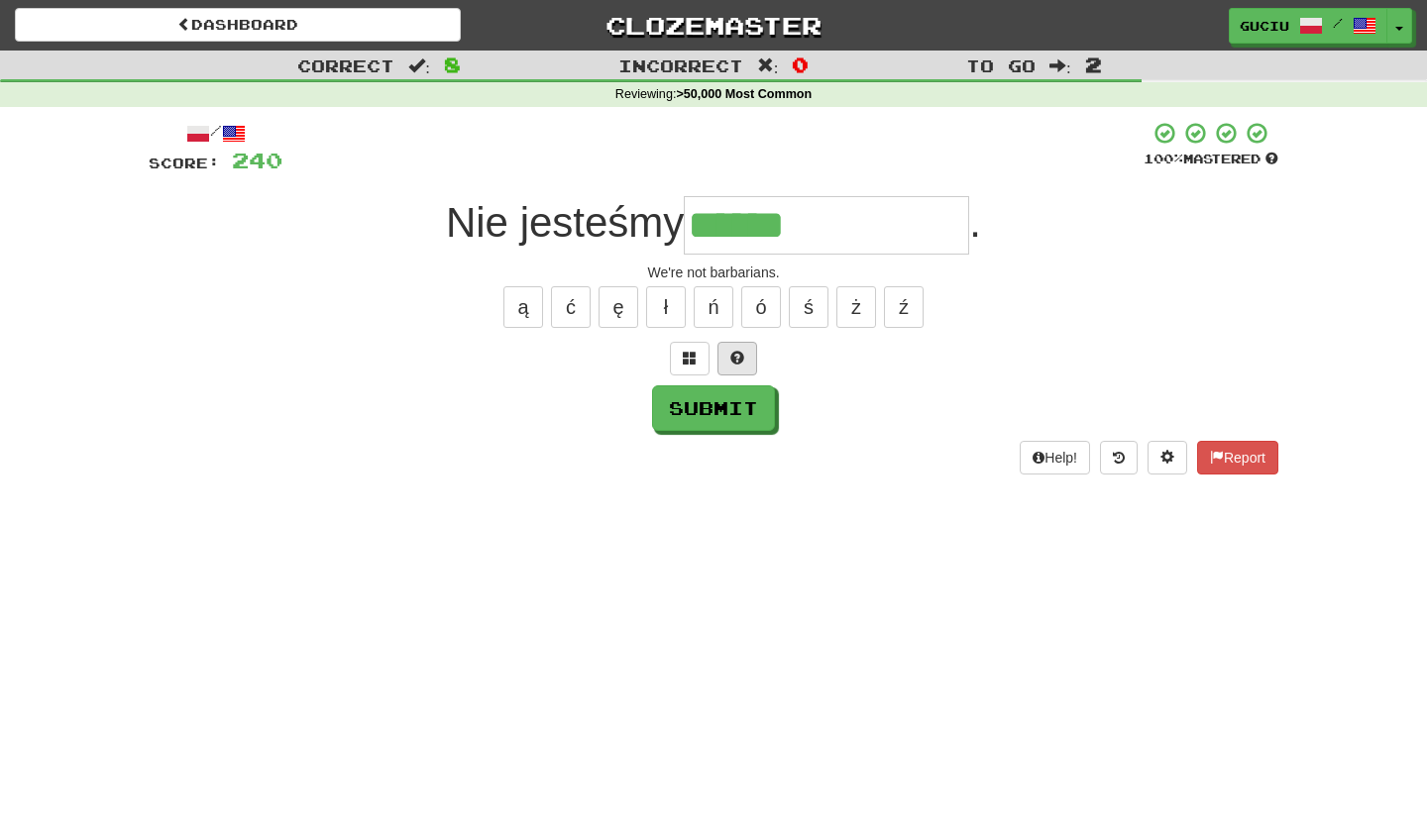 click at bounding box center (737, 359) 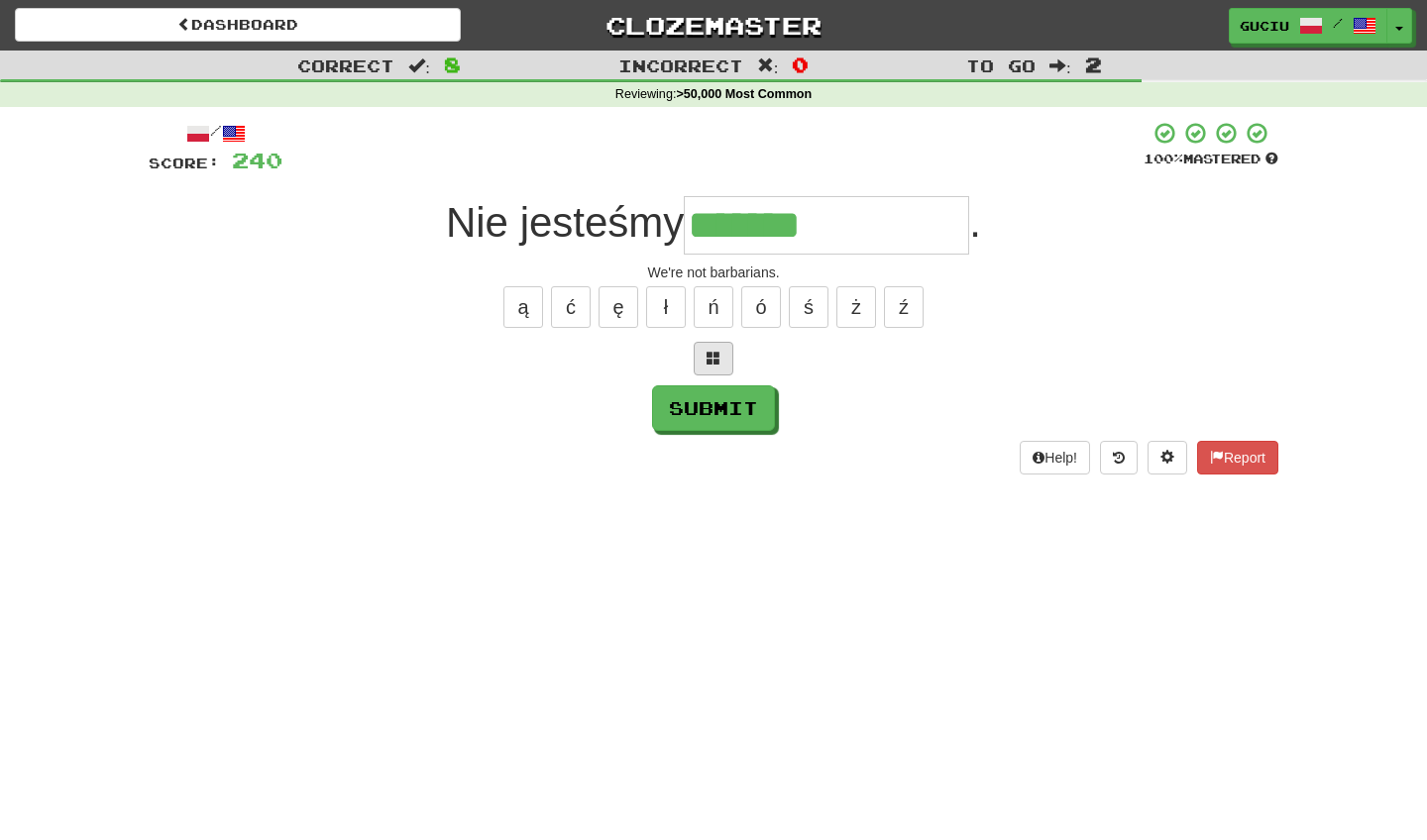 click at bounding box center (714, 358) 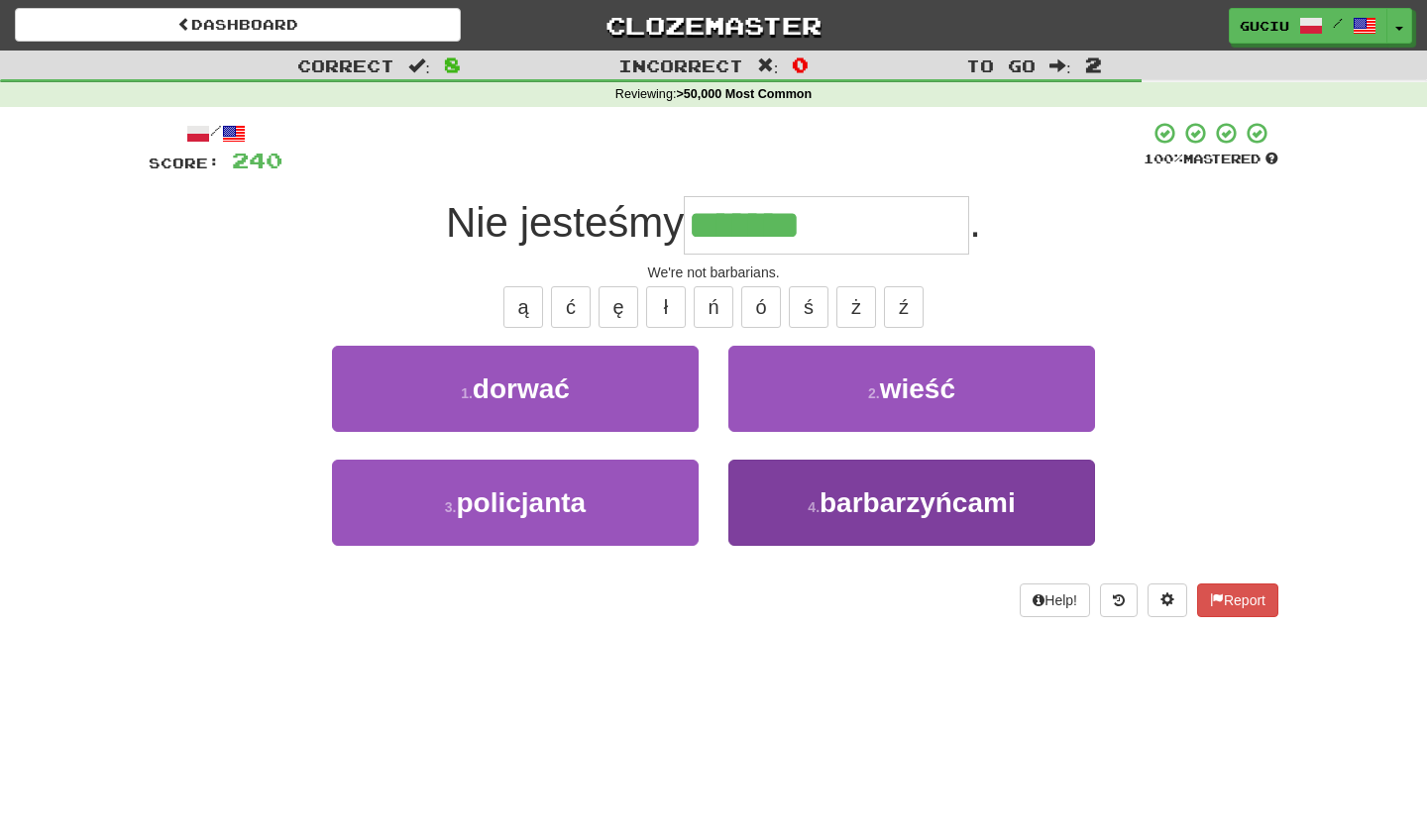 click on "barbarzyńcami" at bounding box center [918, 502] 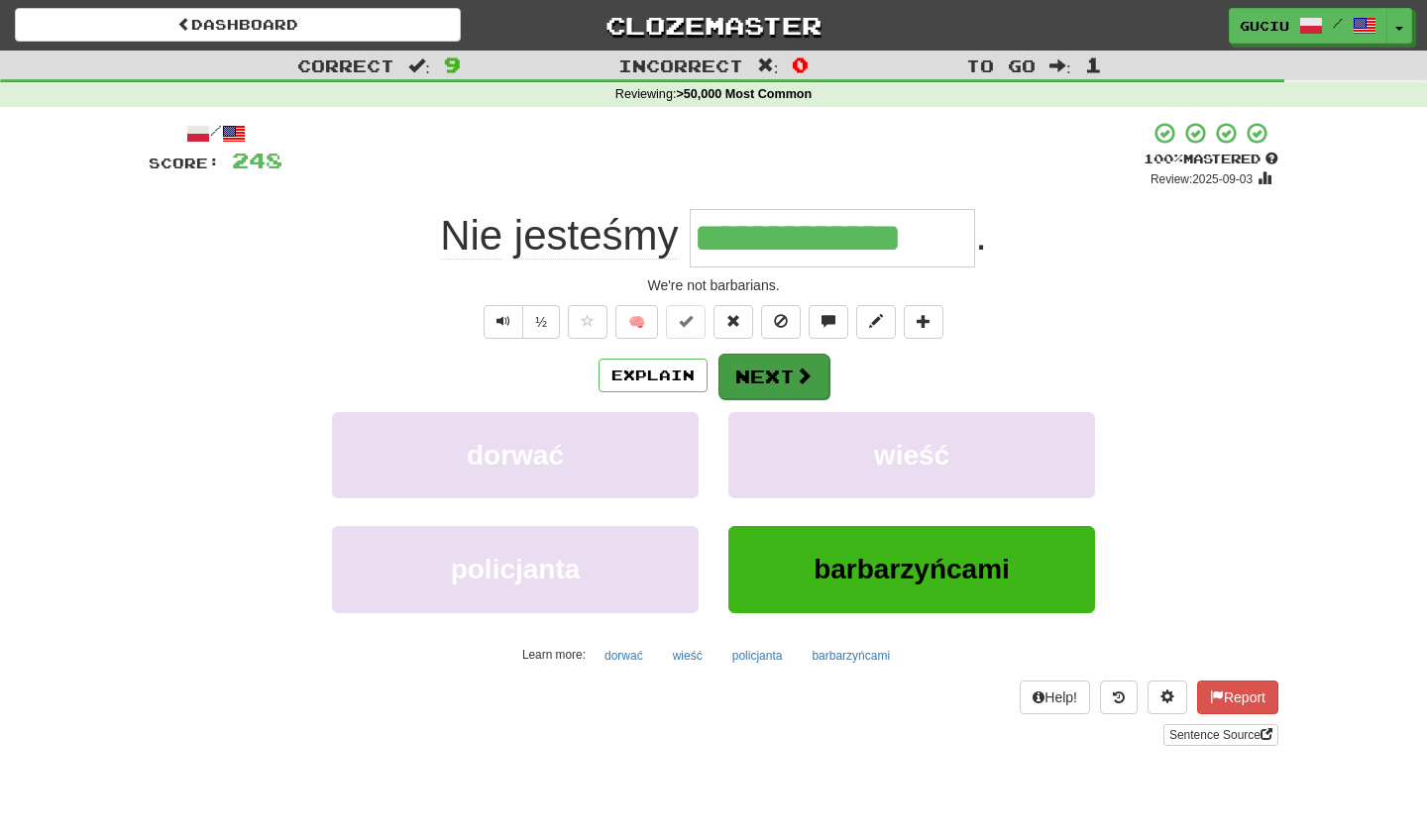 click on "Next" at bounding box center [774, 376] 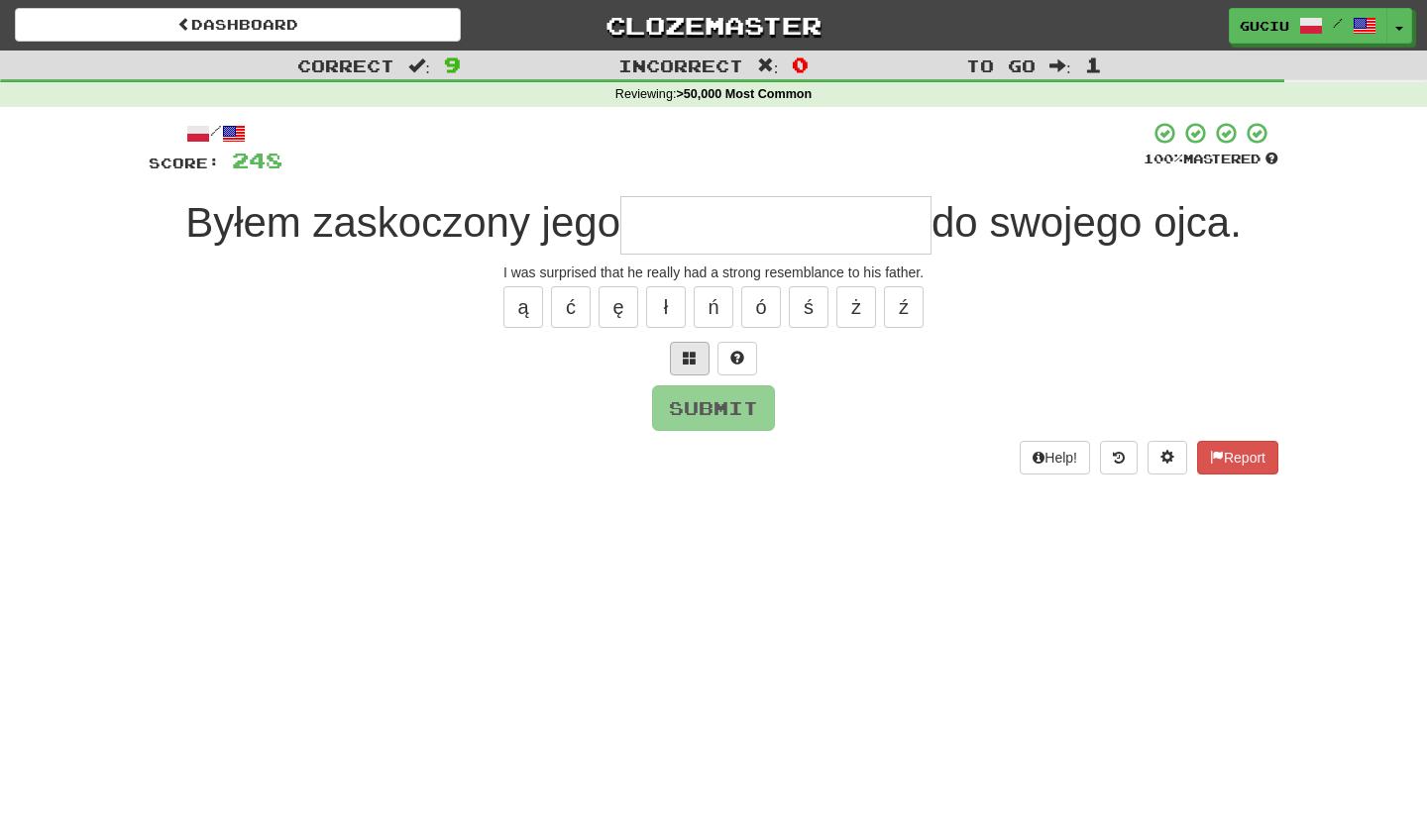 click at bounding box center [690, 359] 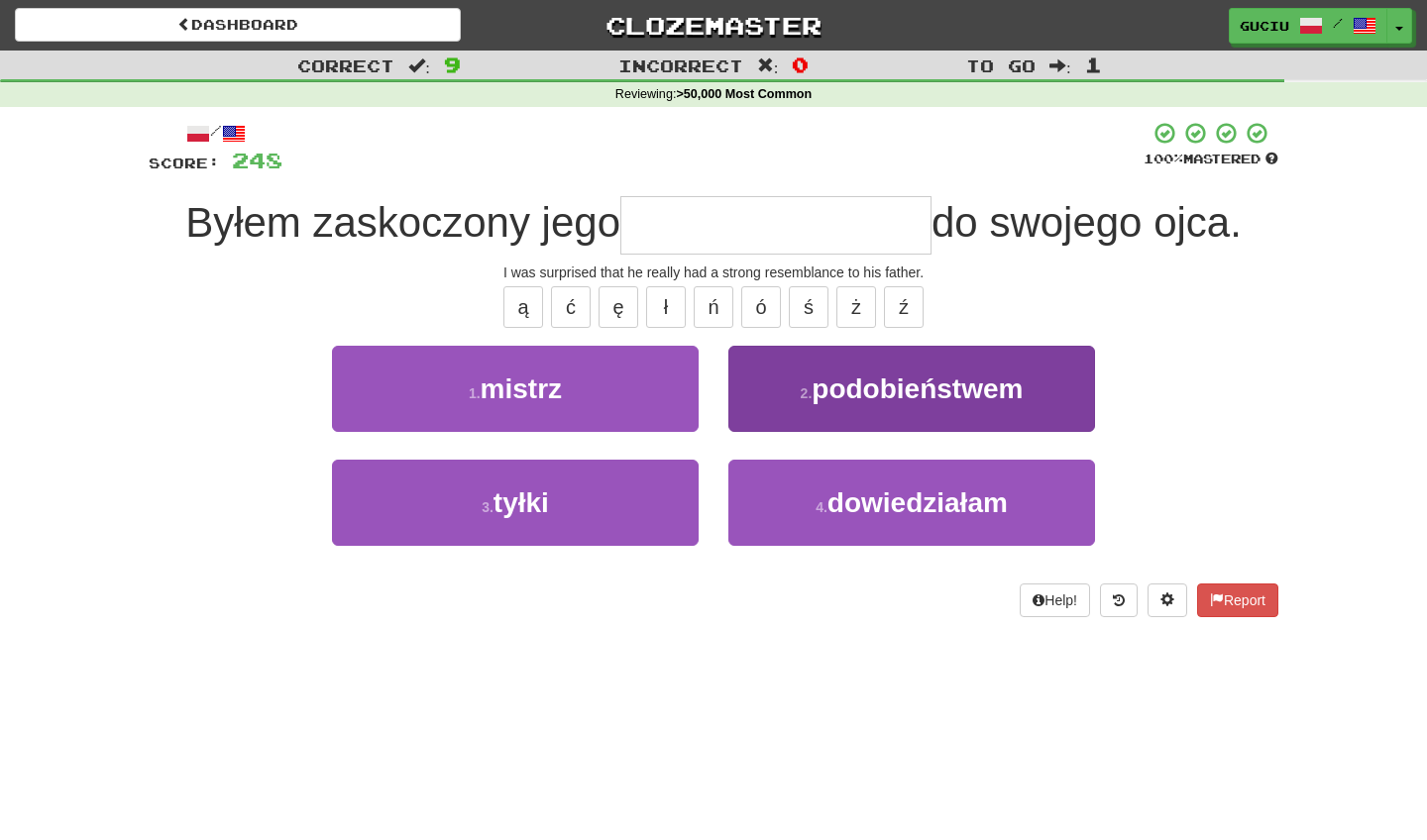 click on "2 .  podobieństwem" at bounding box center [912, 388] 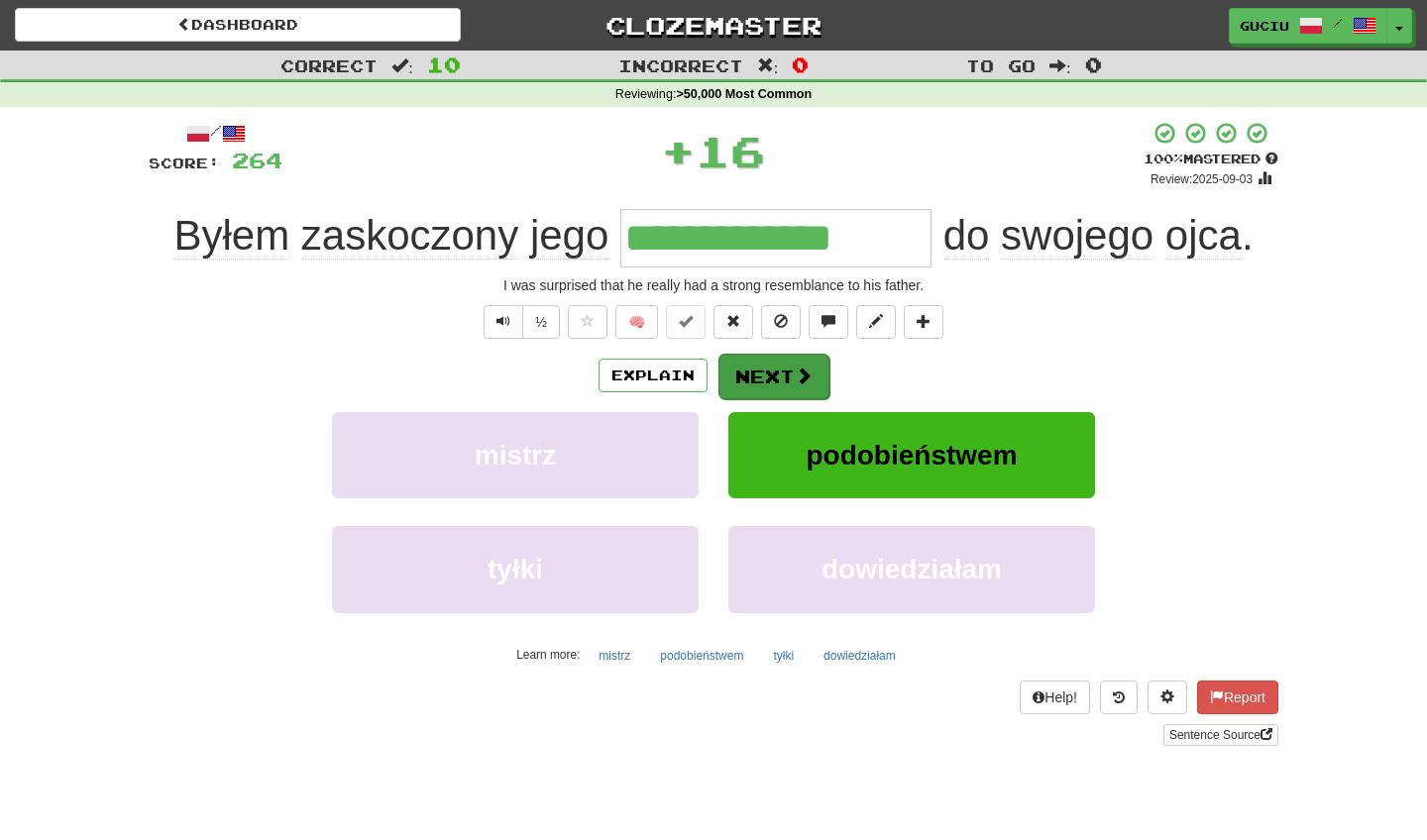 click on "Next" at bounding box center [774, 376] 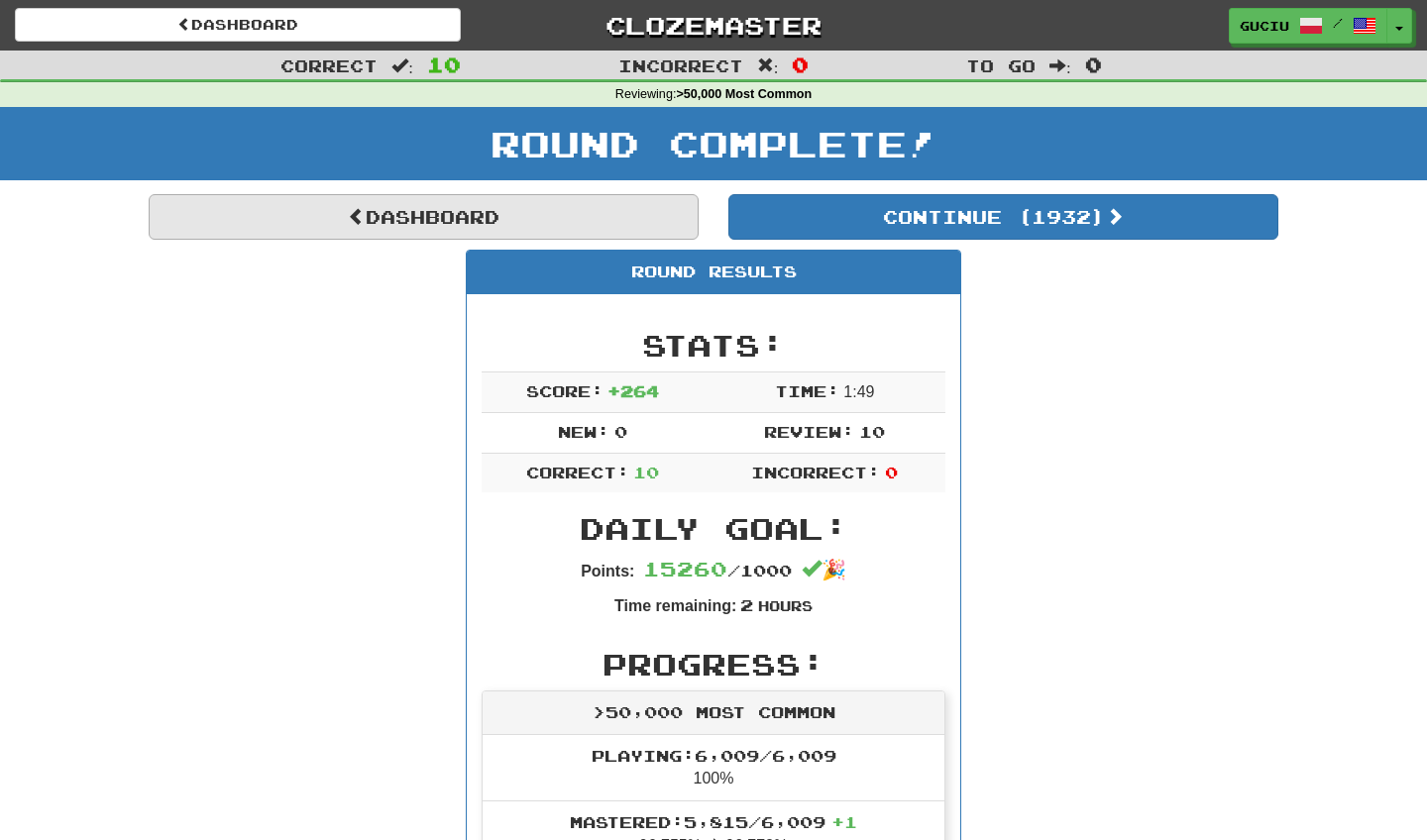 click on "Dashboard" at bounding box center [423, 217] 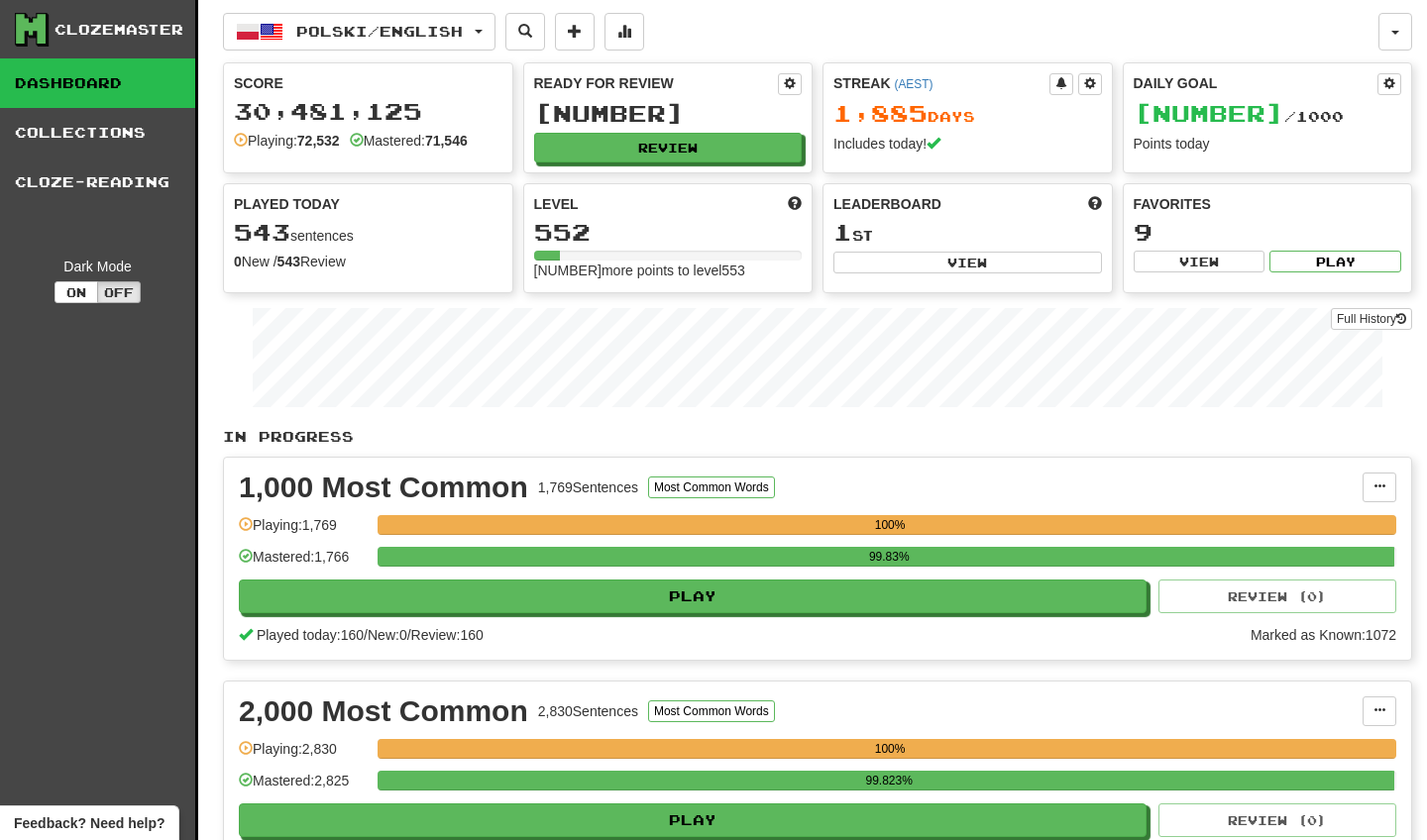 scroll, scrollTop: 0, scrollLeft: 0, axis: both 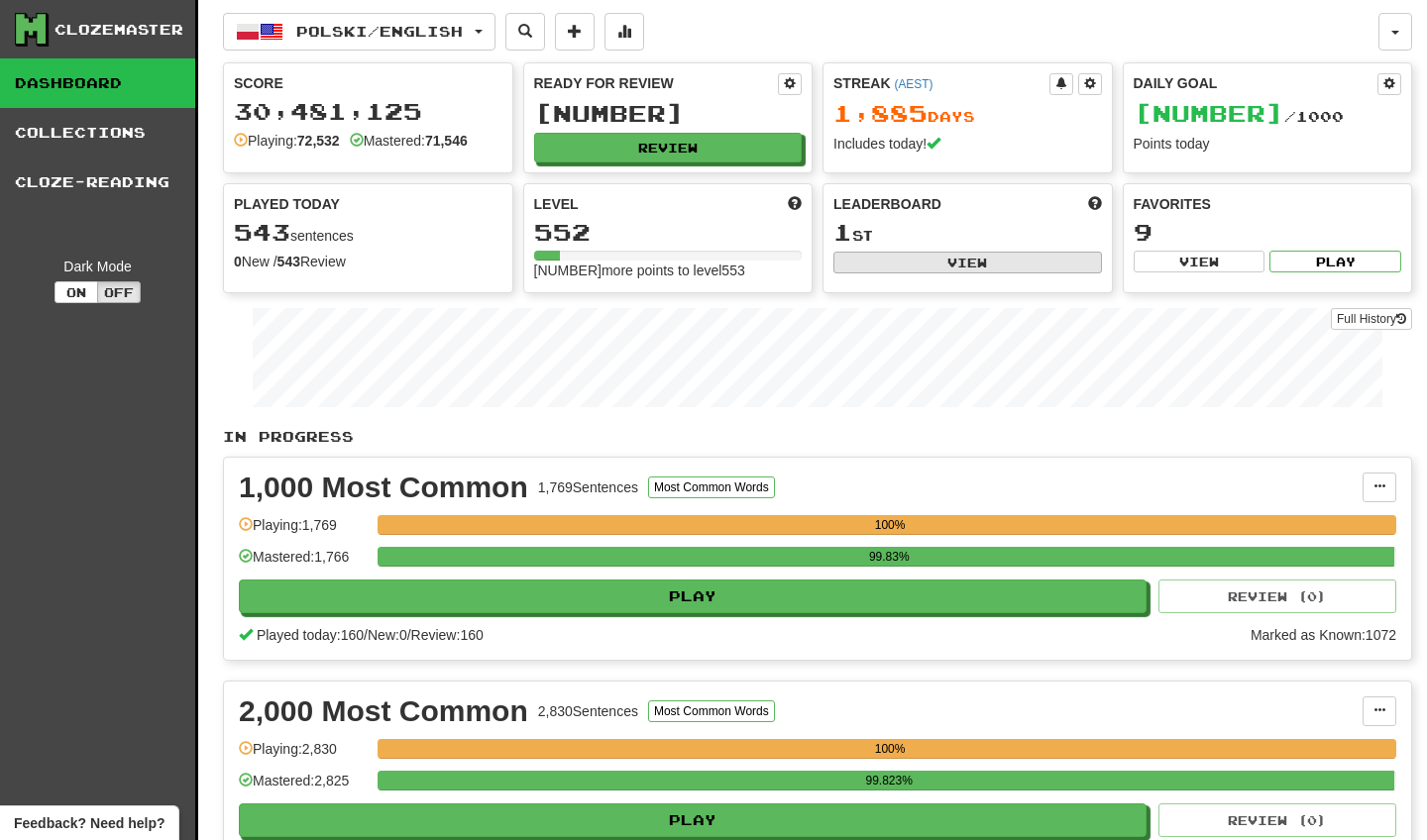 click on "View" at bounding box center (967, 262) 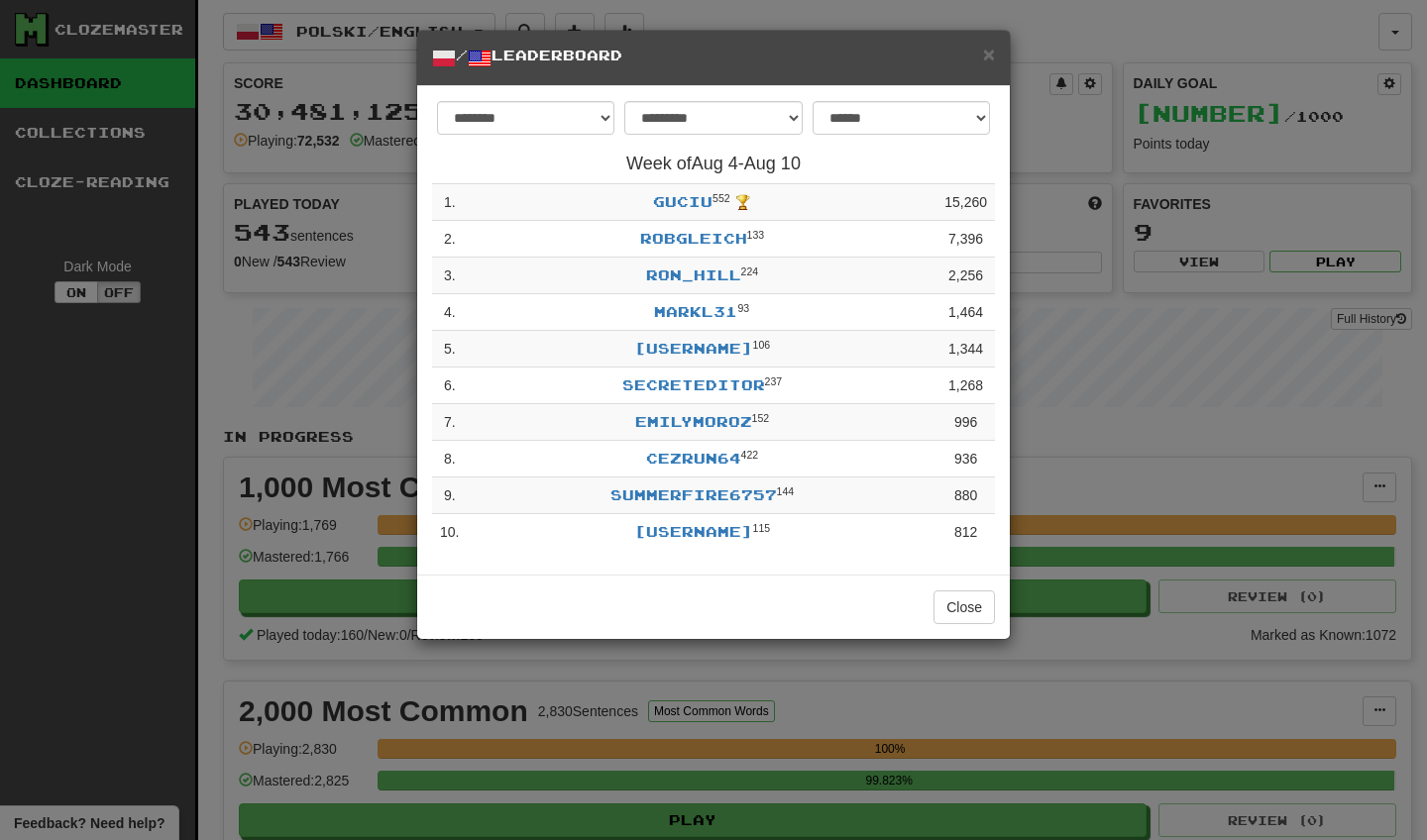 click on "Aug 4 - Aug 10 1 . [USERNAME] 552 🏆 [NUMBER] 2 . [USERNAME] 133 [NUMBER] 3 . [USERNAME] 224 2,256 4 . [USERNAME] 93 1,464 5 . [USERNAME] 106 1,344 6 . [USERNAME] 237 1,268 7 . [USERNAME] 152 996 8 . [USERNAME] 422 936 9 . [USERNAME] 144 880 10 . [USERNAME] 115 812 Close" at bounding box center (714, 420) 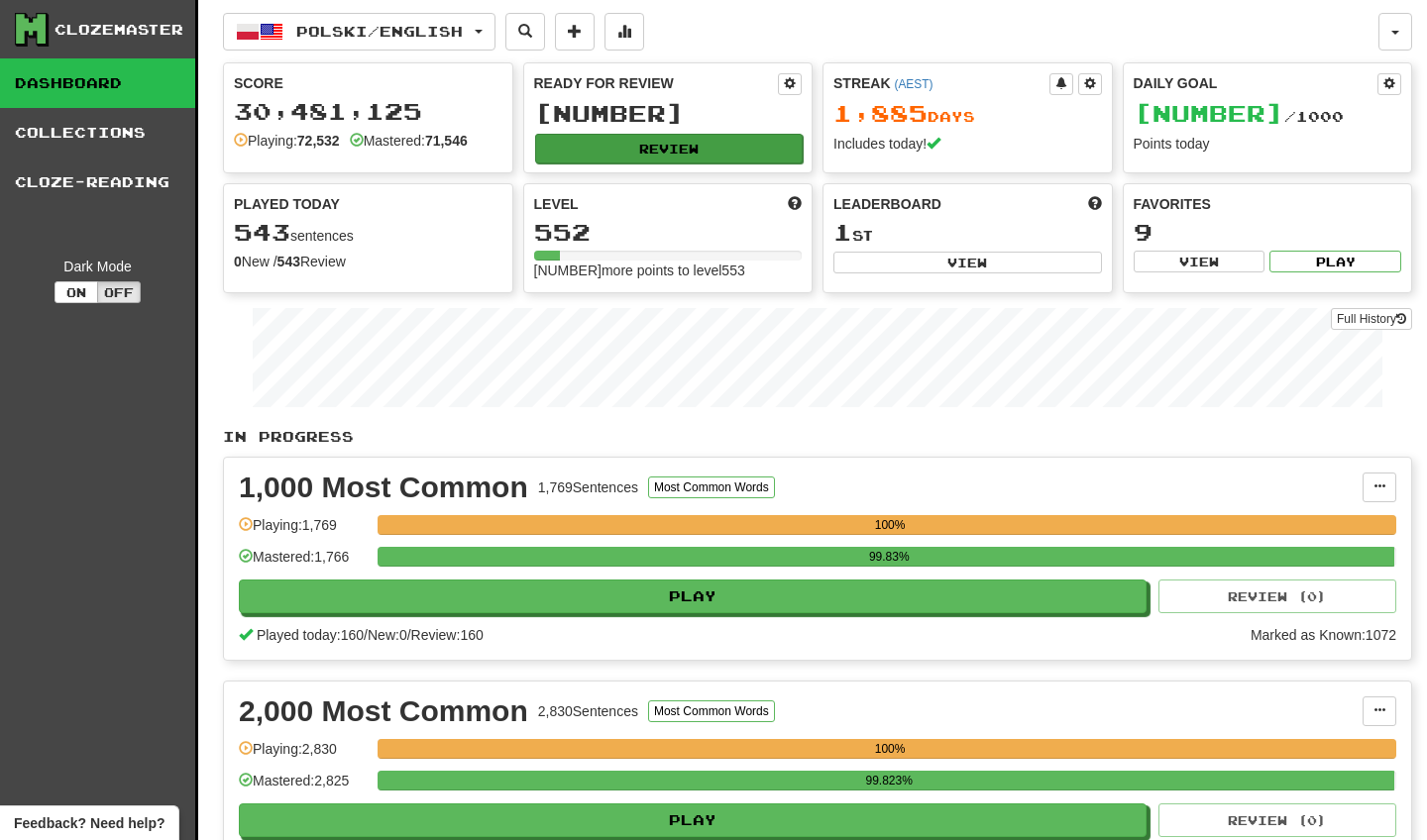 click on "Review" at bounding box center [669, 149] 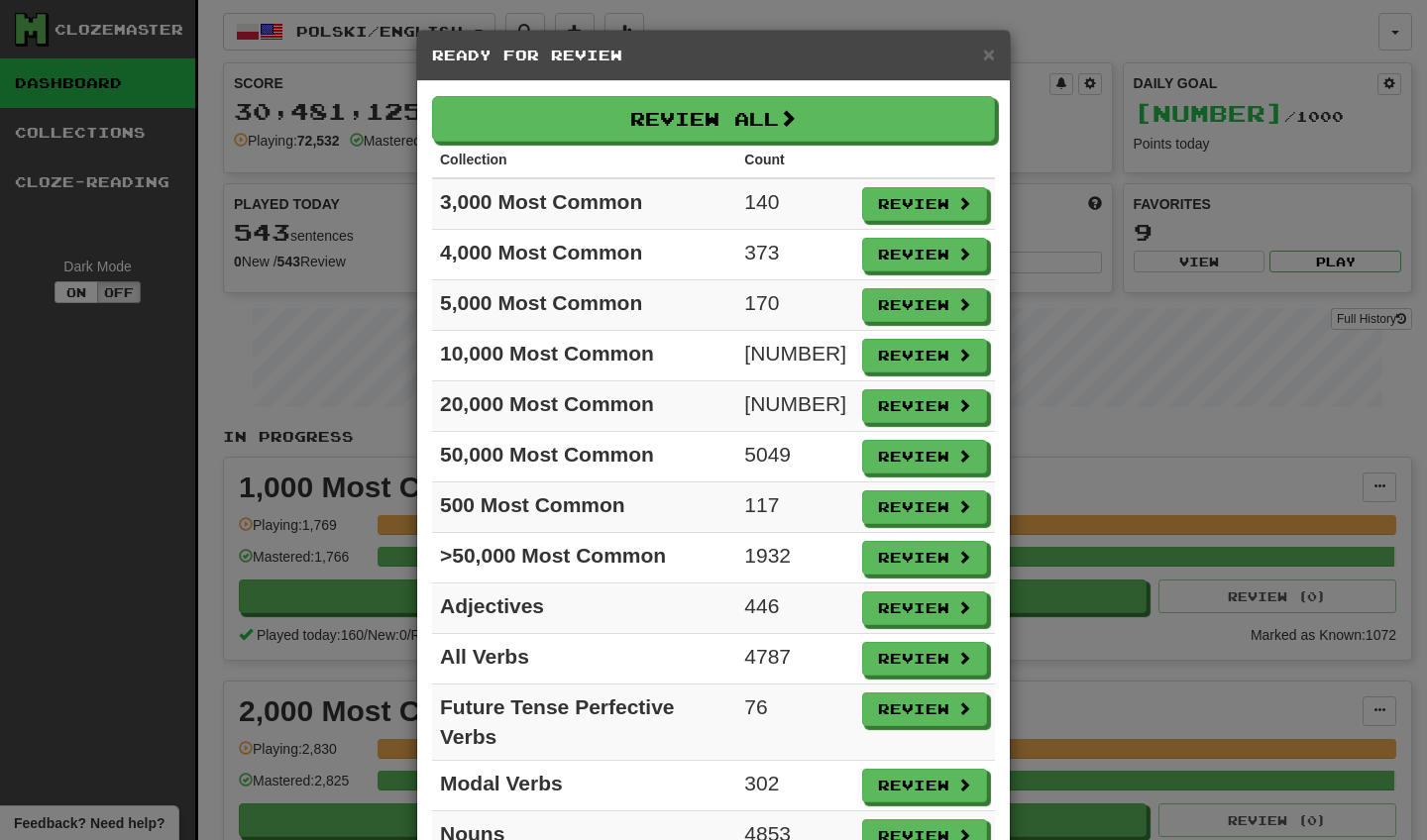 drag, startPoint x: 765, startPoint y: 146, endPoint x: 772, endPoint y: 182, distance: 36.67424 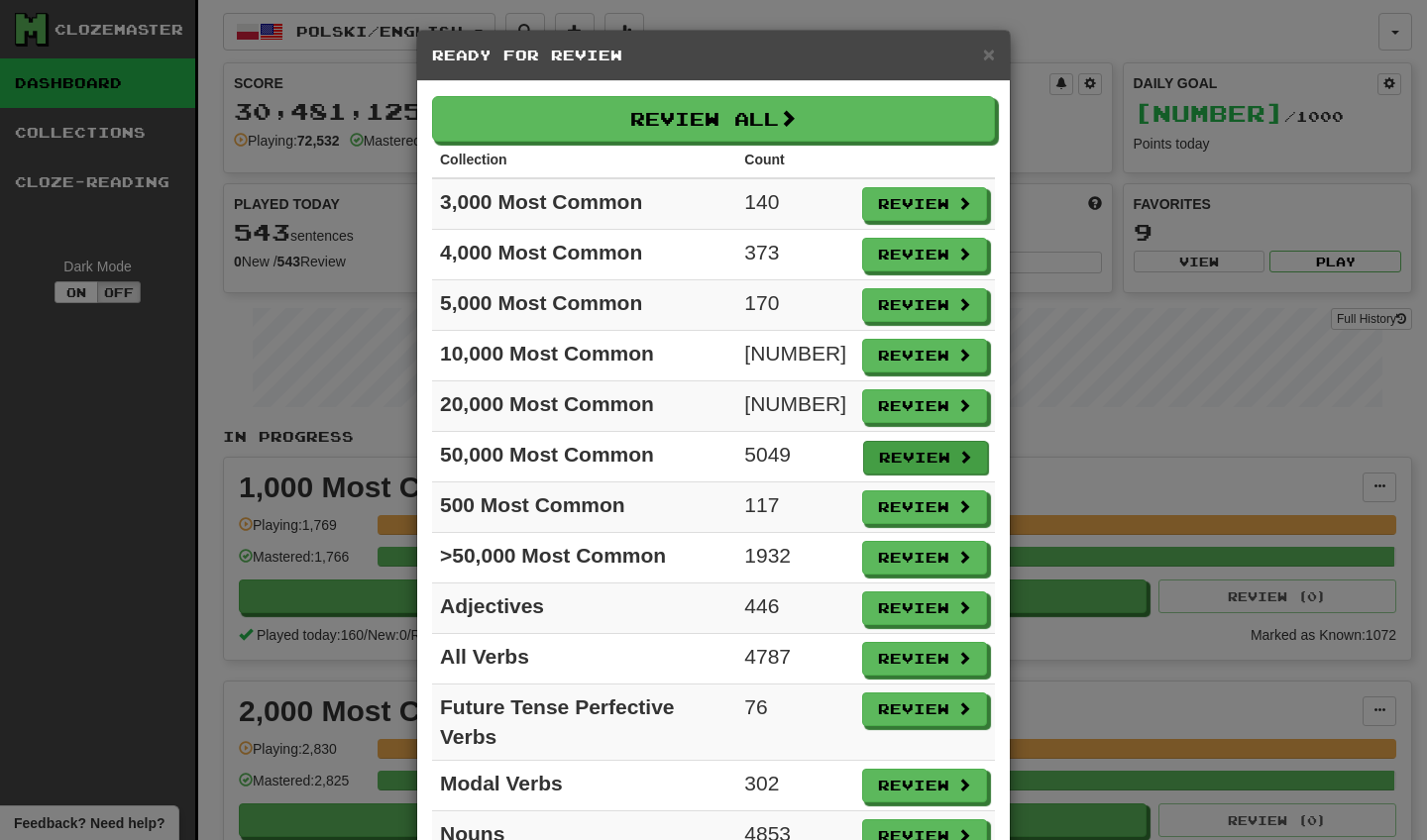 click on "Review" at bounding box center [926, 458] 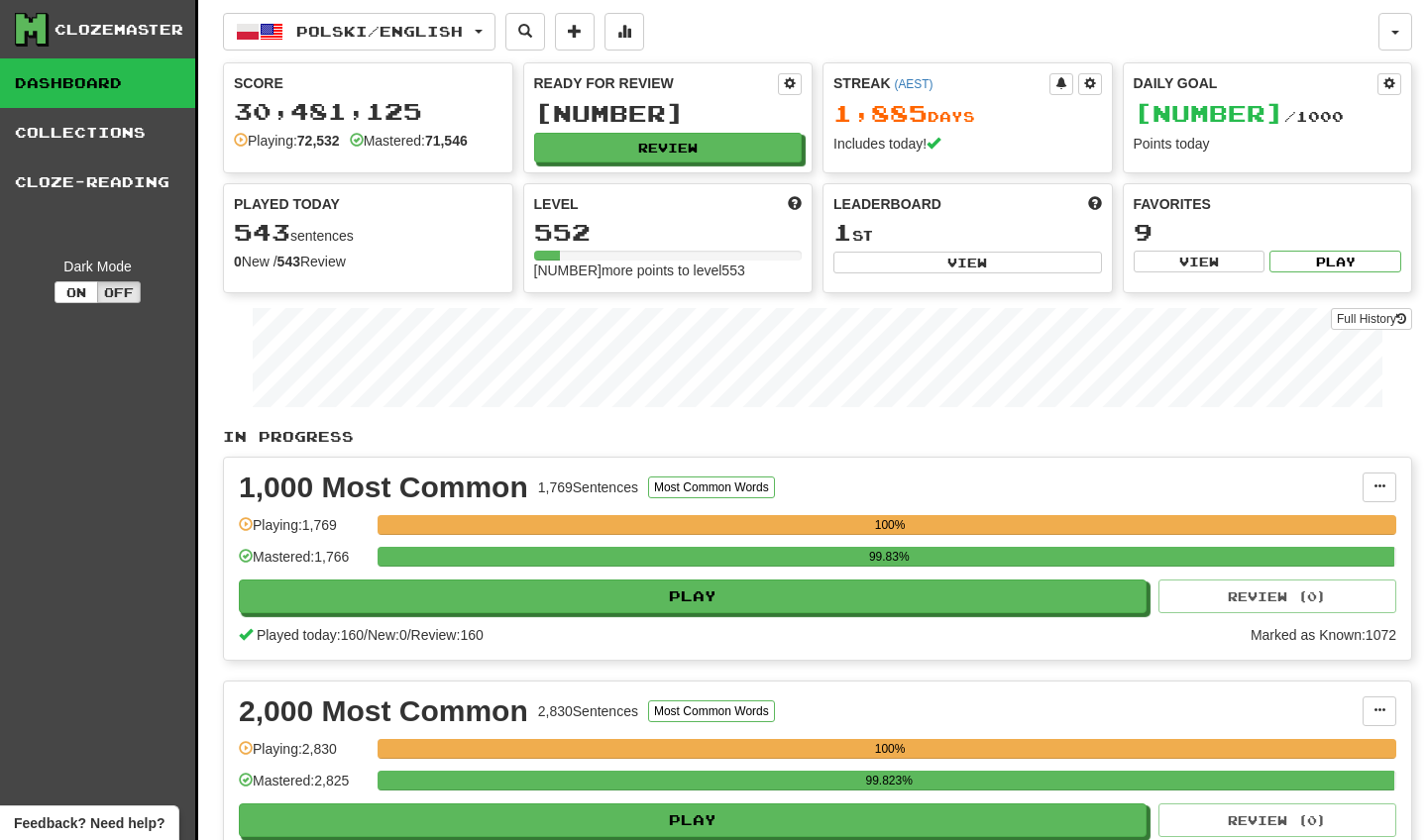 select on "**" 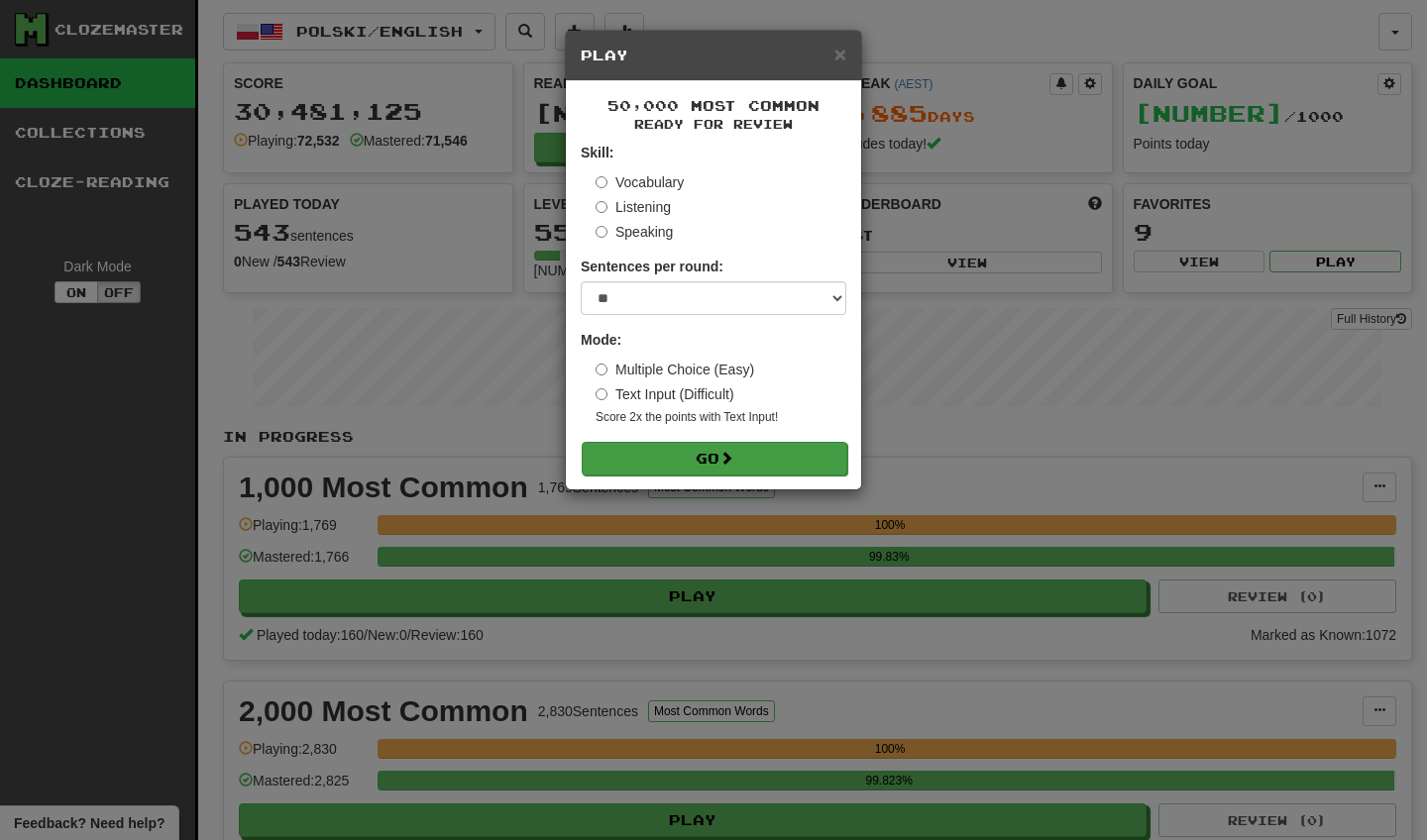 click on "Go" at bounding box center [714, 459] 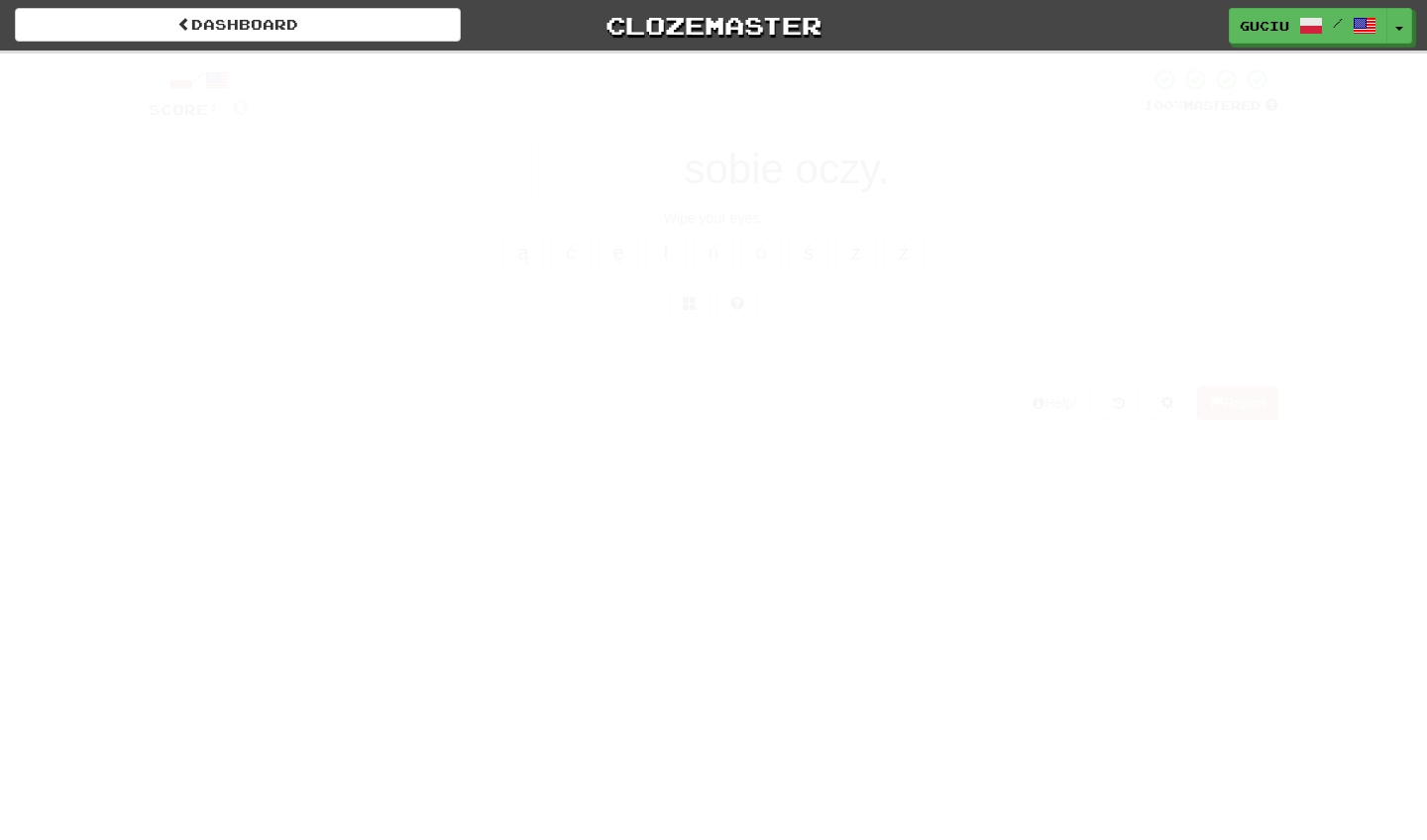 scroll, scrollTop: 0, scrollLeft: 0, axis: both 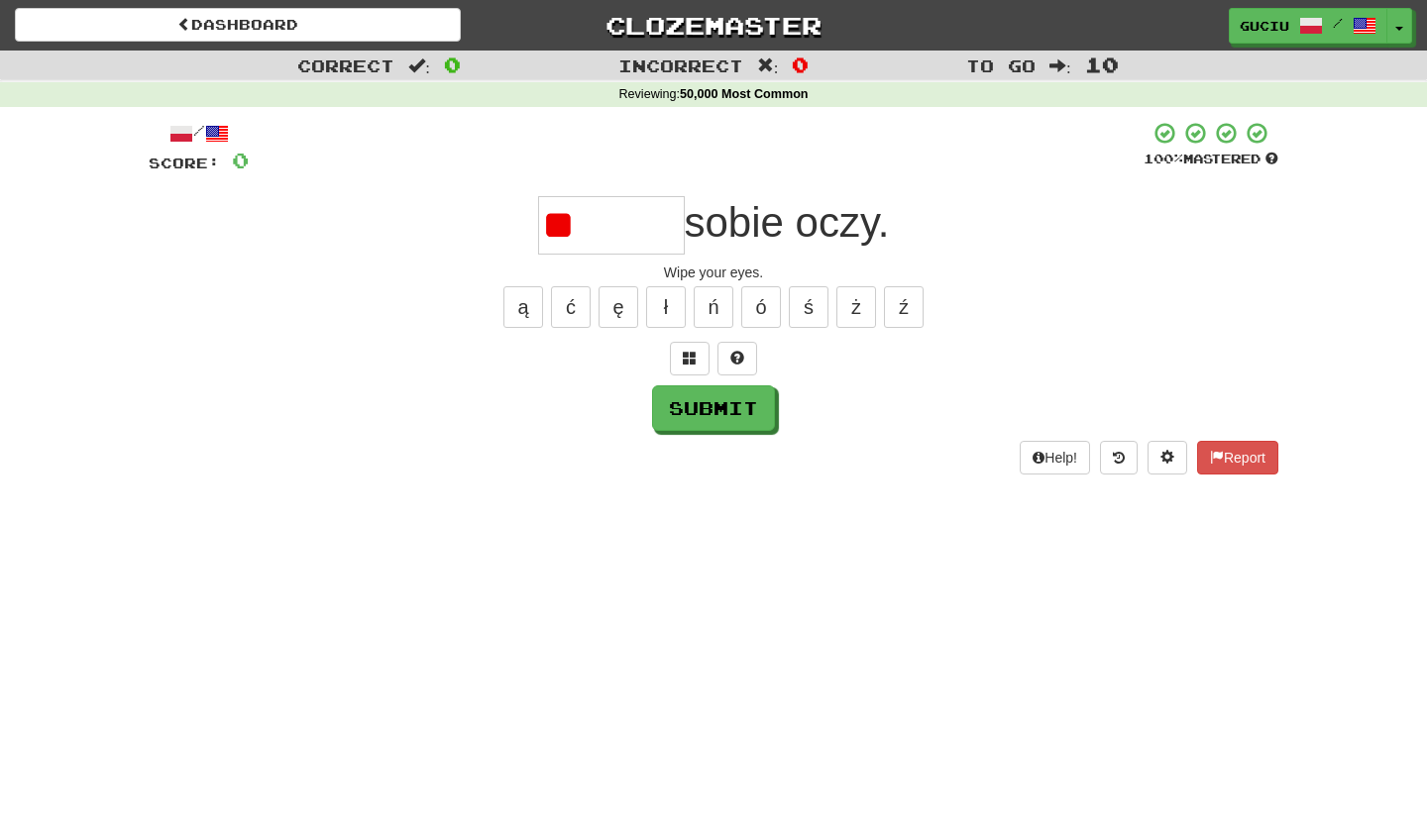 type on "*" 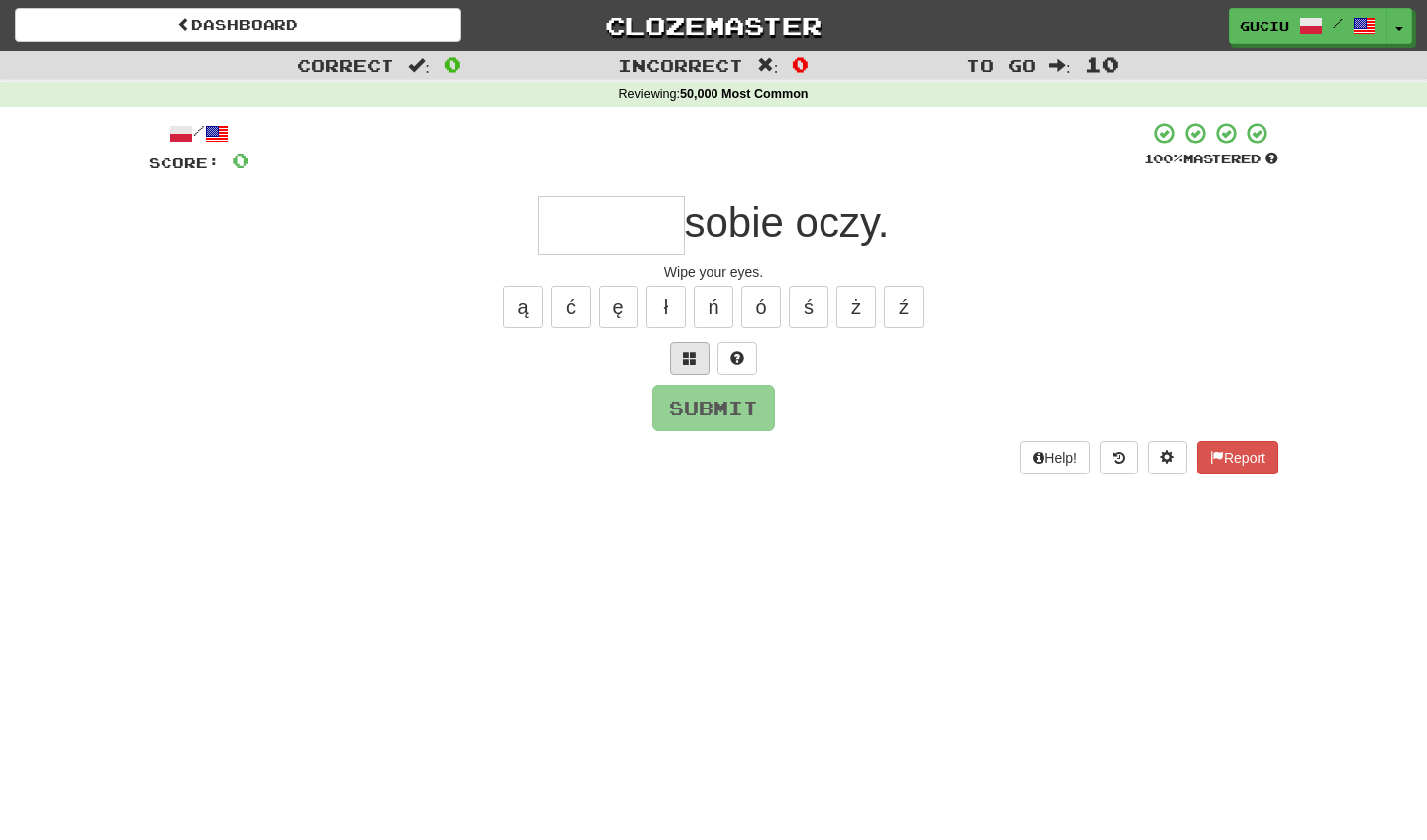 click at bounding box center [690, 358] 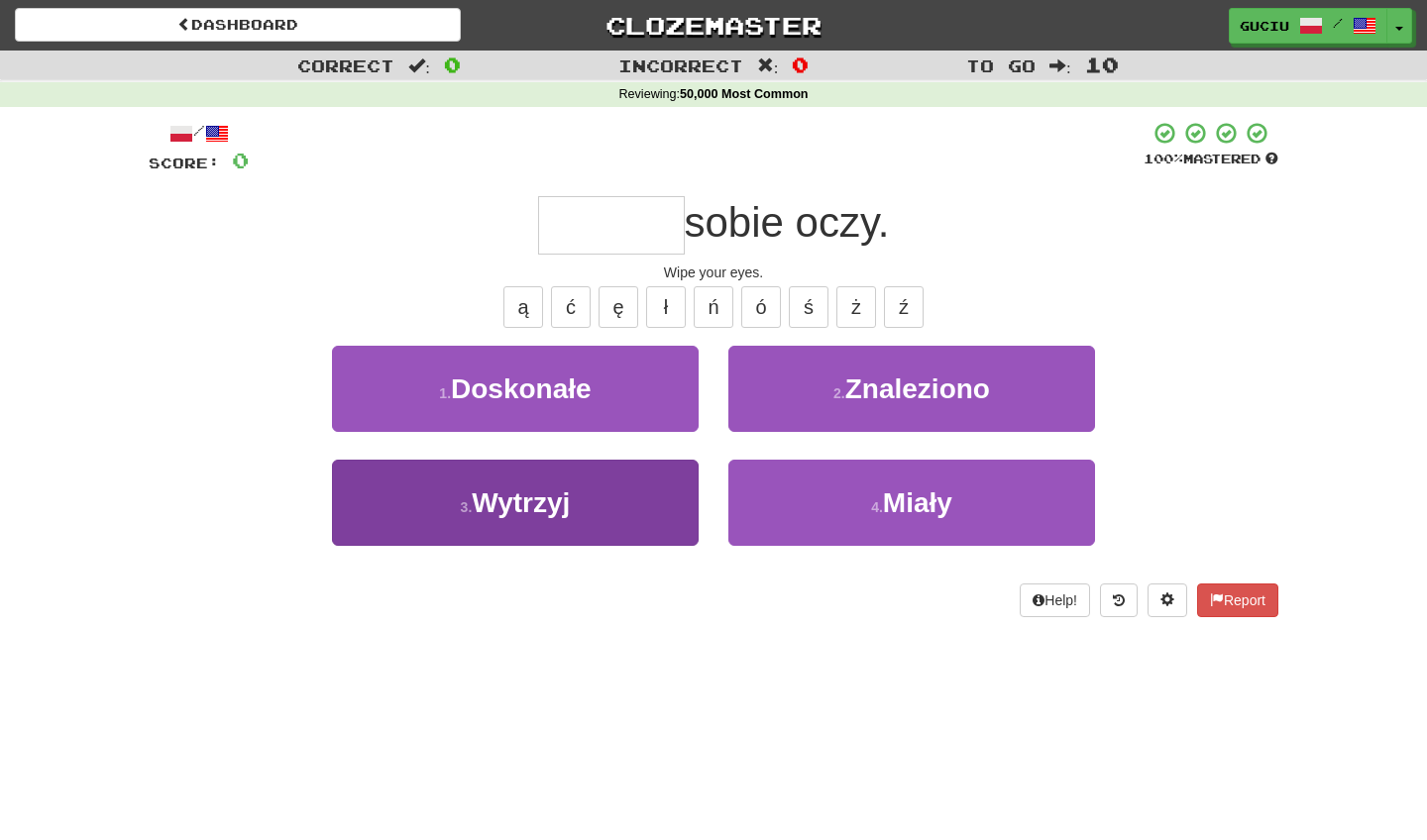 click on "3 .  Wytrzyj" at bounding box center (515, 502) 